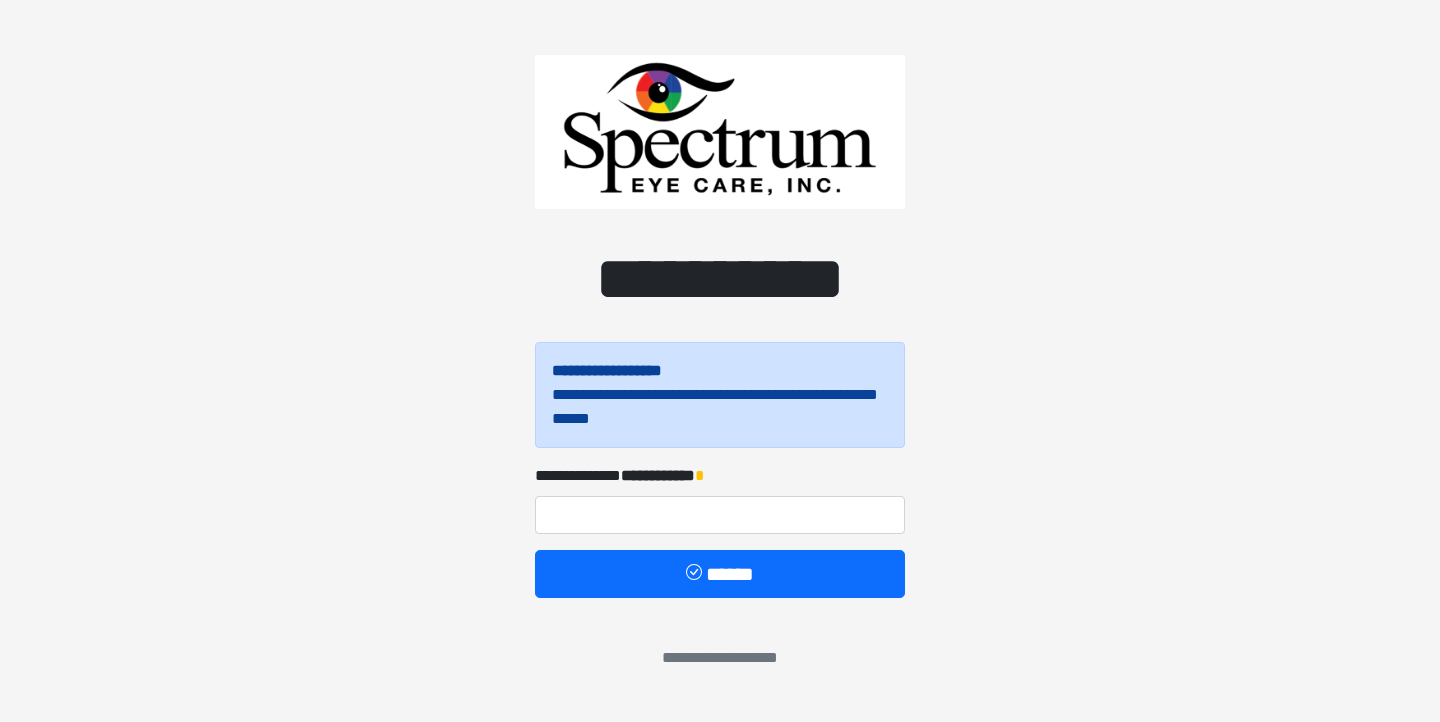 scroll, scrollTop: 0, scrollLeft: 0, axis: both 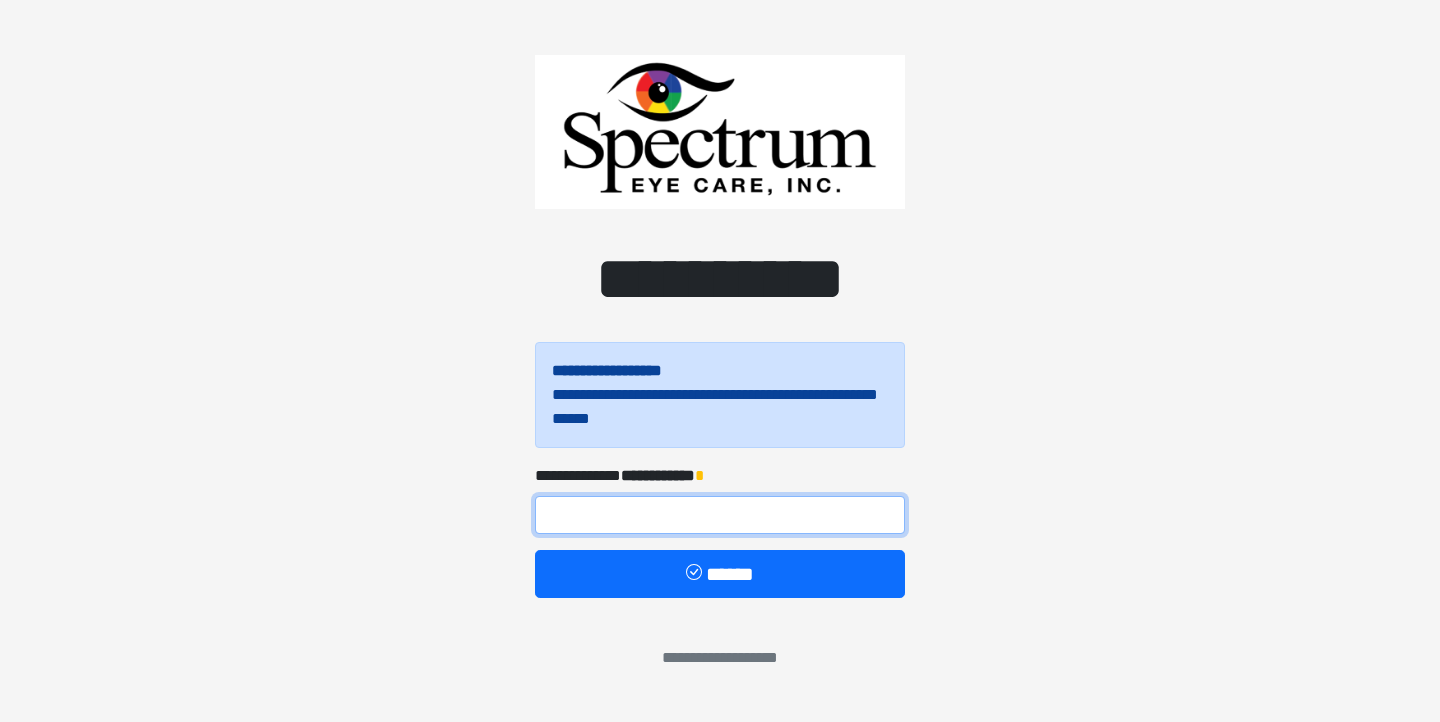 click at bounding box center (720, 515) 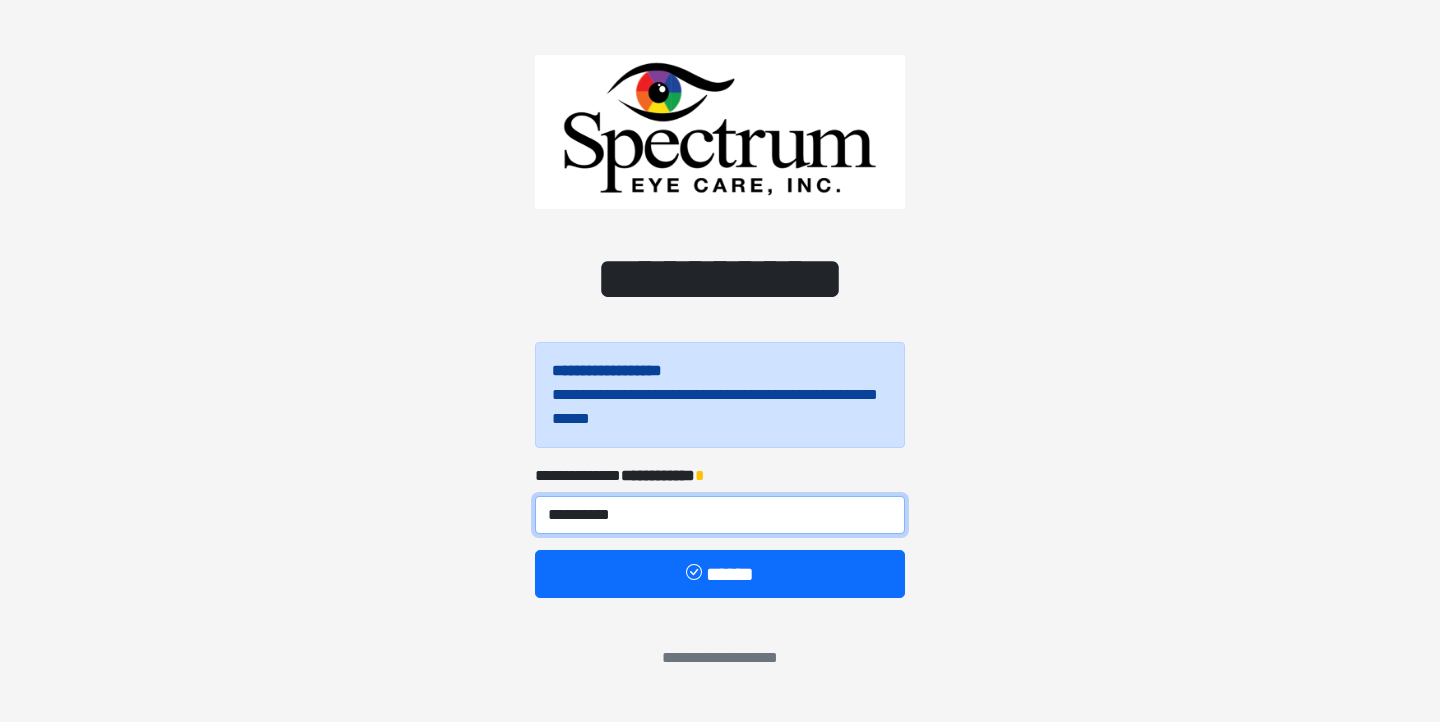 type on "**********" 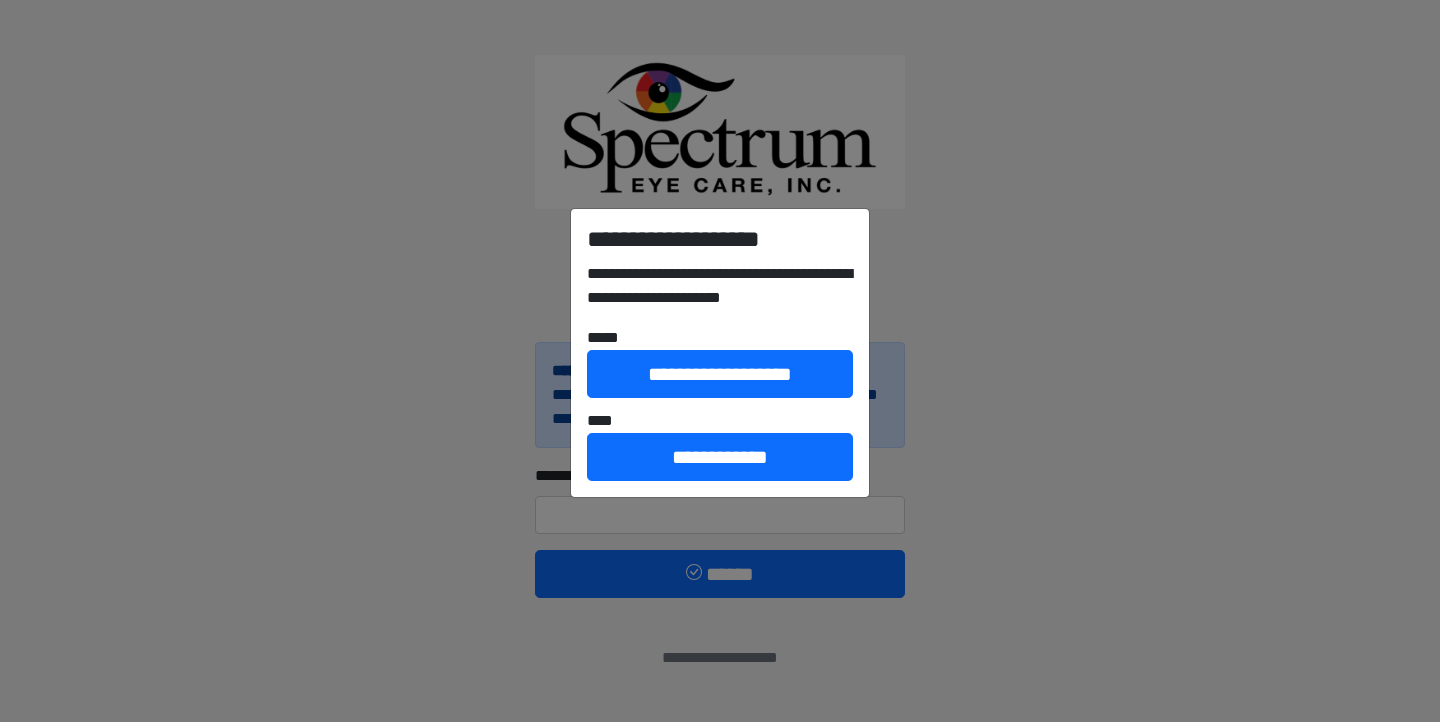 click on "**********" at bounding box center (720, 361) 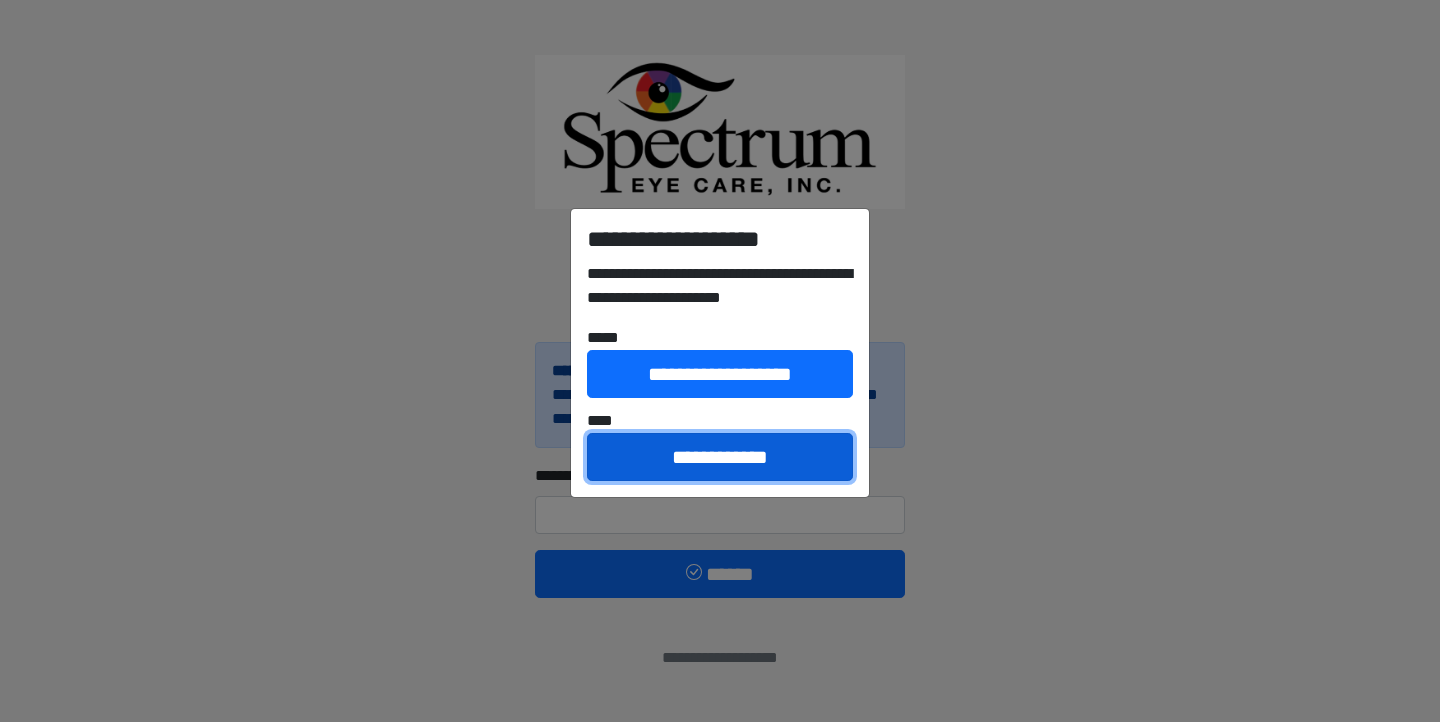 click on "**********" at bounding box center [720, 457] 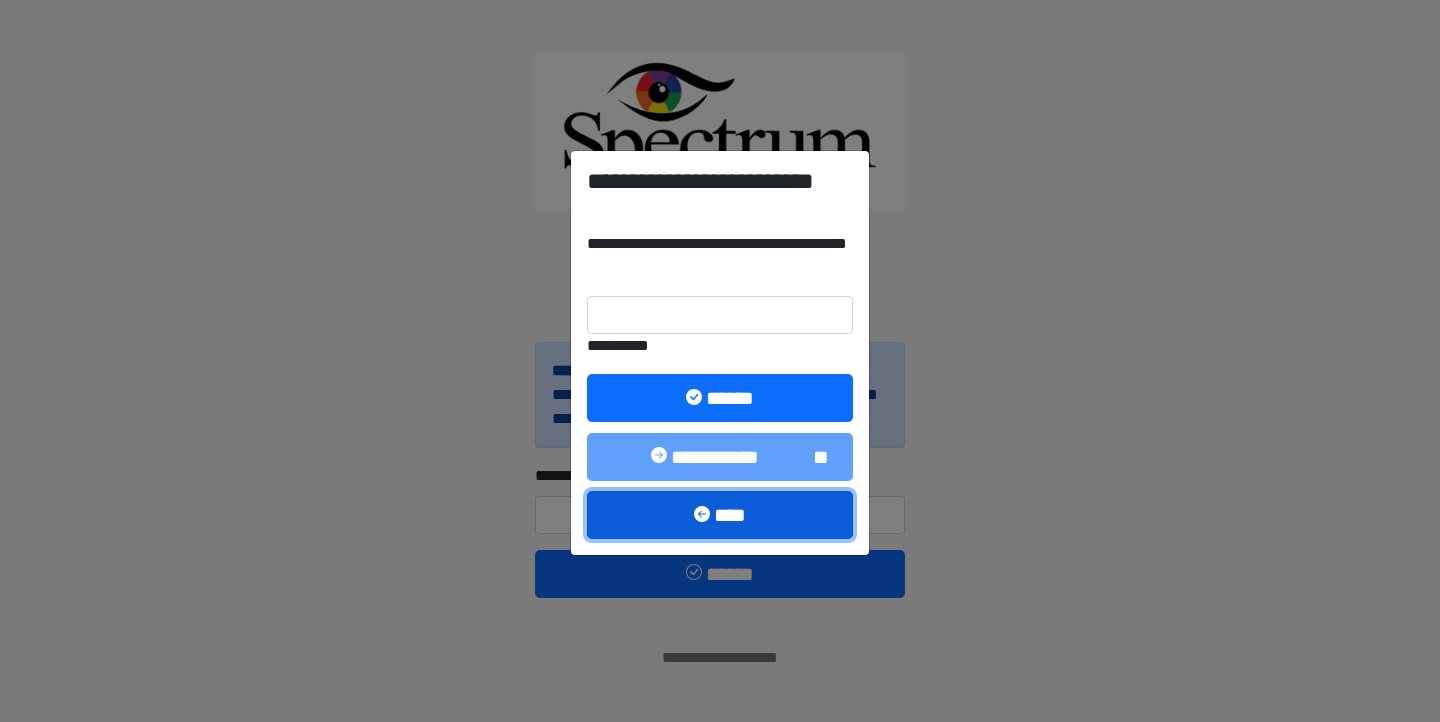 click on "****" at bounding box center [720, 515] 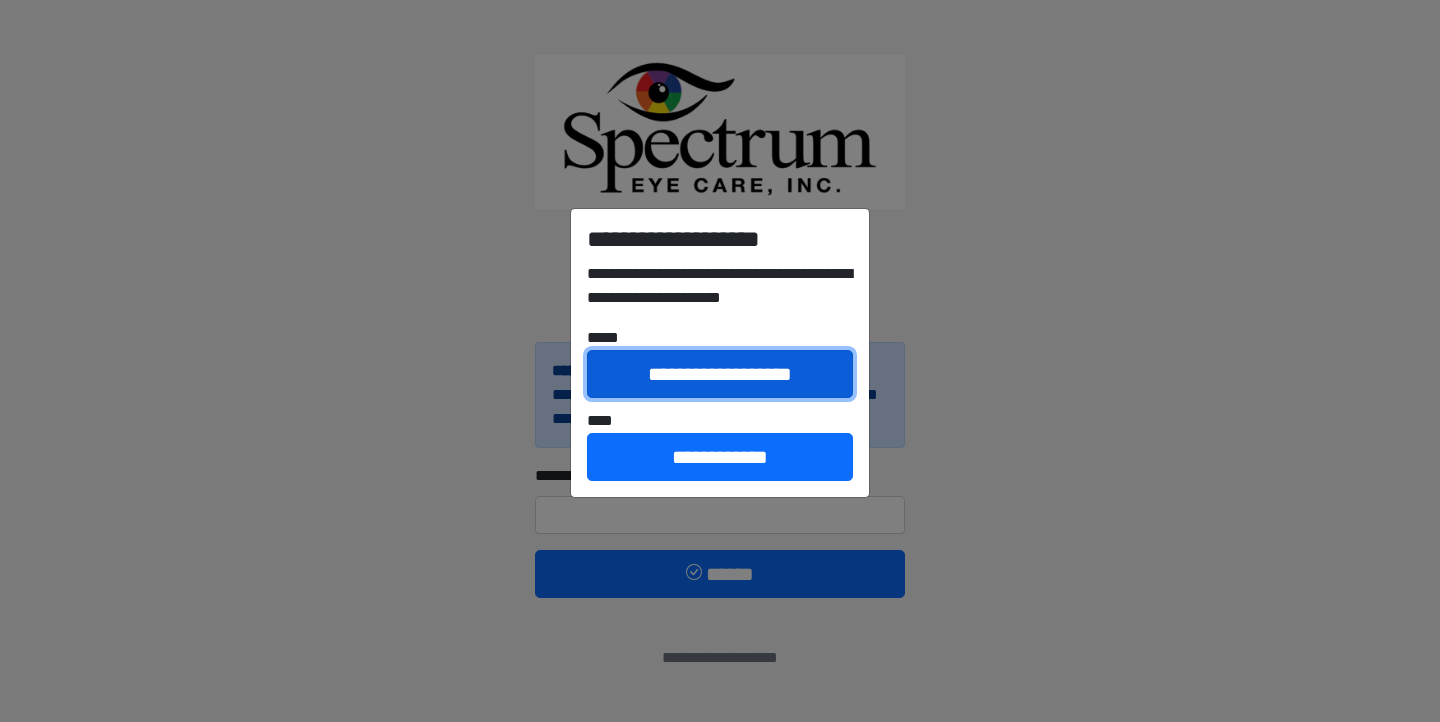 click on "**********" at bounding box center (720, 374) 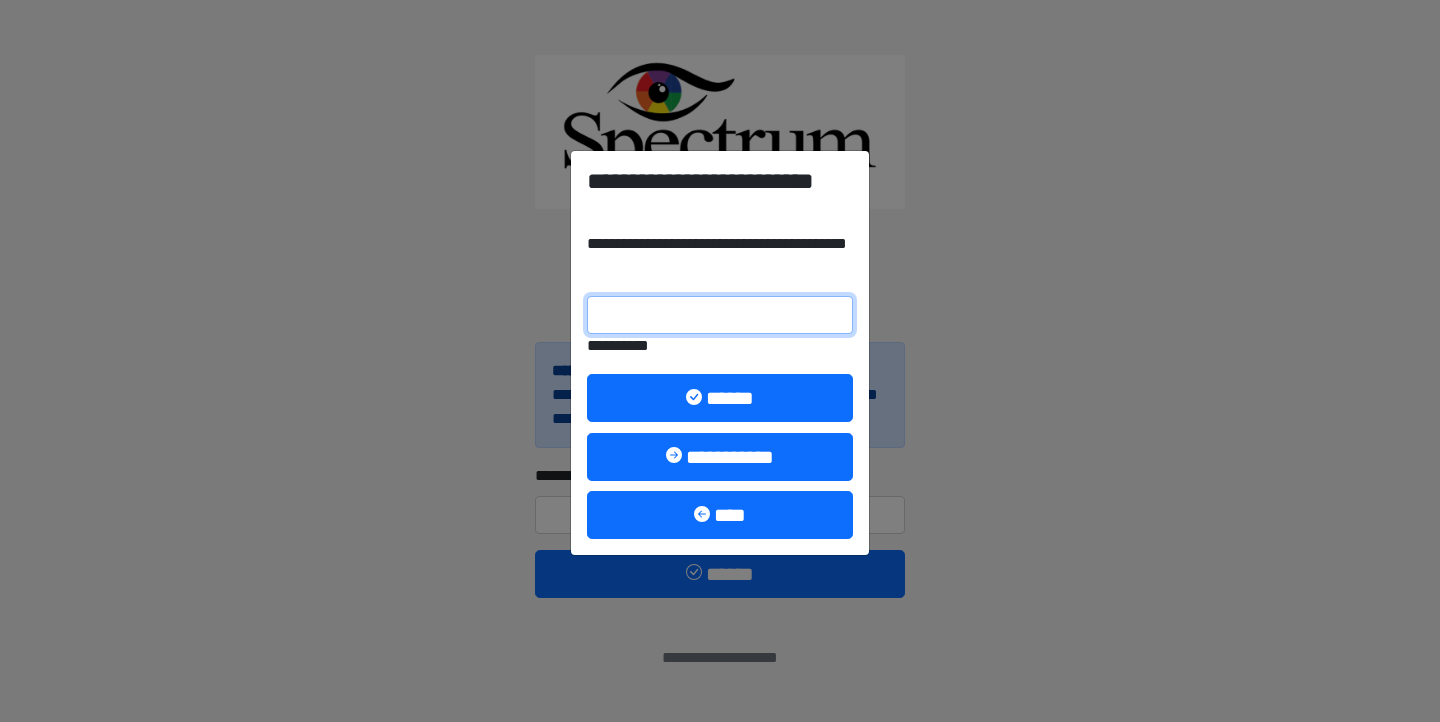 click on "**********" at bounding box center (720, 315) 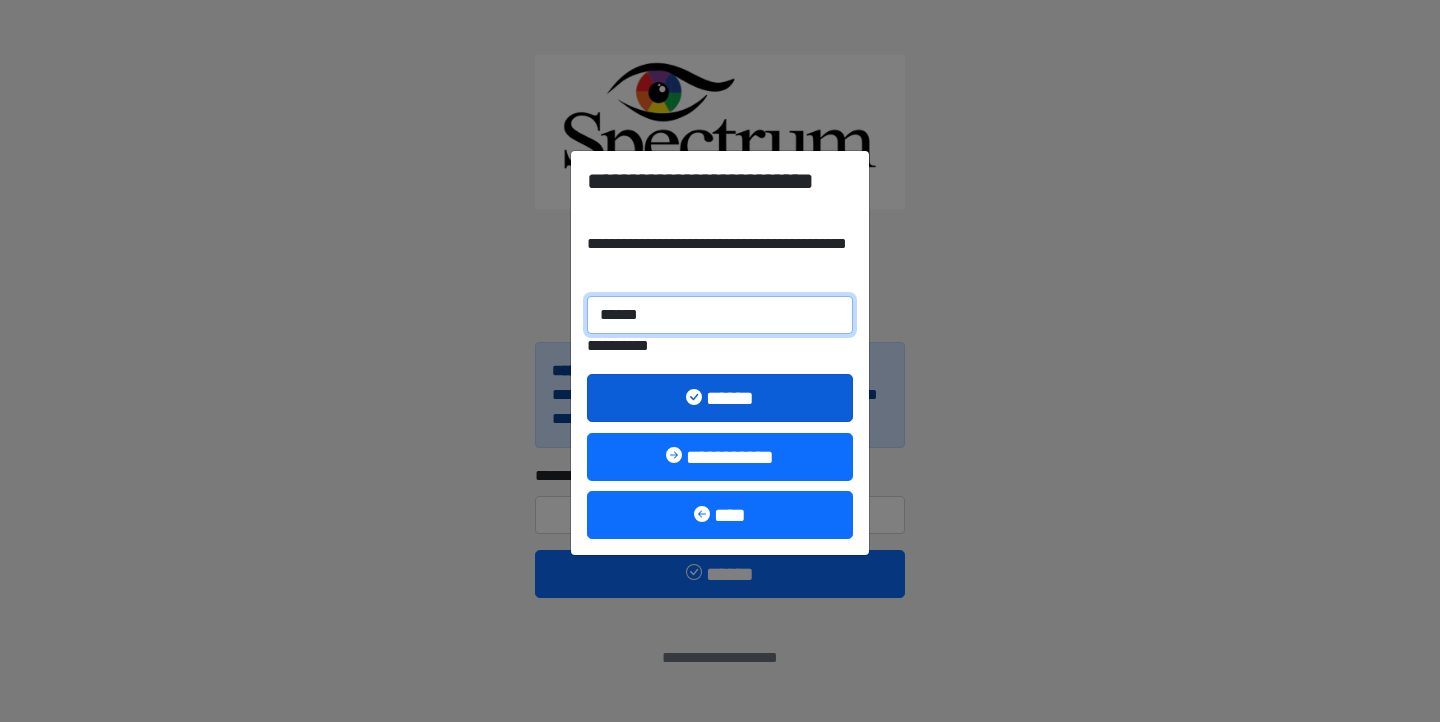 type on "******" 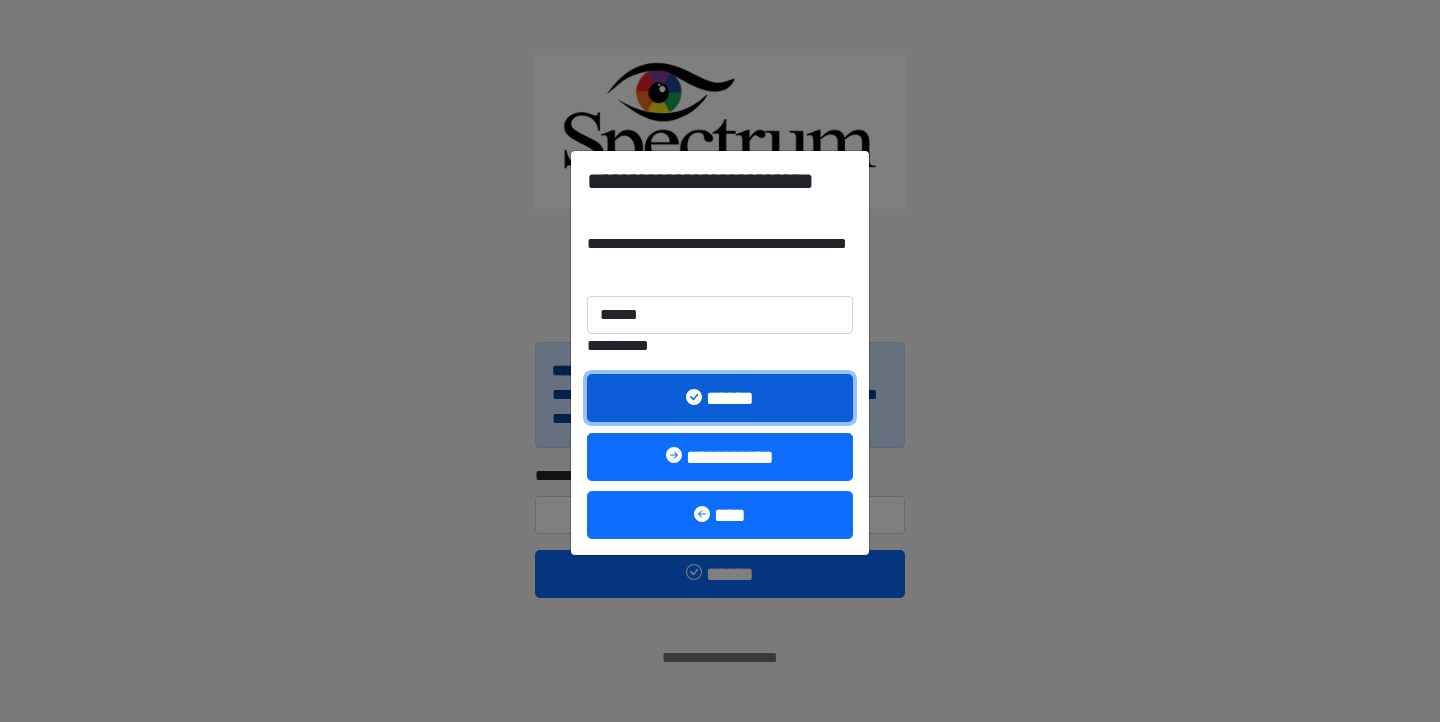click on "******" at bounding box center (720, 398) 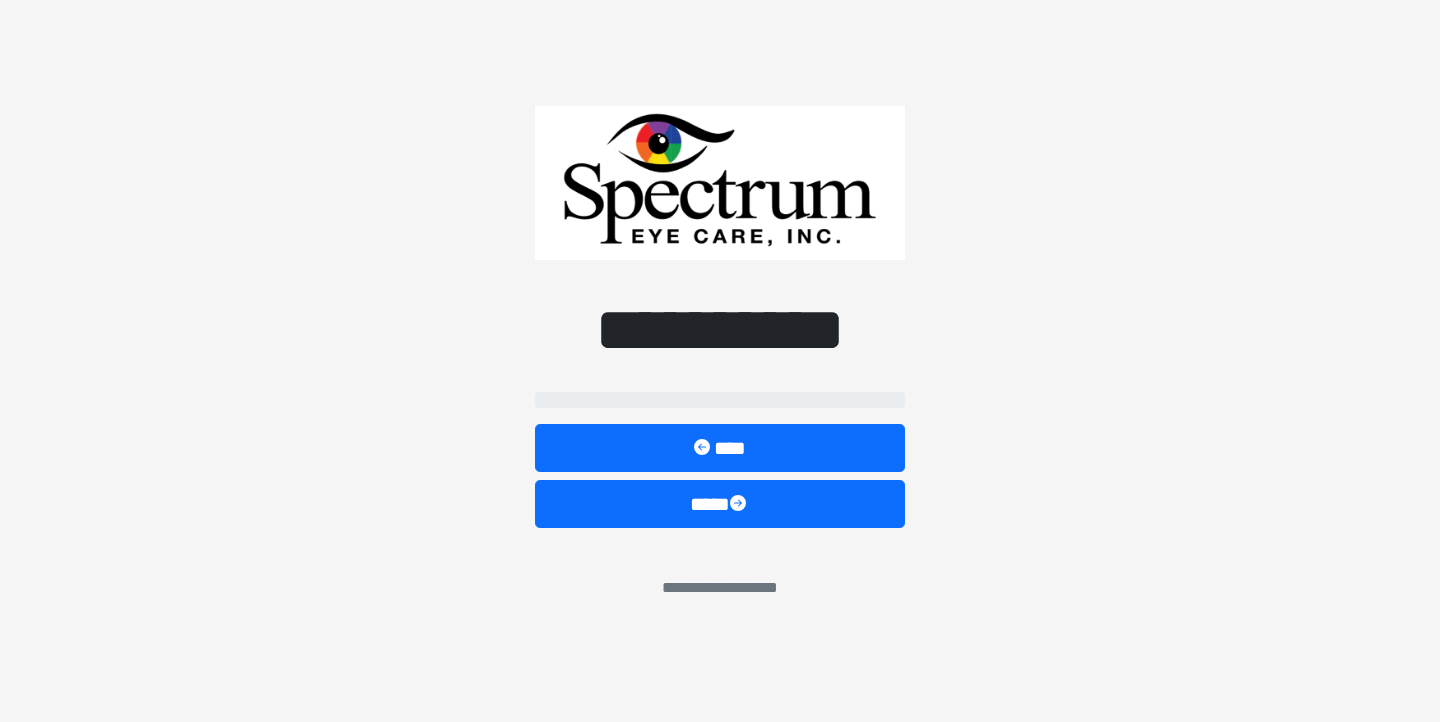 select on "**" 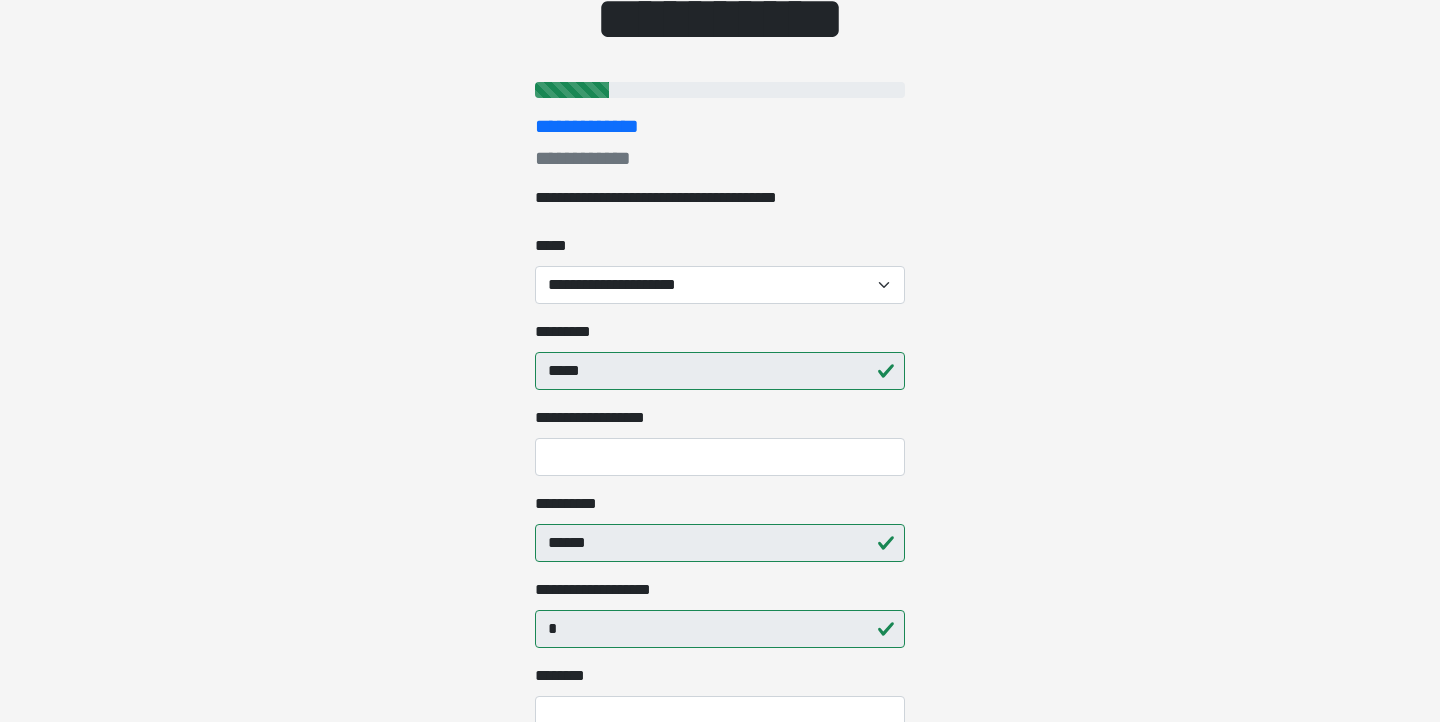 scroll, scrollTop: 264, scrollLeft: 0, axis: vertical 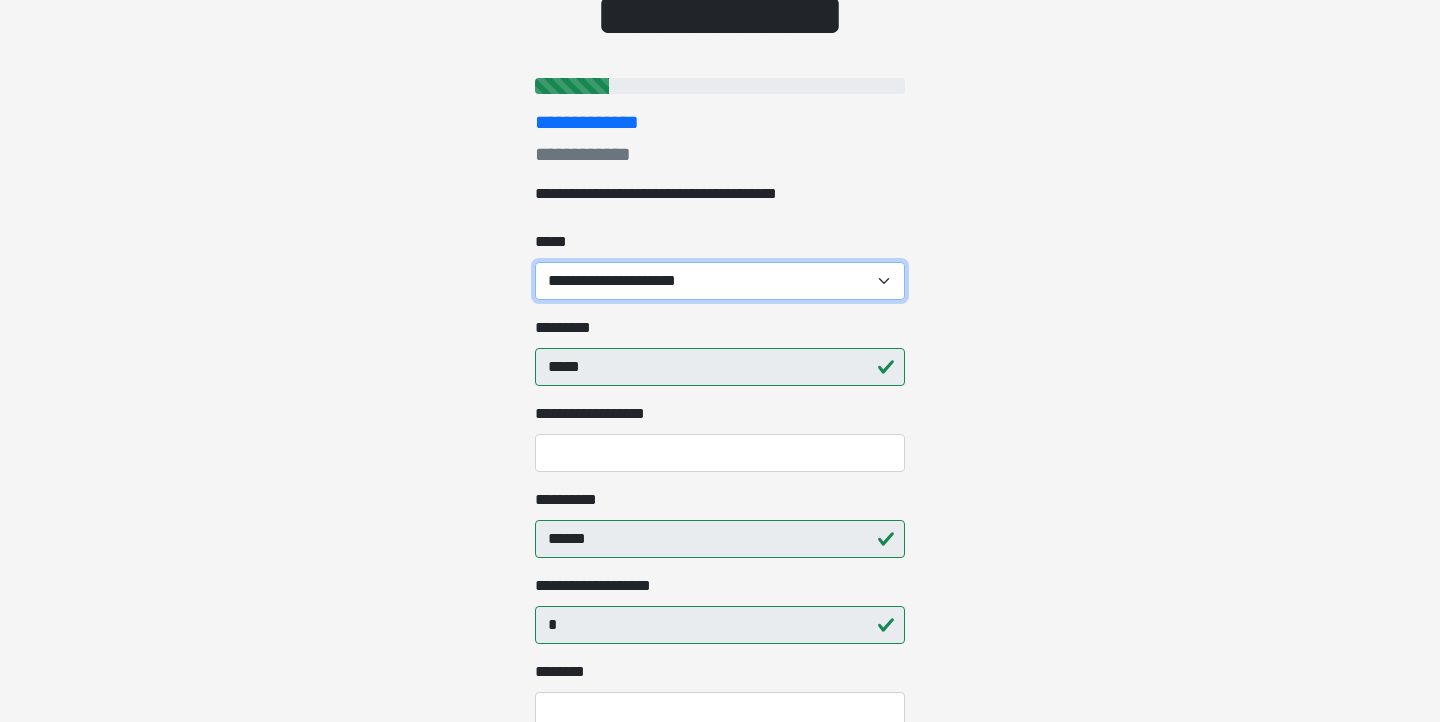 click on "**********" at bounding box center [720, 281] 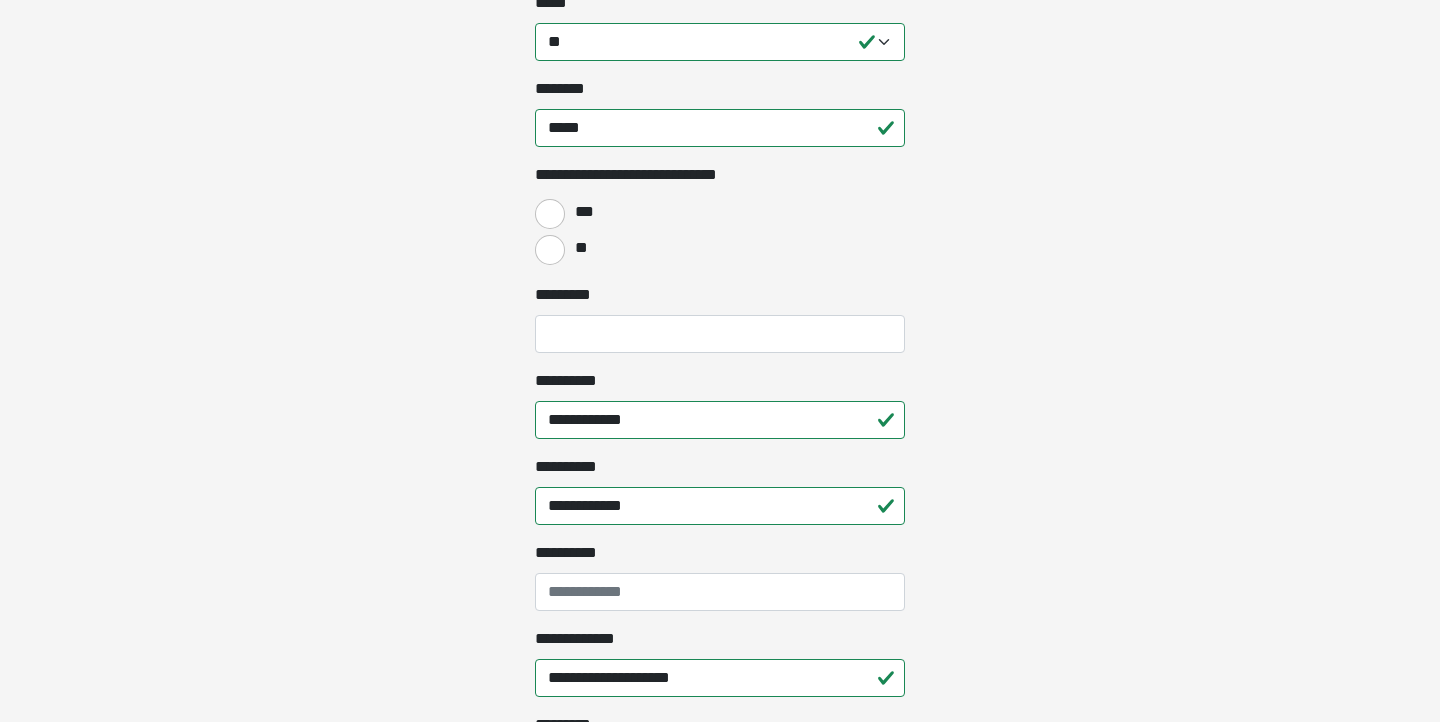 scroll, scrollTop: 1402, scrollLeft: 0, axis: vertical 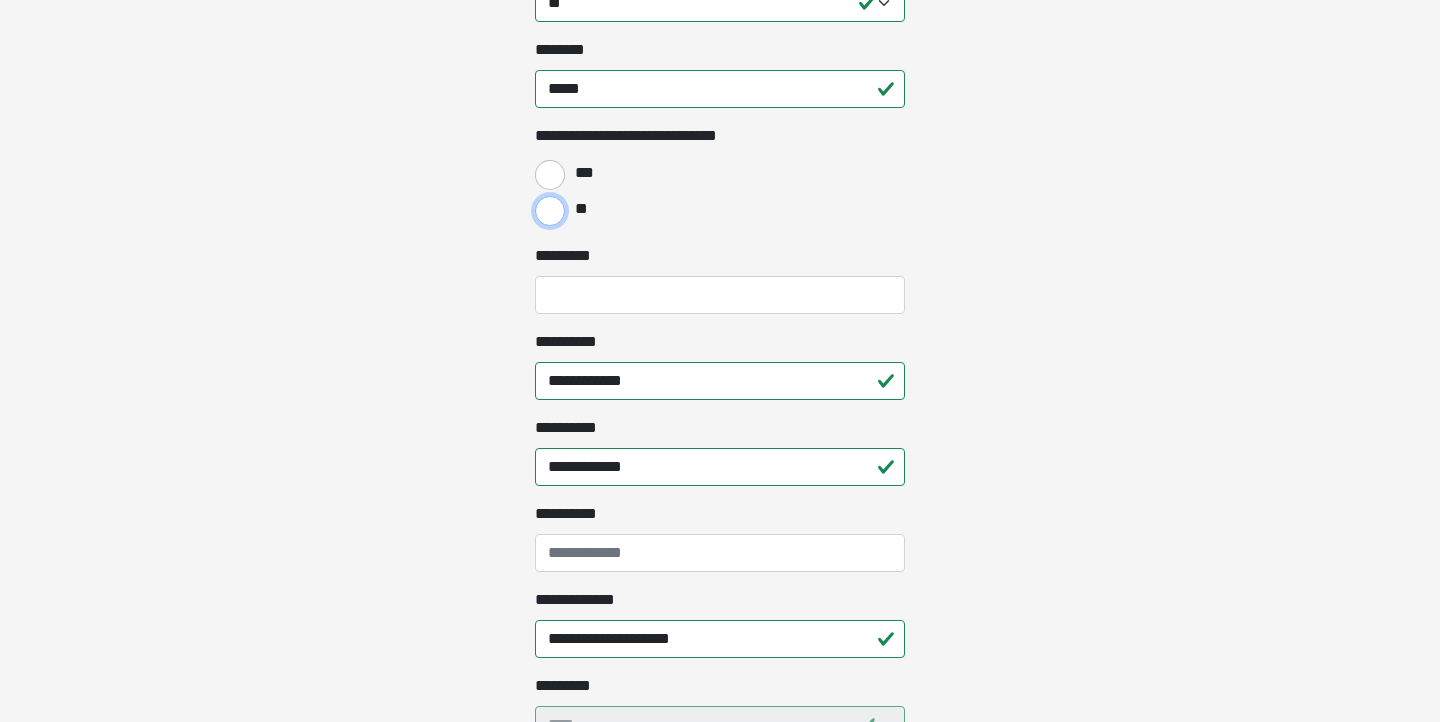 click on "**" at bounding box center [550, 211] 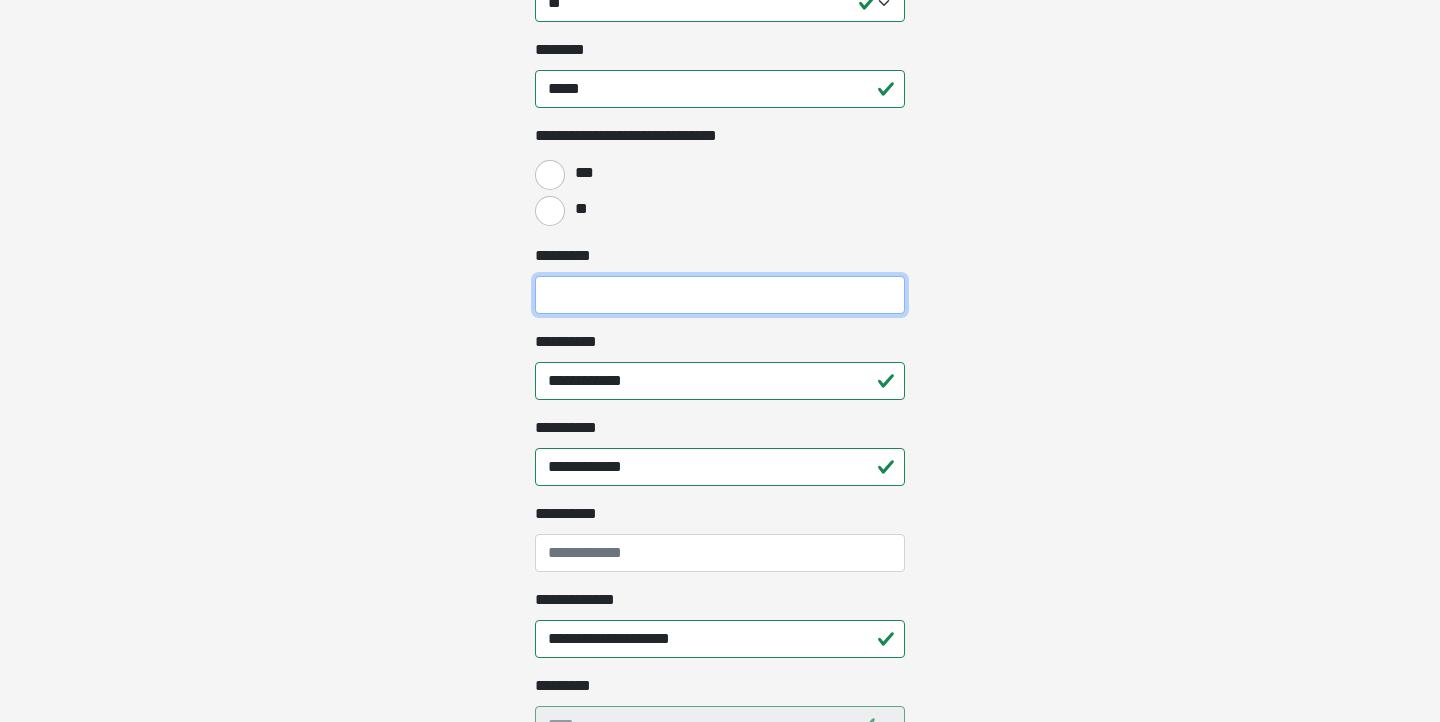 click on "*********" at bounding box center (720, 295) 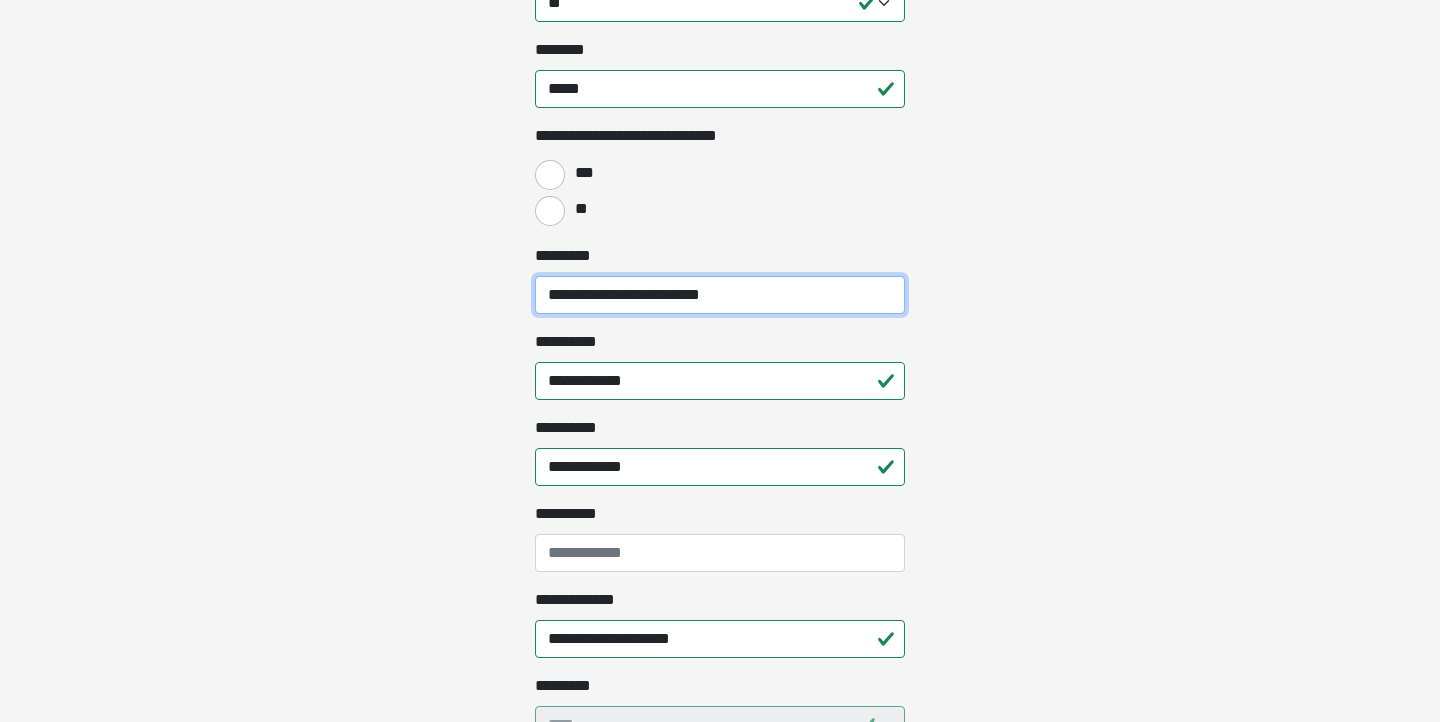 type on "**********" 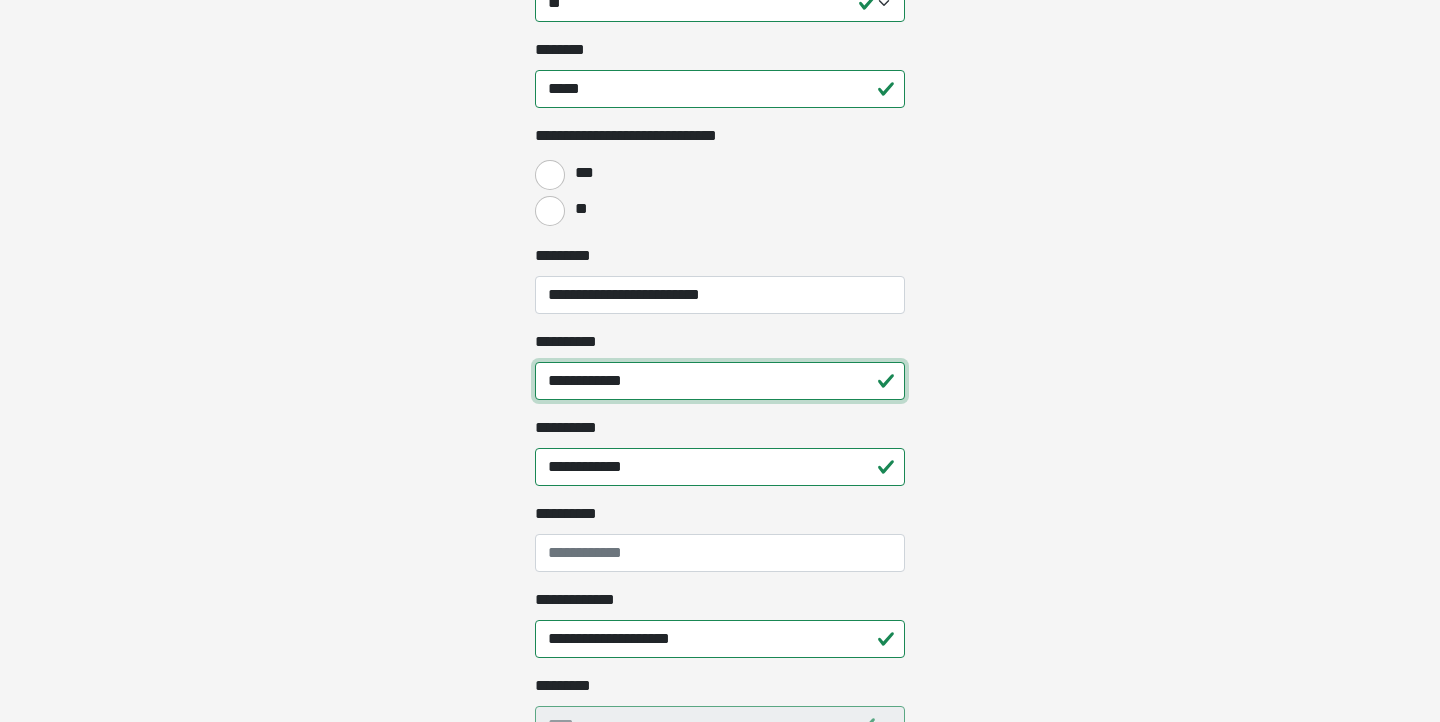 click on "**********" at bounding box center [720, 381] 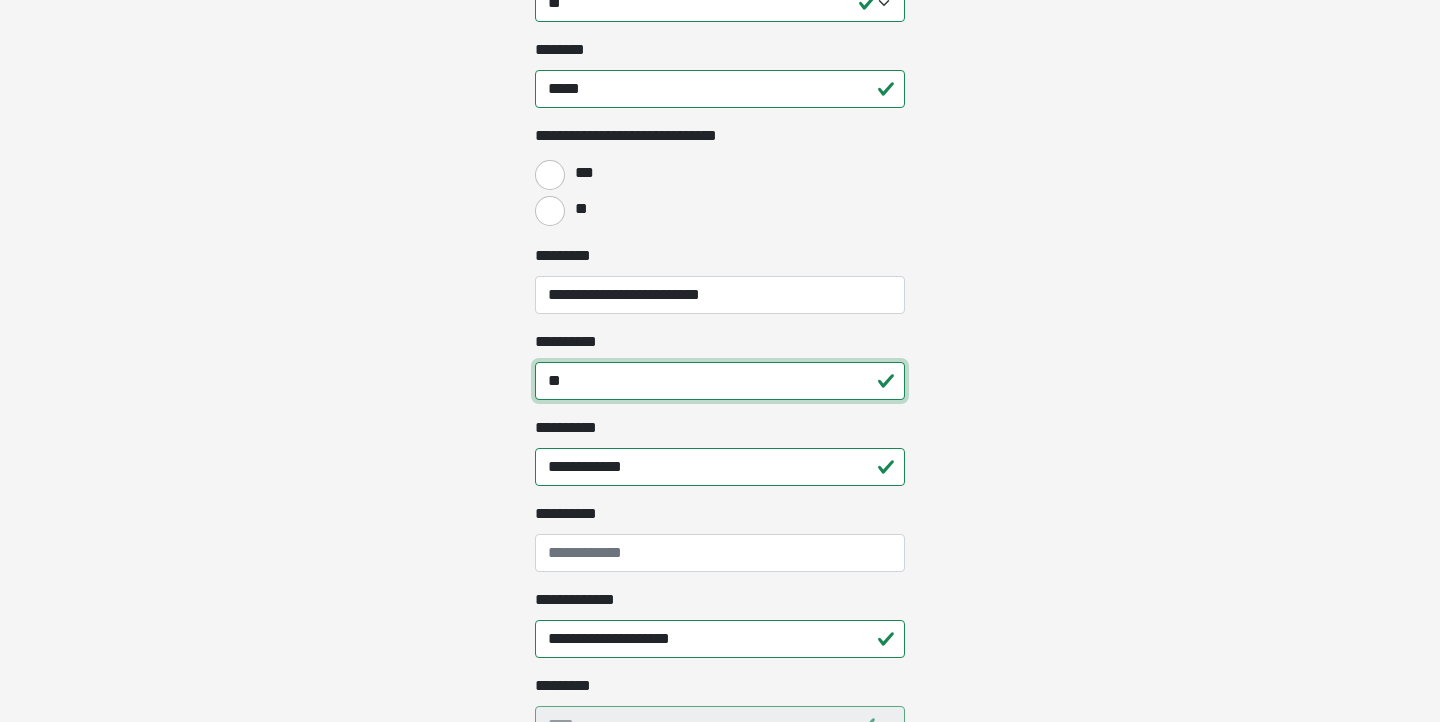 type on "*" 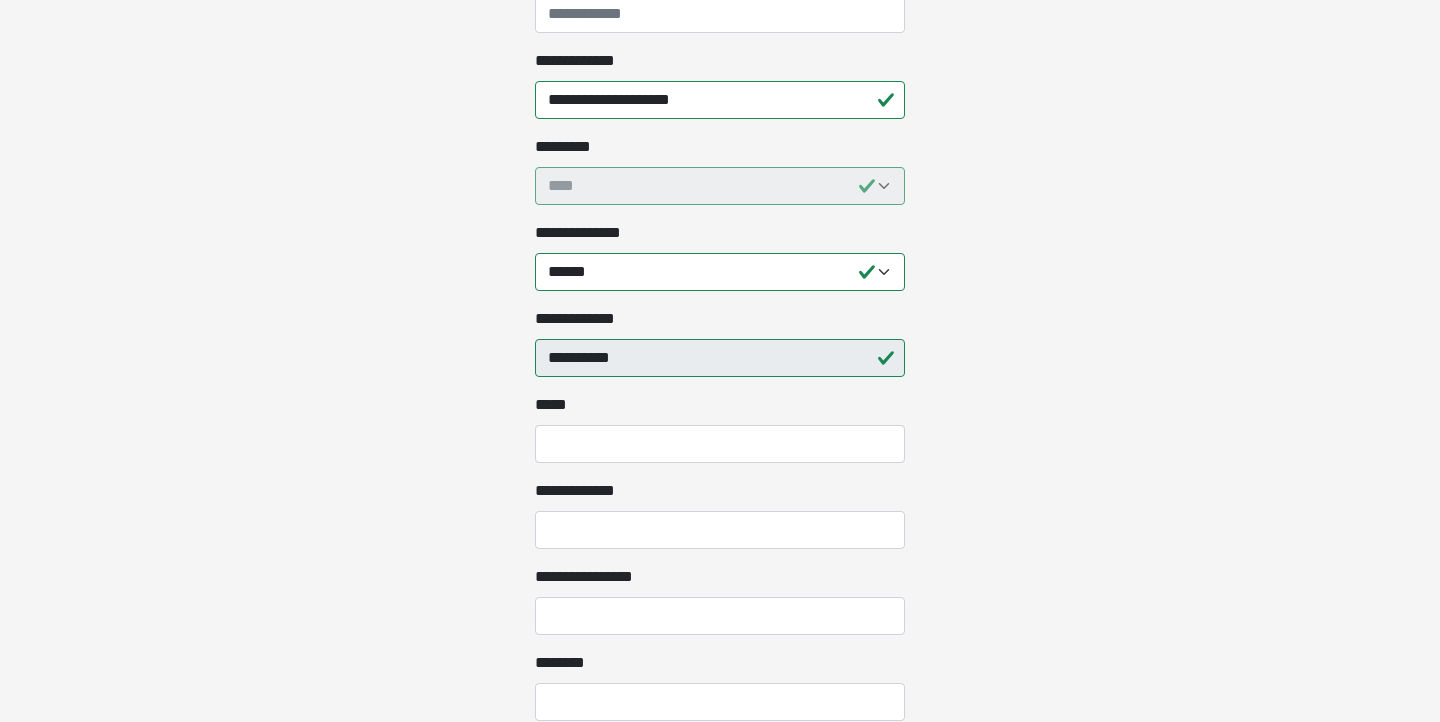 scroll, scrollTop: 1955, scrollLeft: 0, axis: vertical 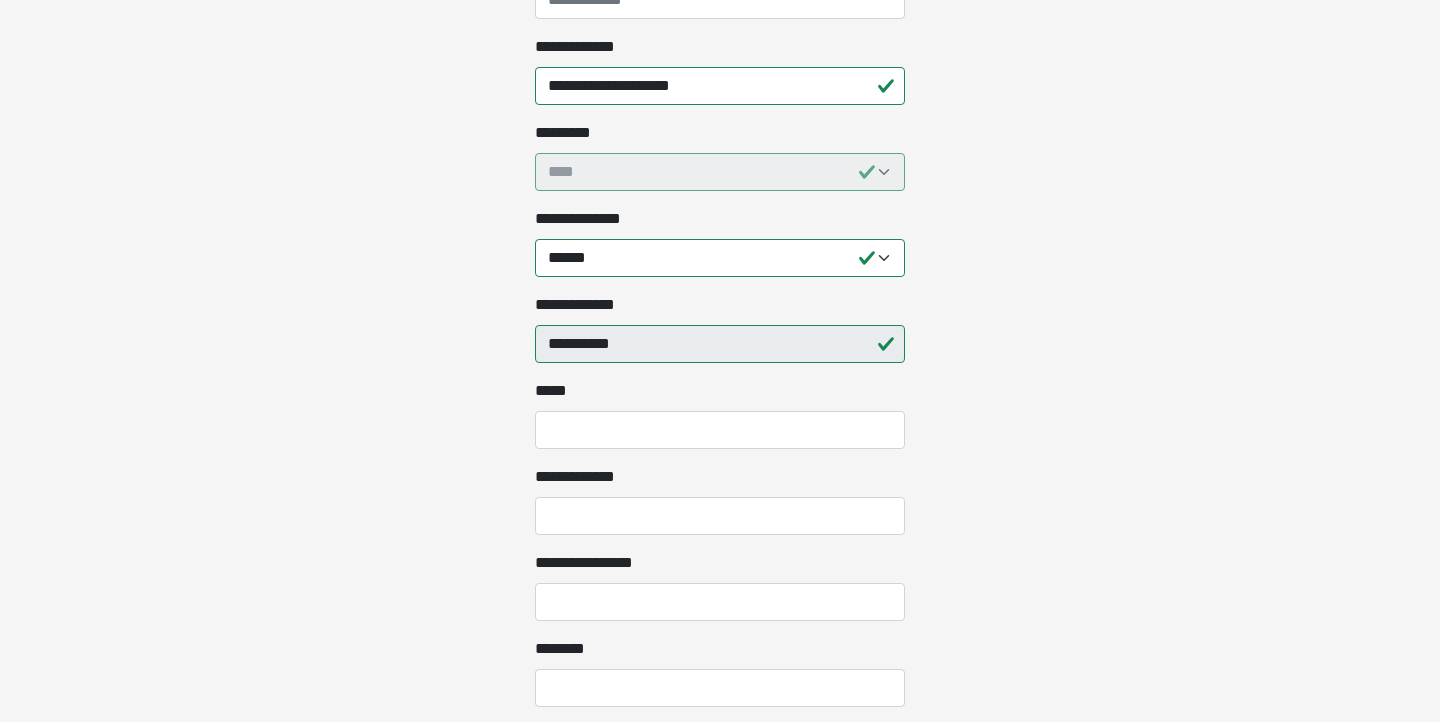 type 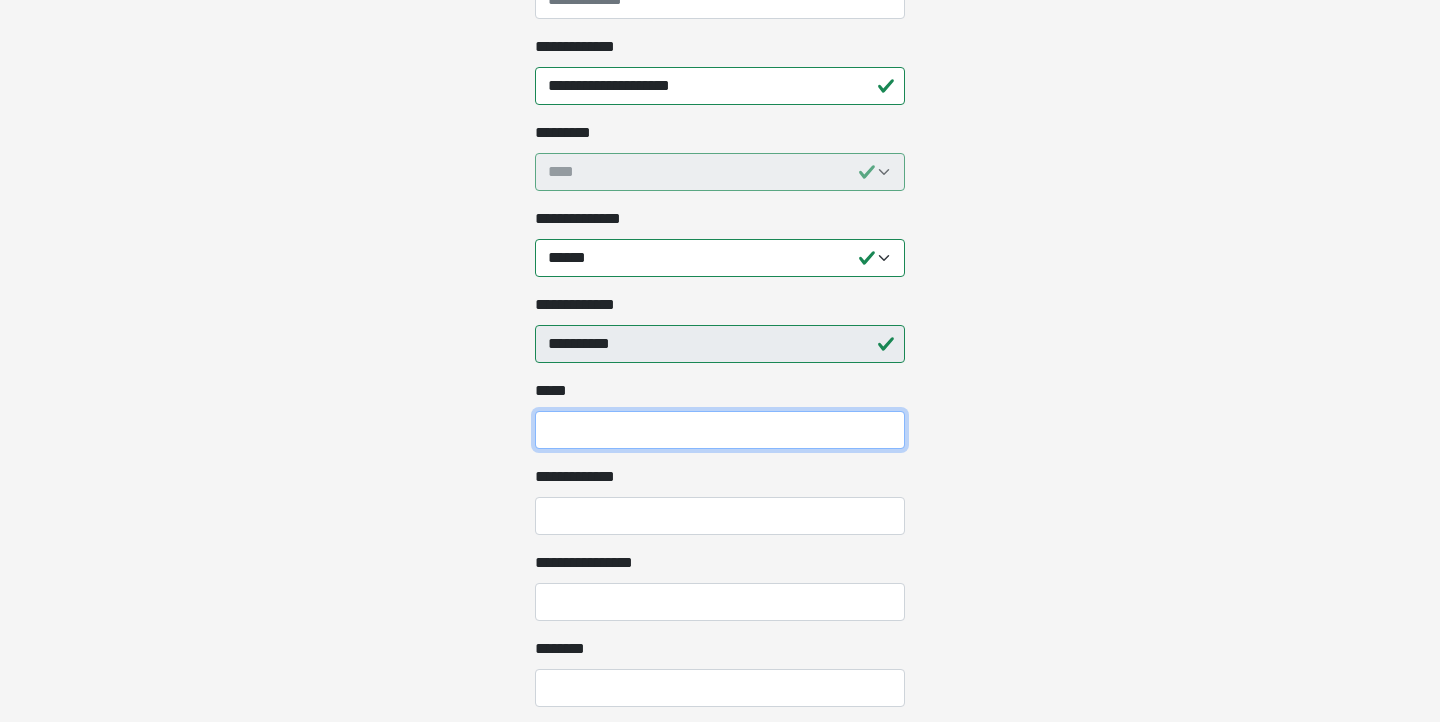 click on "*** *" at bounding box center [720, 430] 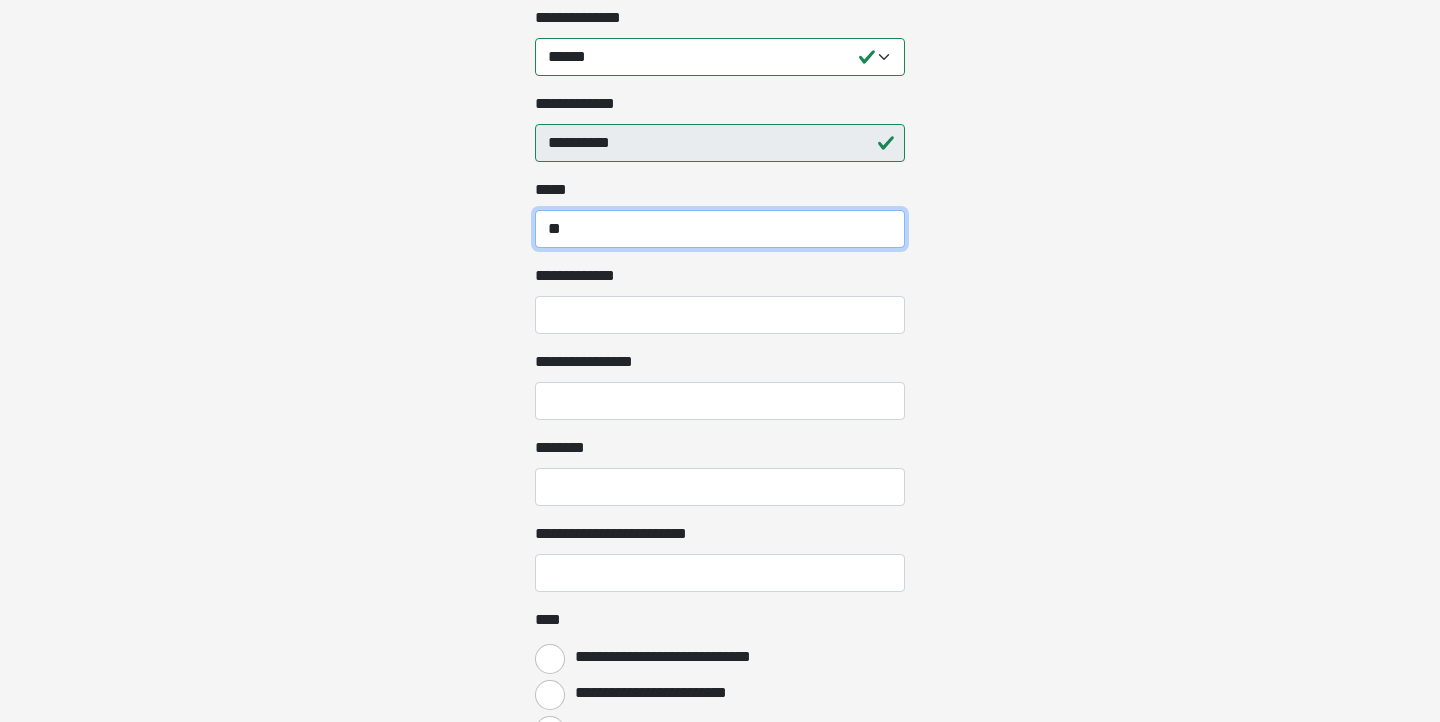 scroll, scrollTop: 2176, scrollLeft: 0, axis: vertical 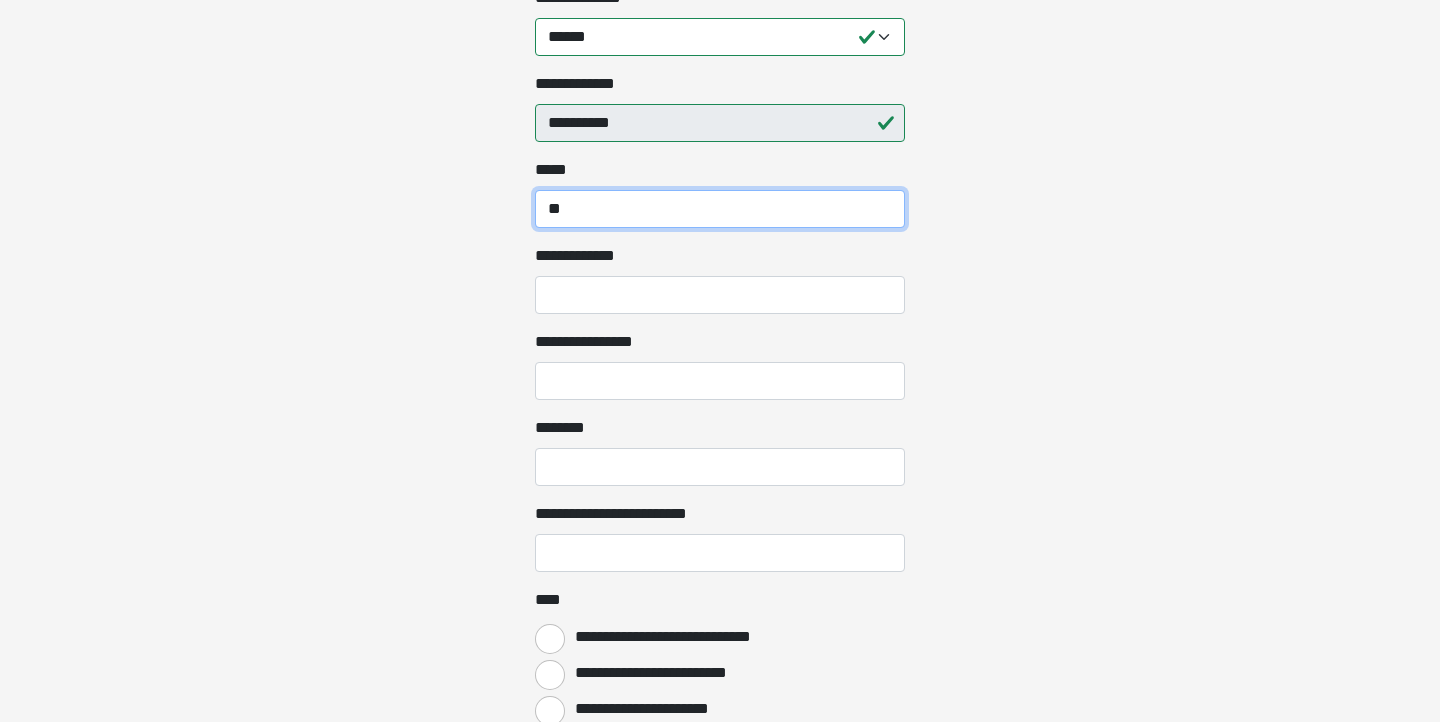 type on "**" 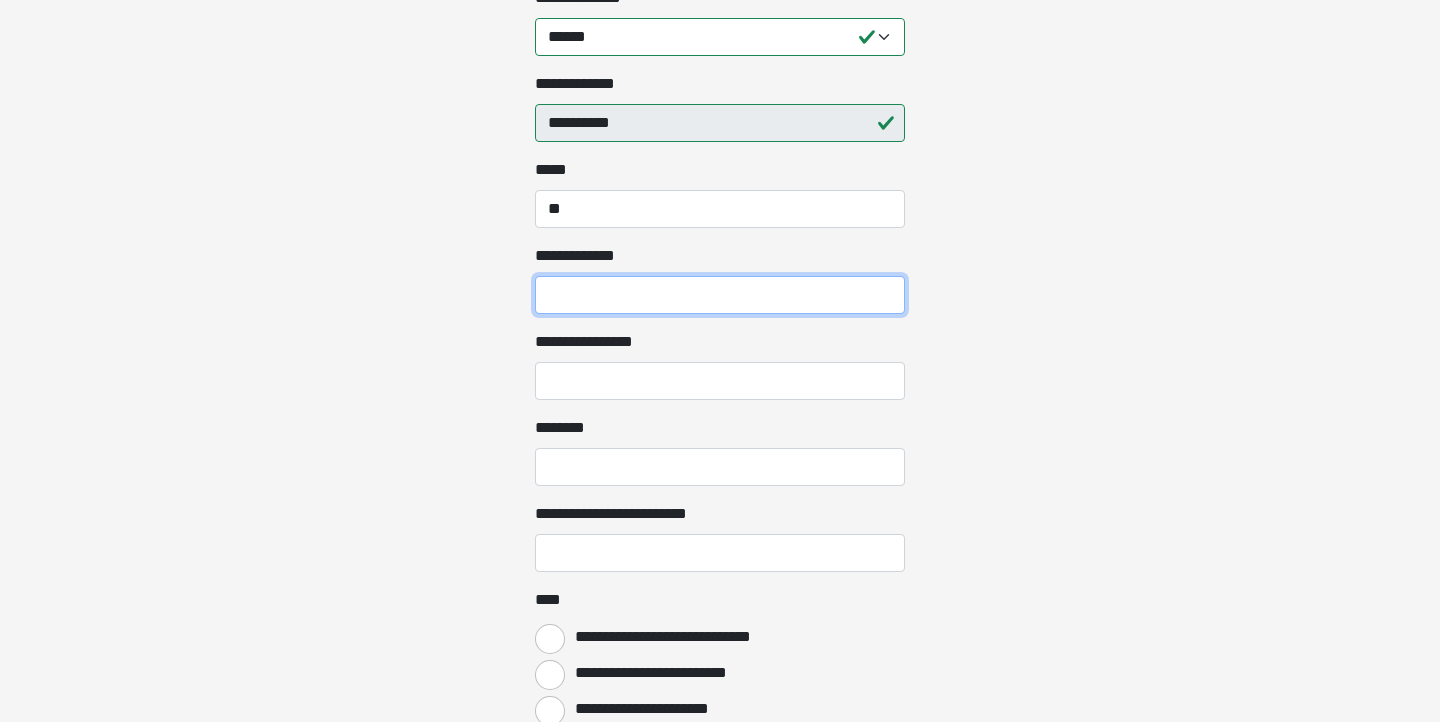 click on "**********" at bounding box center [720, 295] 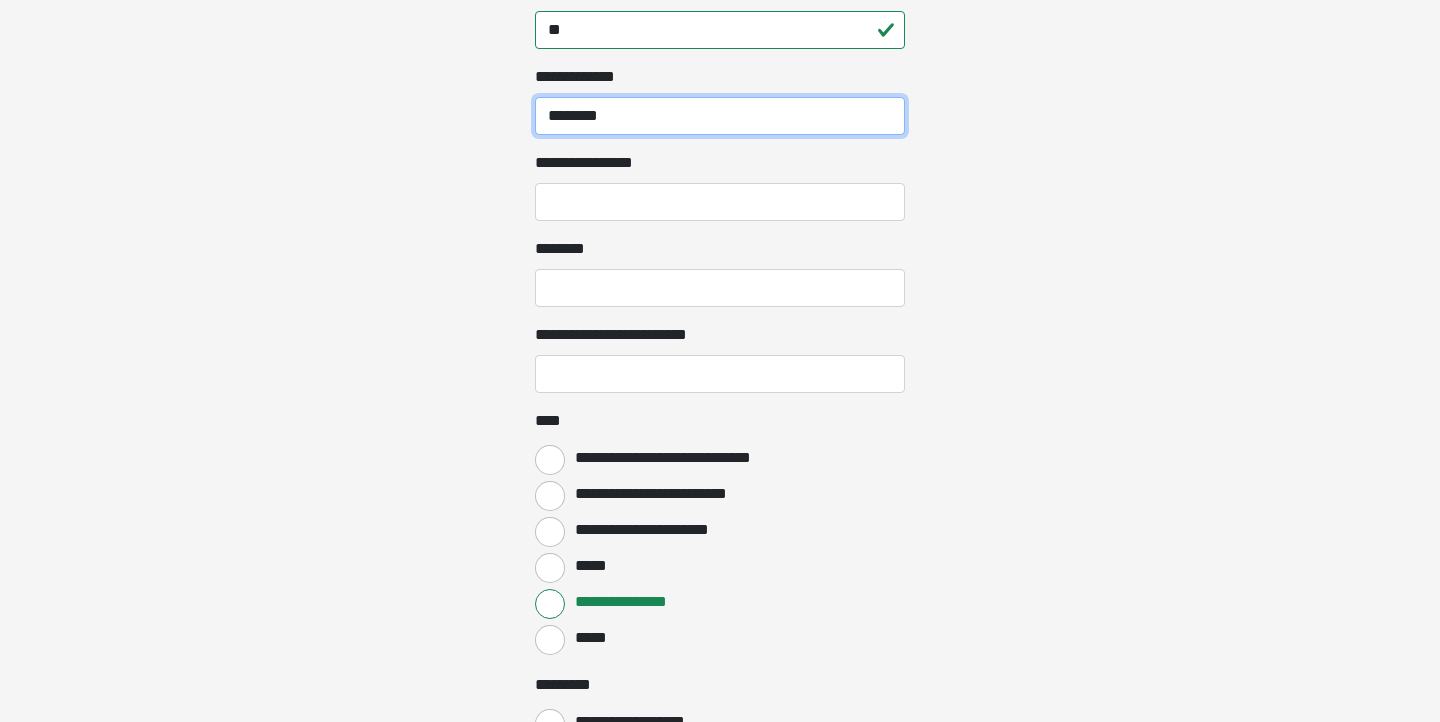 scroll, scrollTop: 2410, scrollLeft: 0, axis: vertical 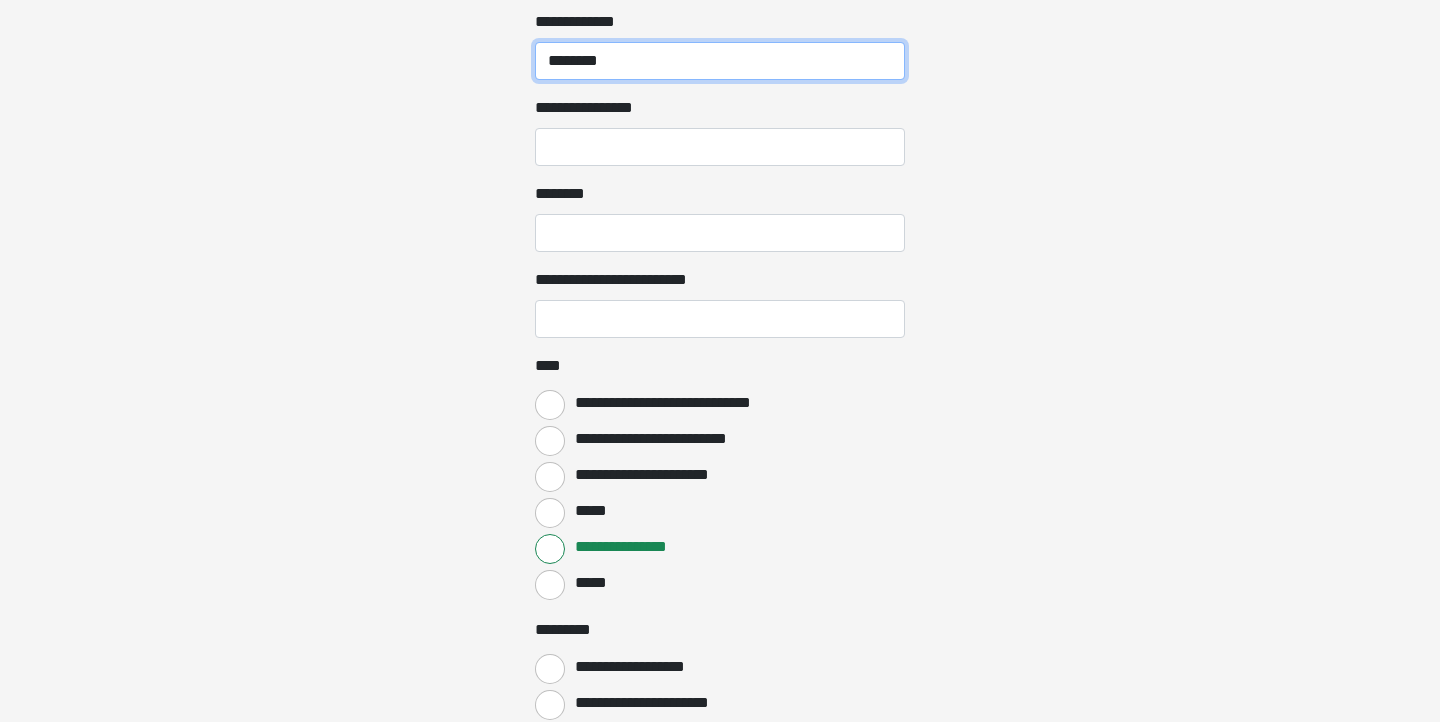 type on "********" 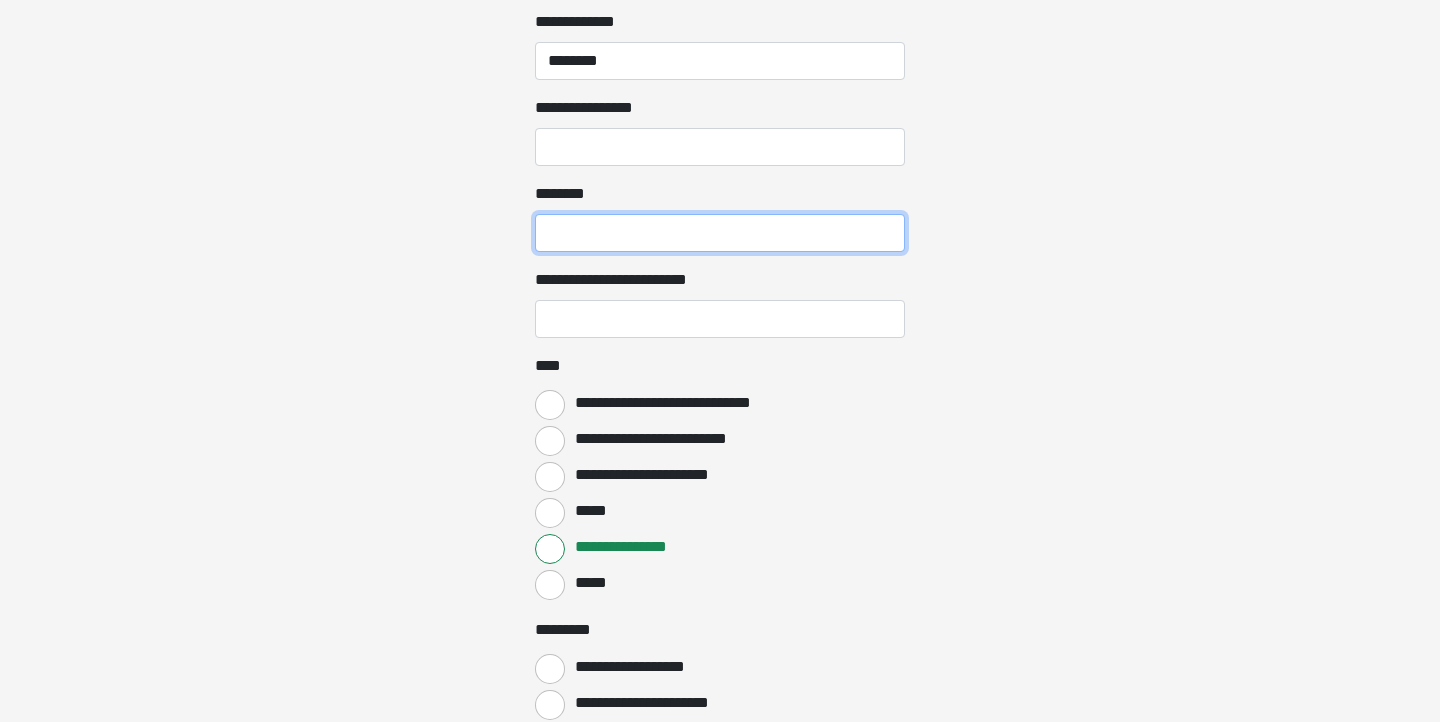 click on "********" at bounding box center (720, 233) 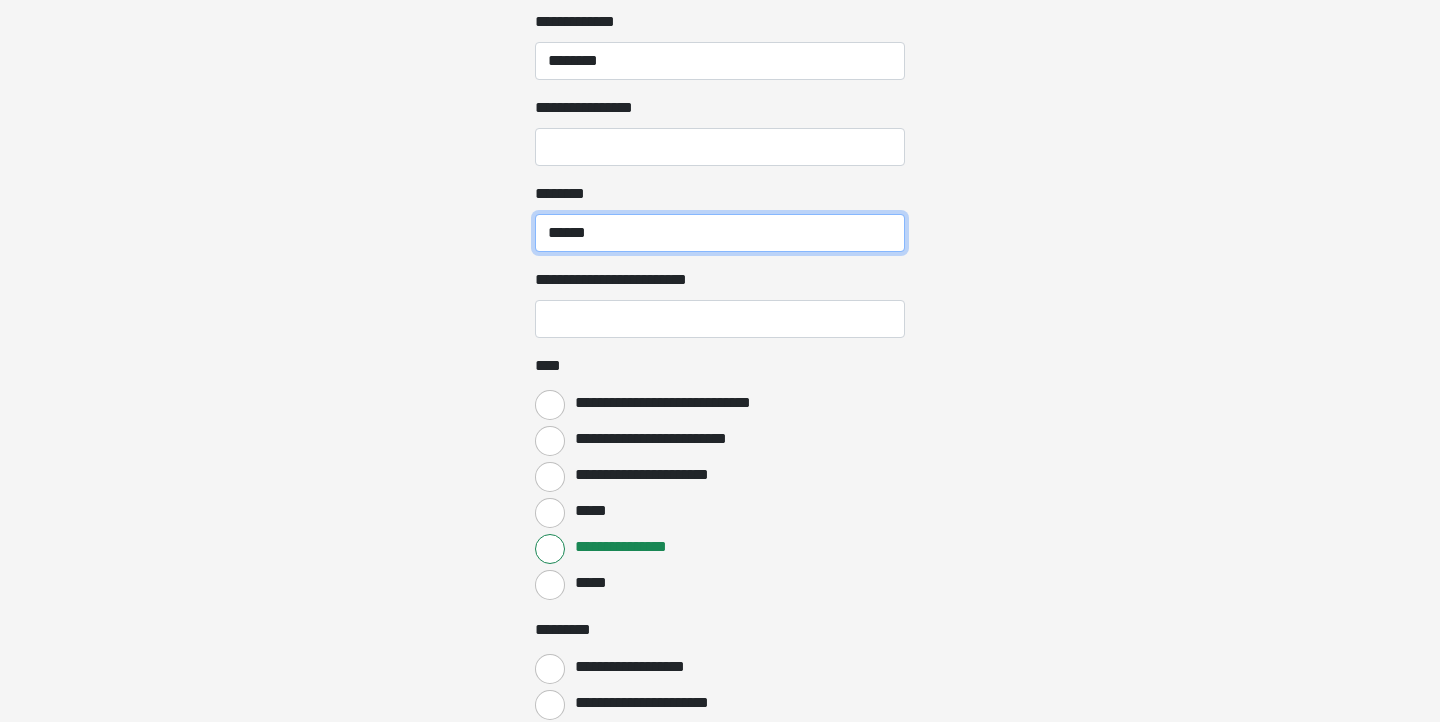 type on "*****" 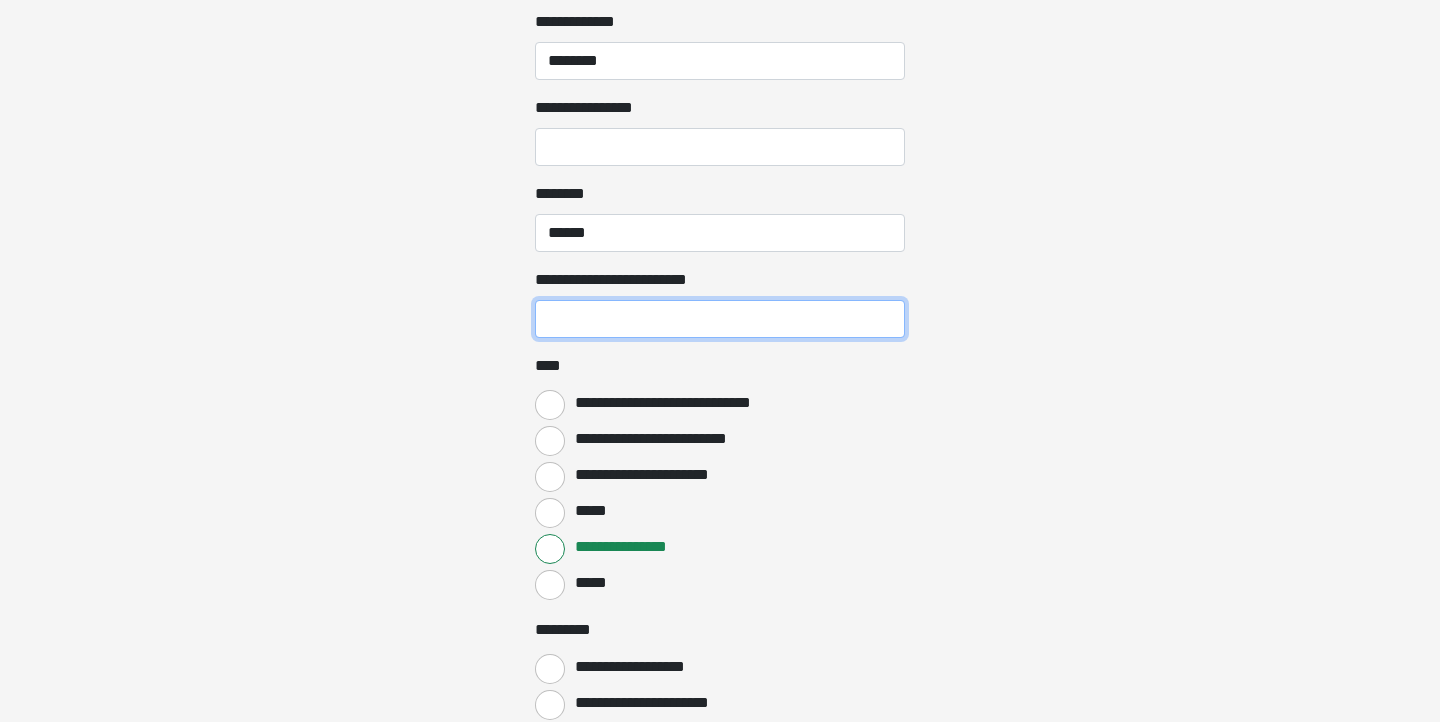 click on "**********" at bounding box center (720, 319) 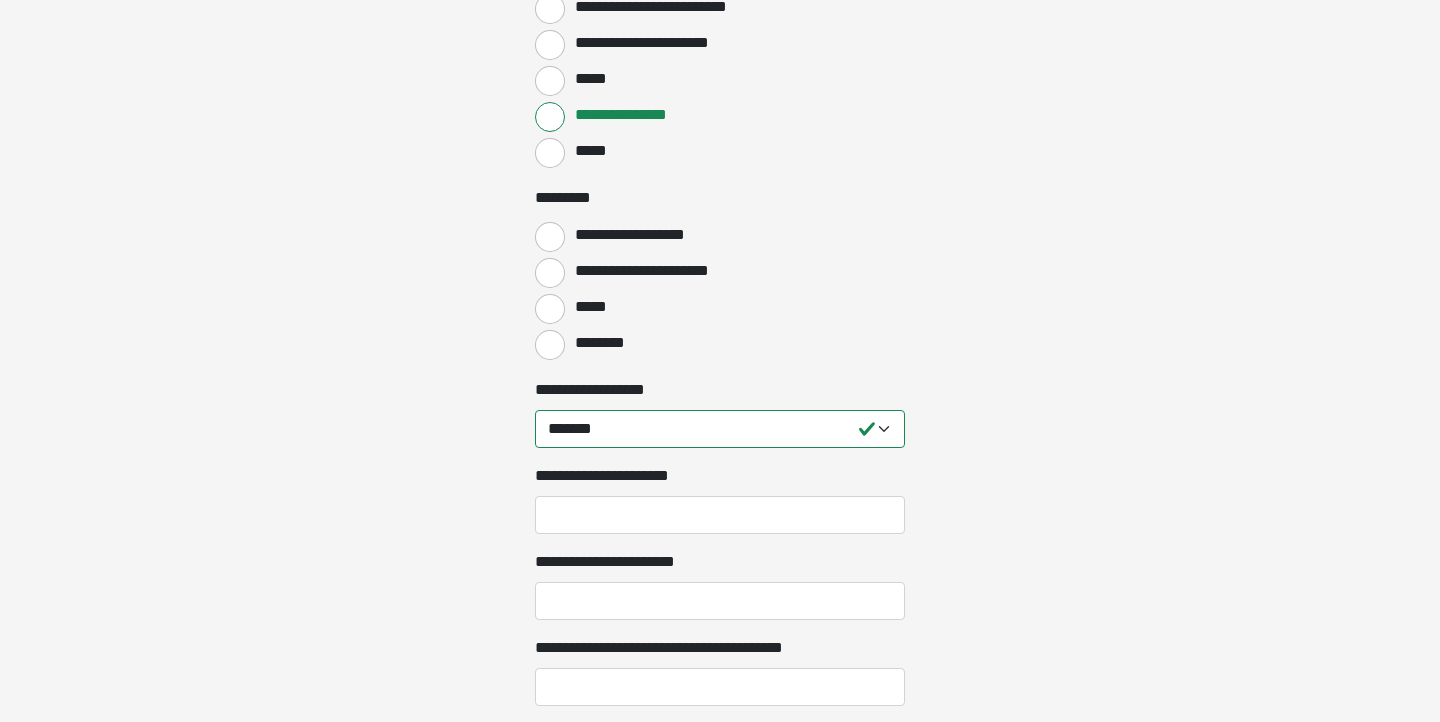 scroll, scrollTop: 2844, scrollLeft: 0, axis: vertical 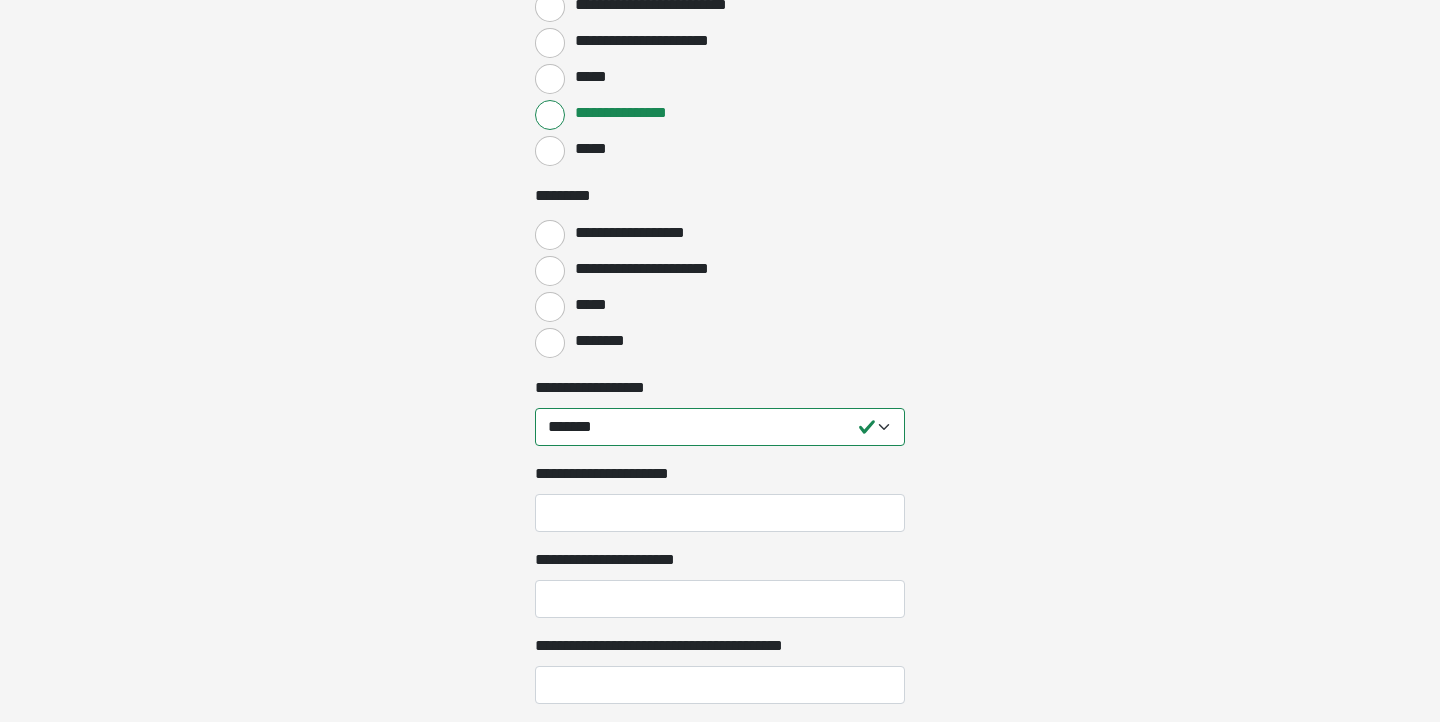 type on "**********" 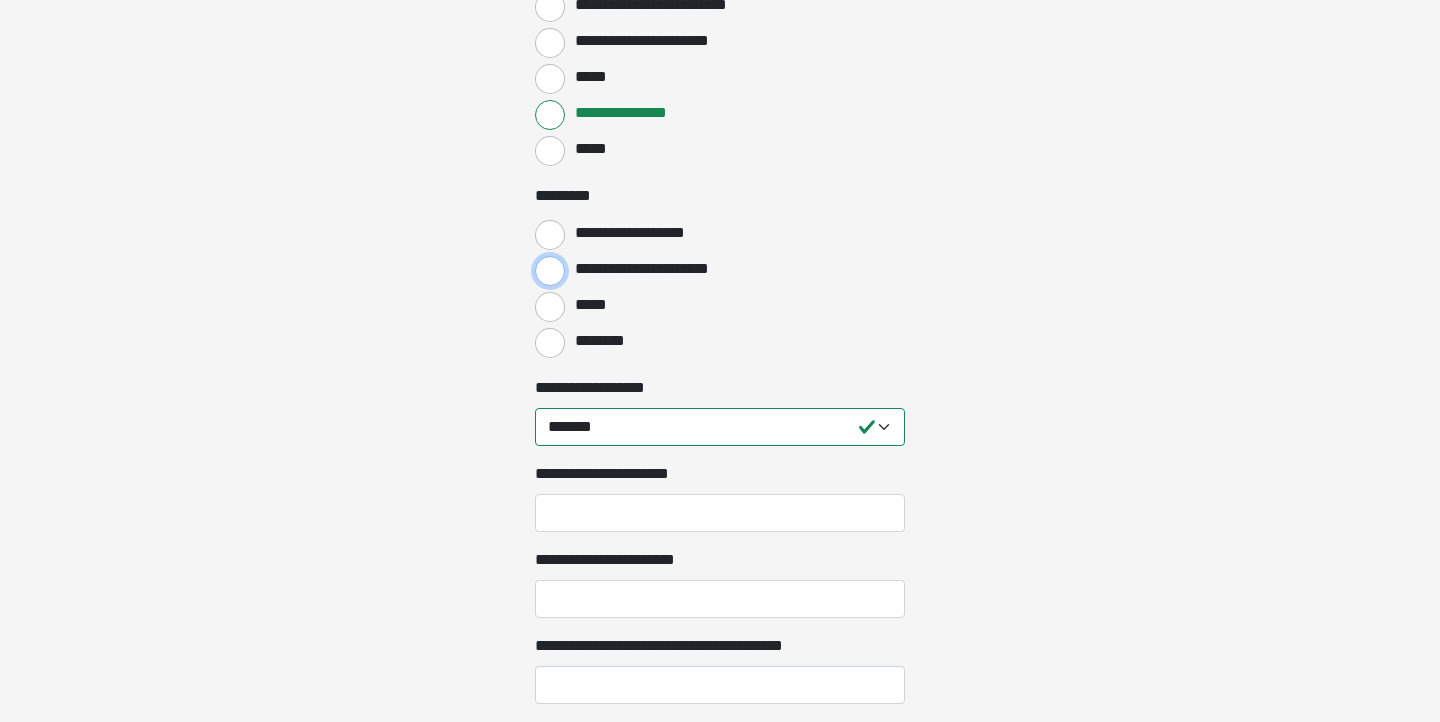 click on "**********" at bounding box center (550, 271) 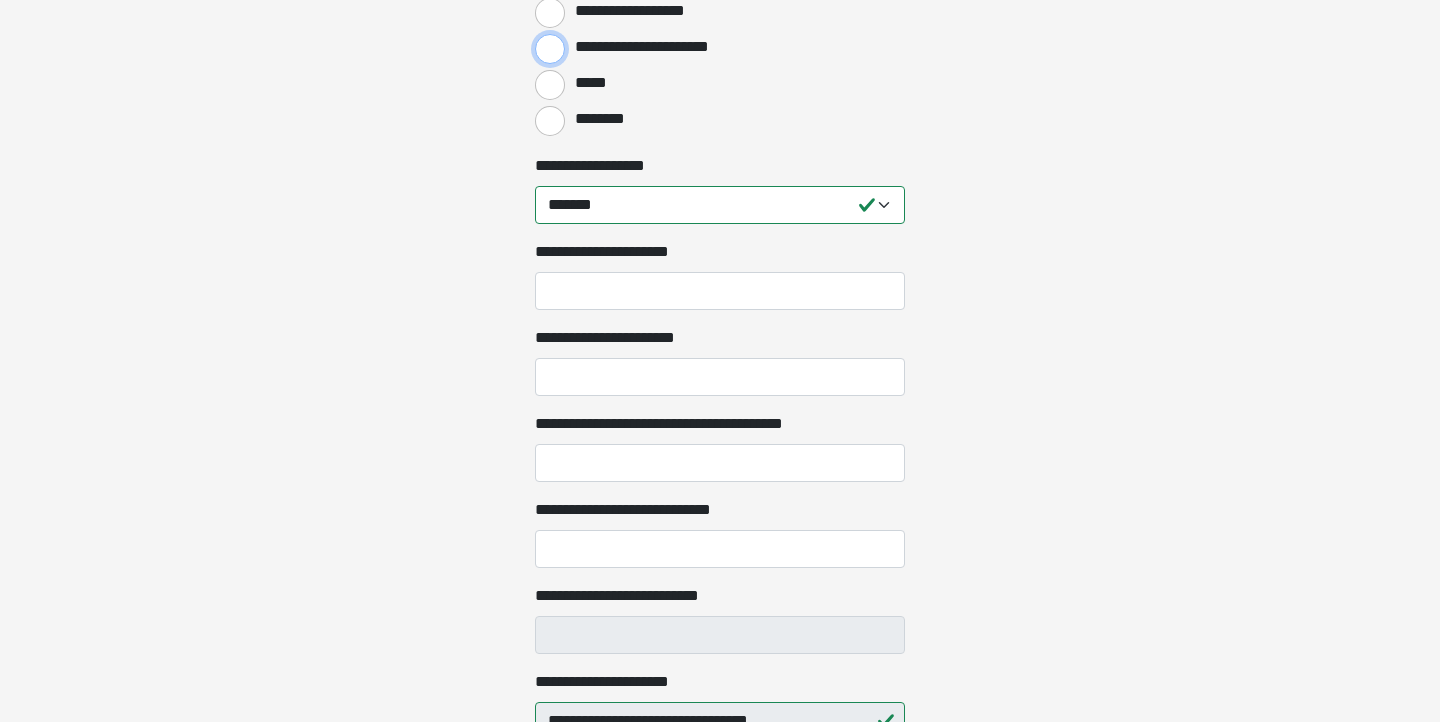scroll, scrollTop: 3126, scrollLeft: 0, axis: vertical 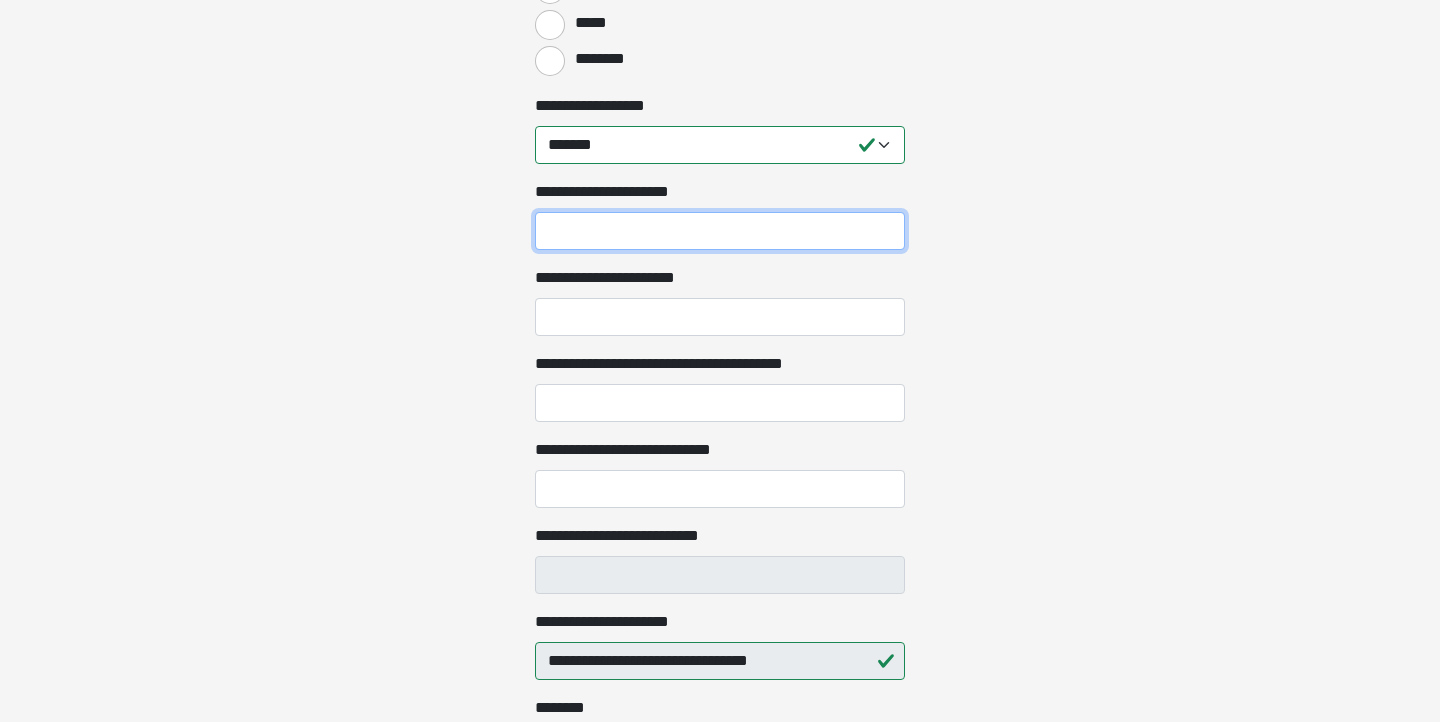 click on "**********" at bounding box center [720, 231] 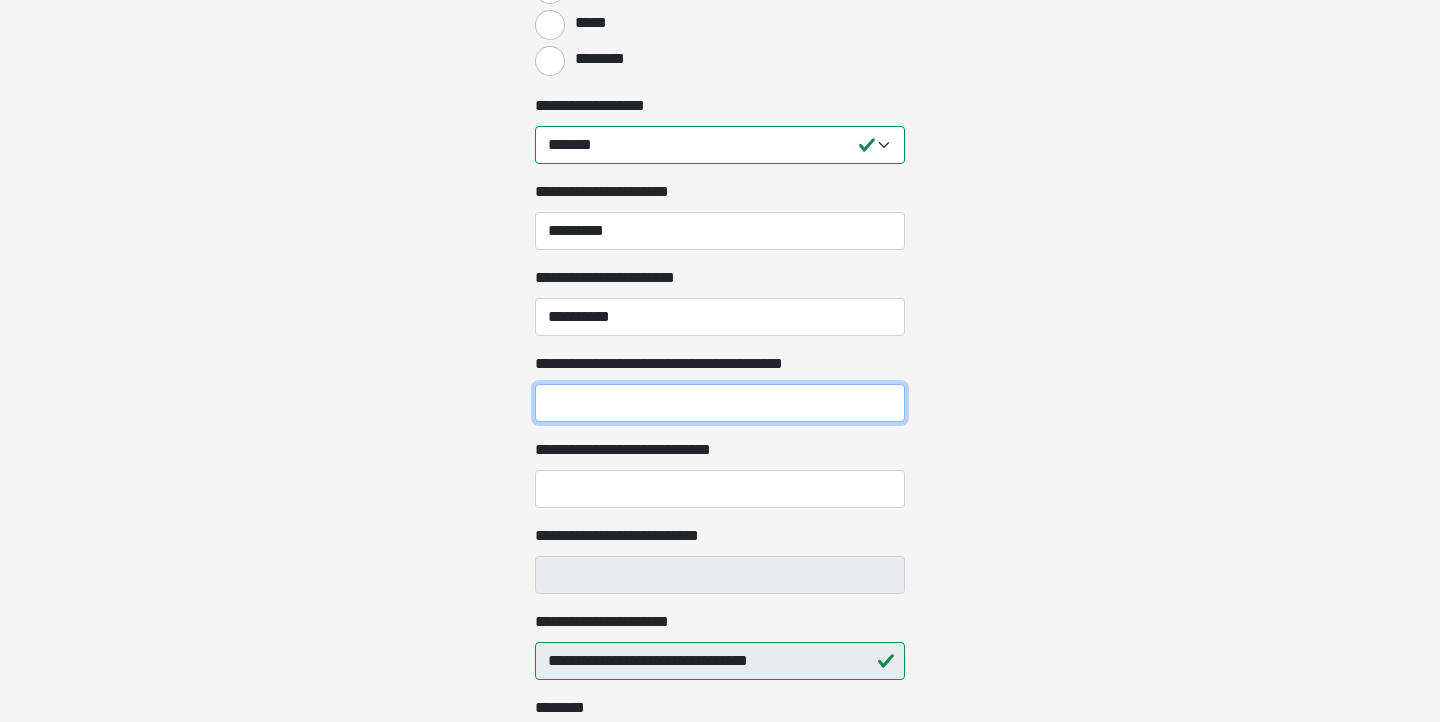 type on "**********" 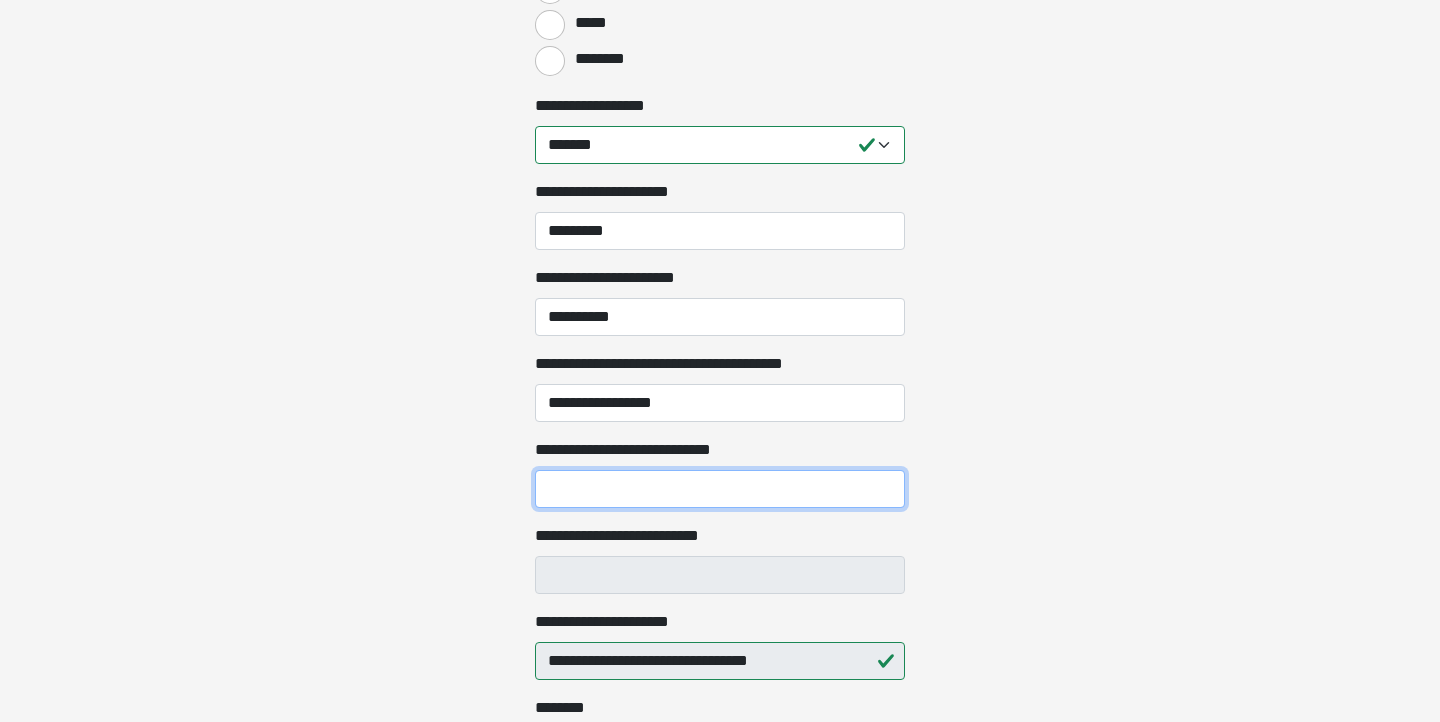 click on "**********" at bounding box center [720, 489] 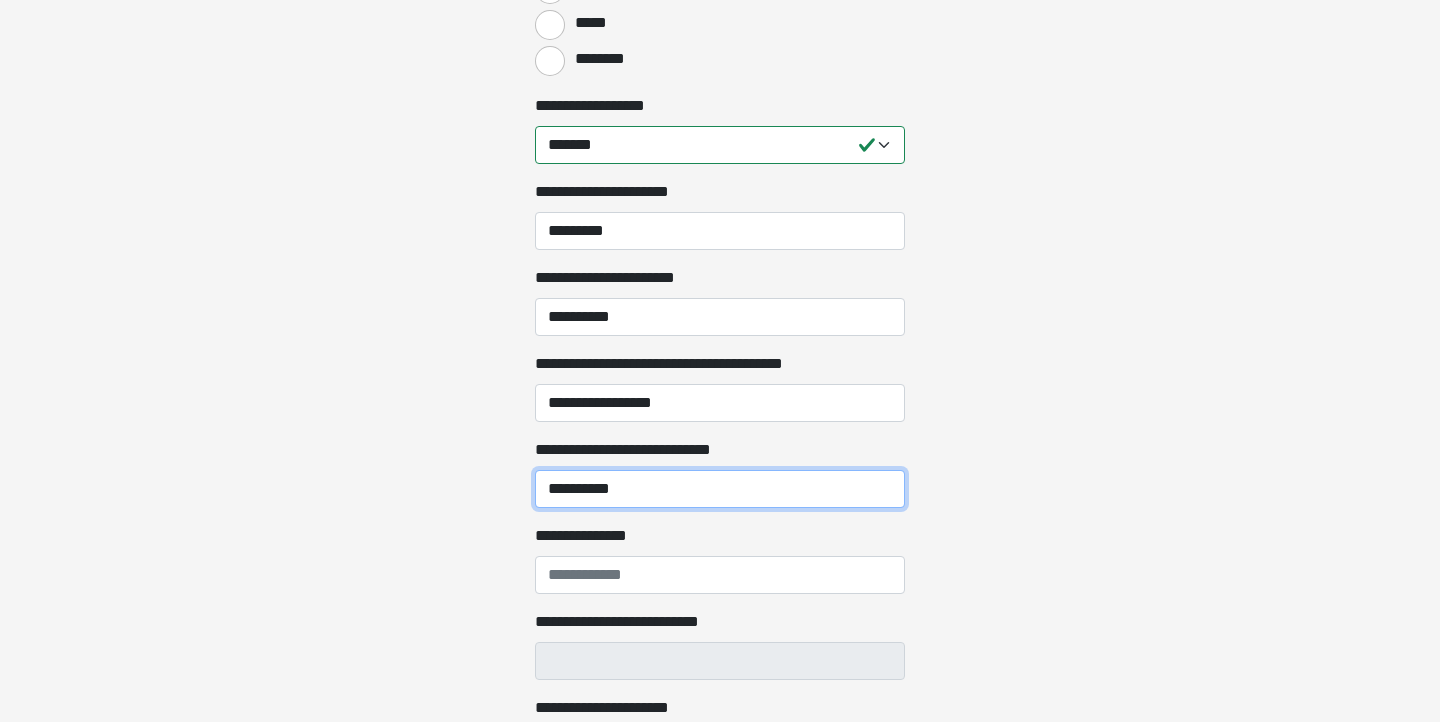 type on "**********" 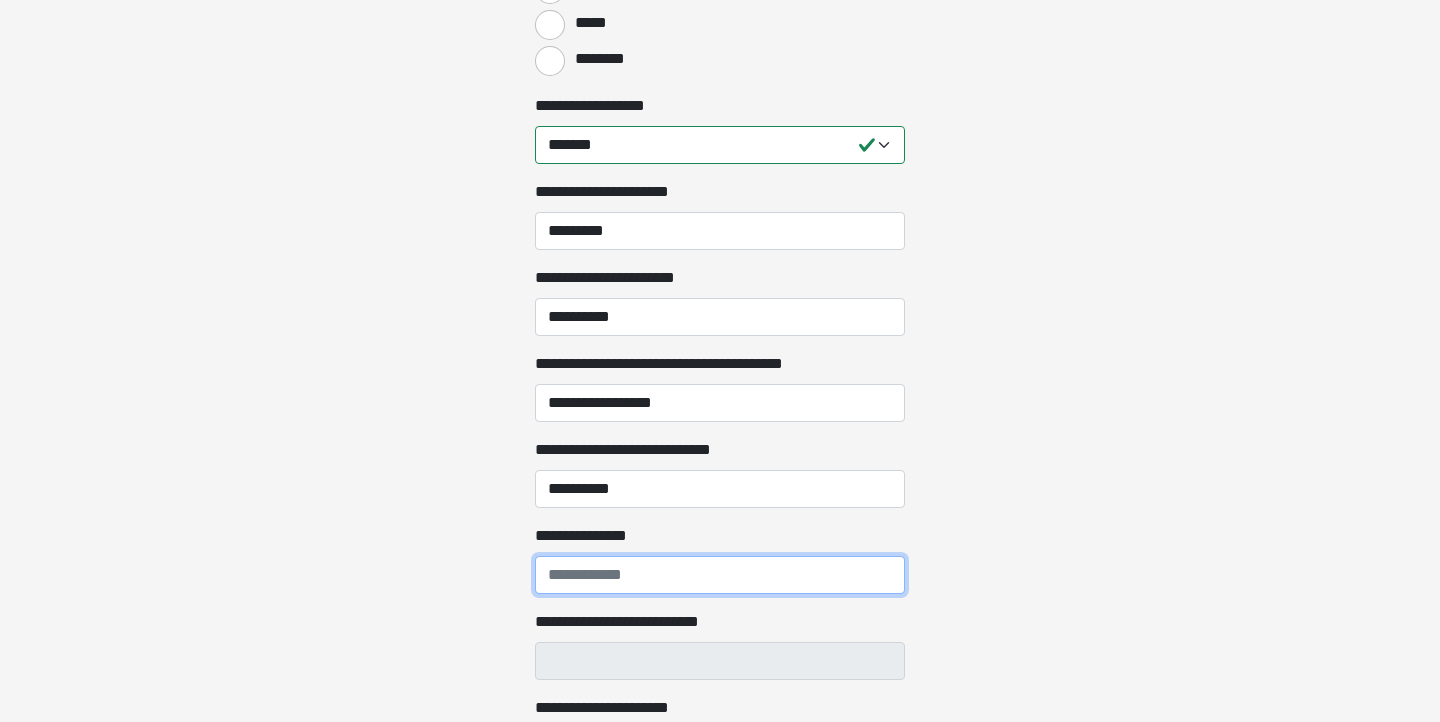 click on "**********" at bounding box center (720, 575) 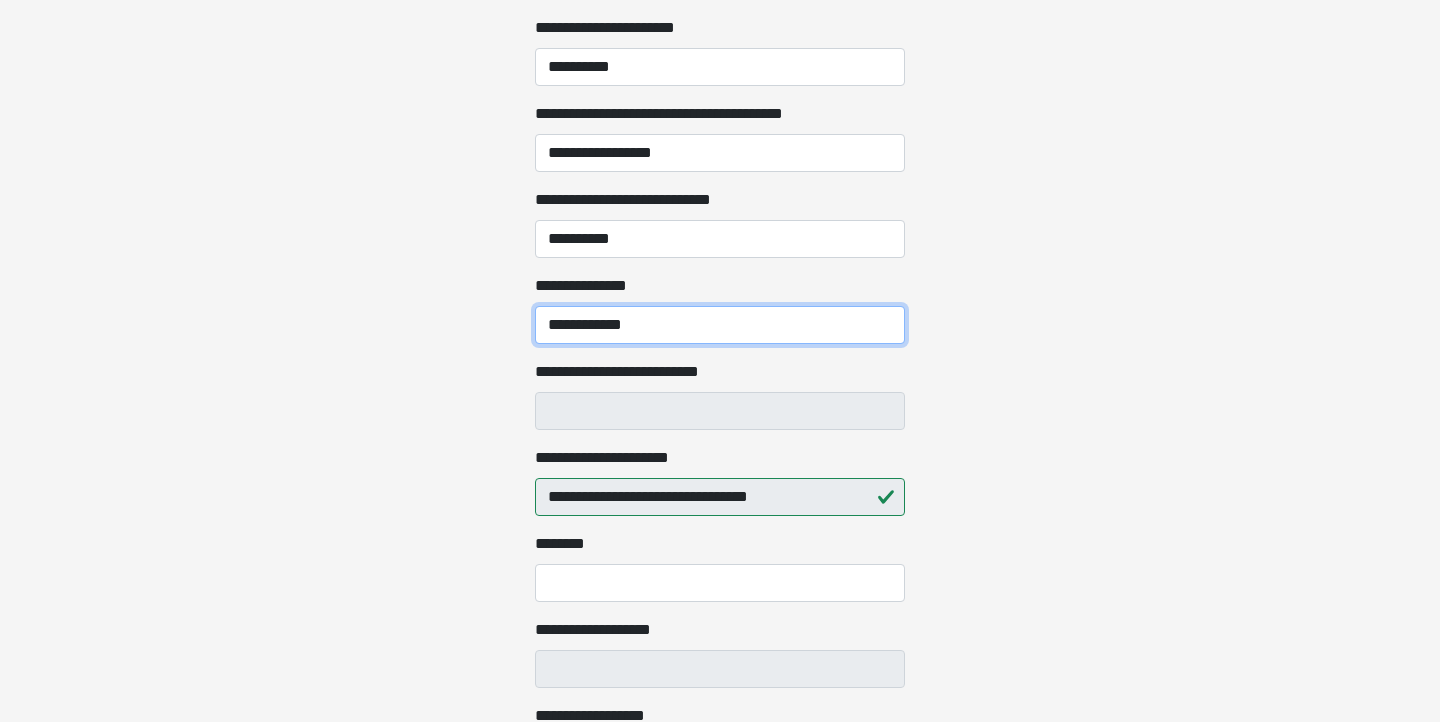 scroll, scrollTop: 3382, scrollLeft: 0, axis: vertical 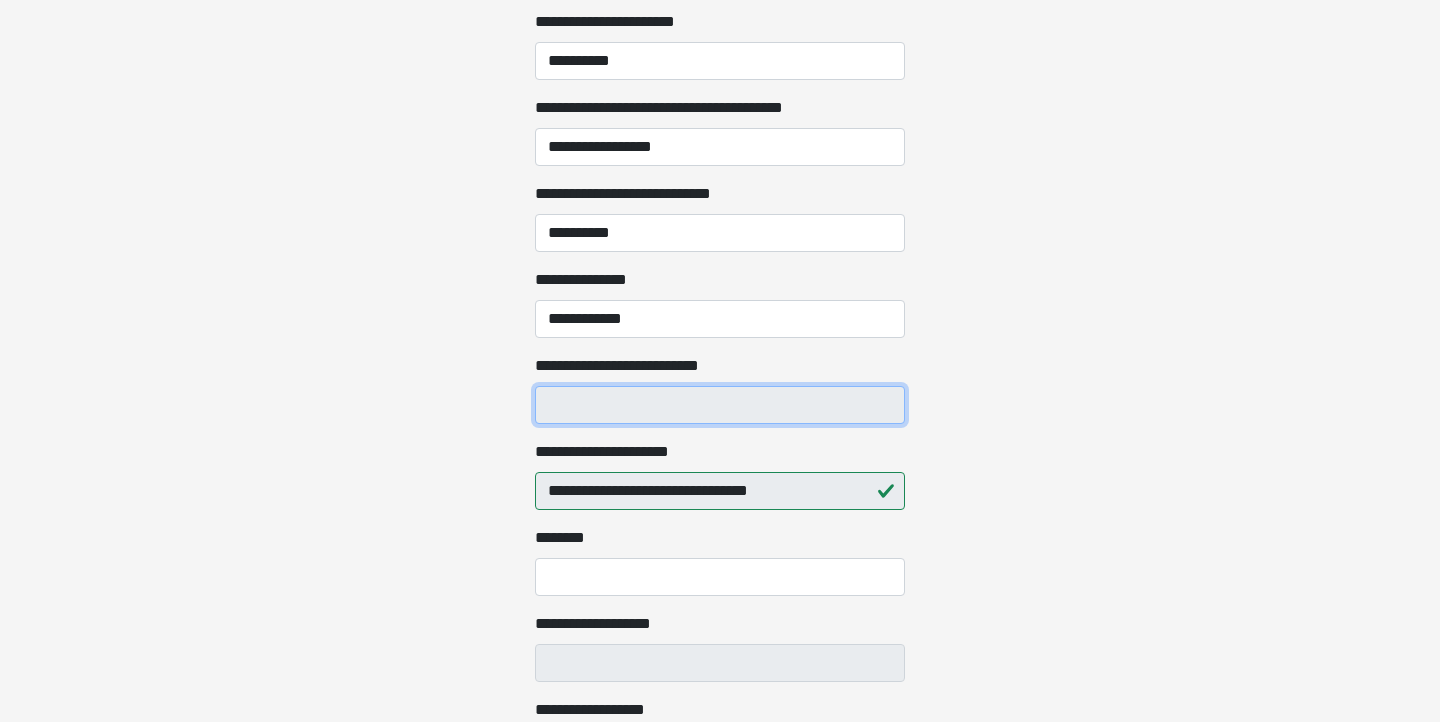 click on "**********" at bounding box center (720, 405) 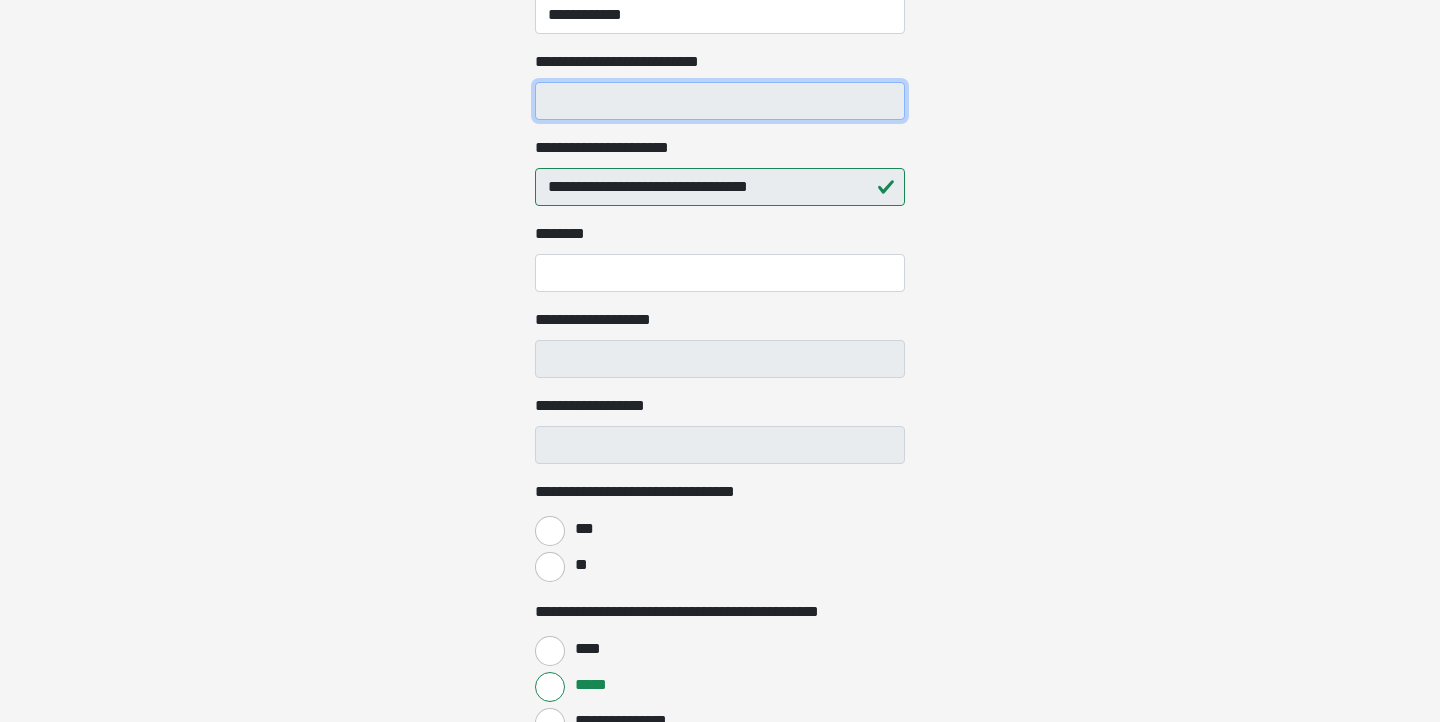 scroll, scrollTop: 3688, scrollLeft: 0, axis: vertical 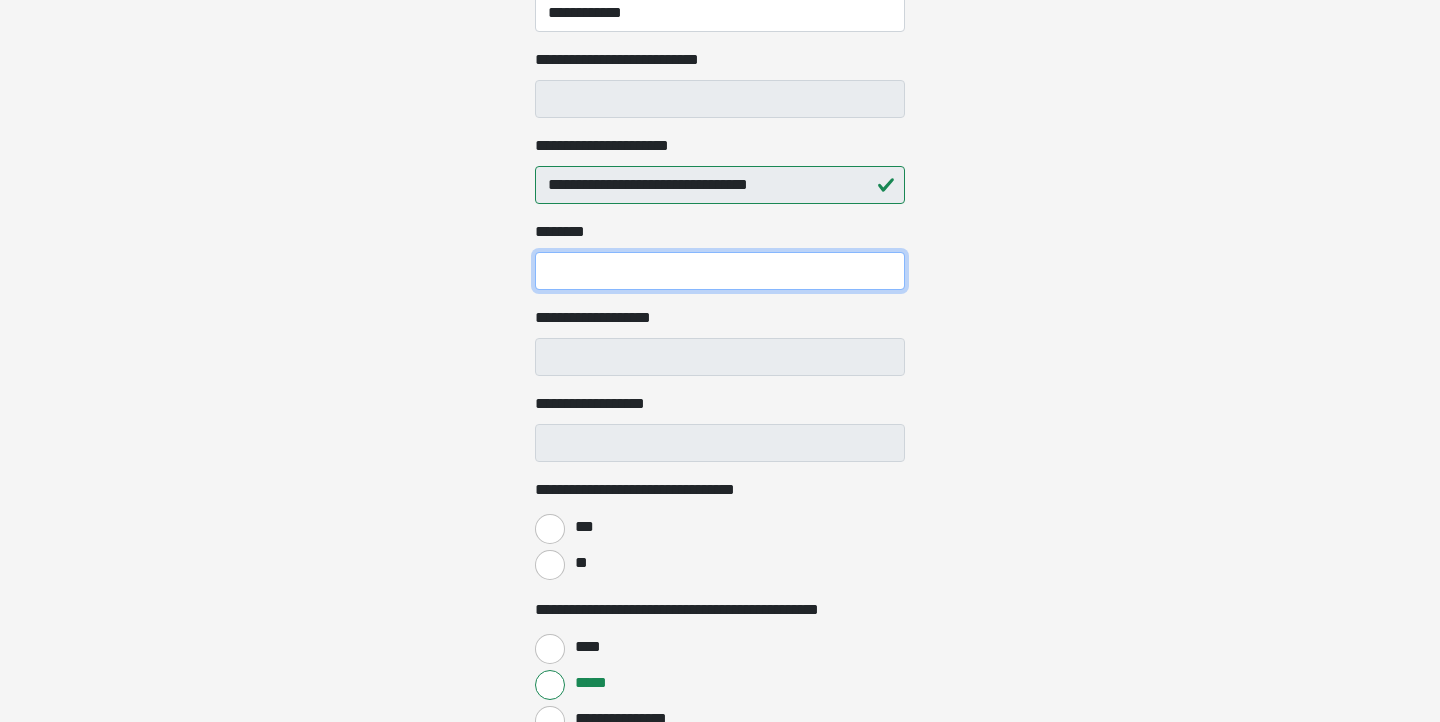 click on "********" at bounding box center (720, 271) 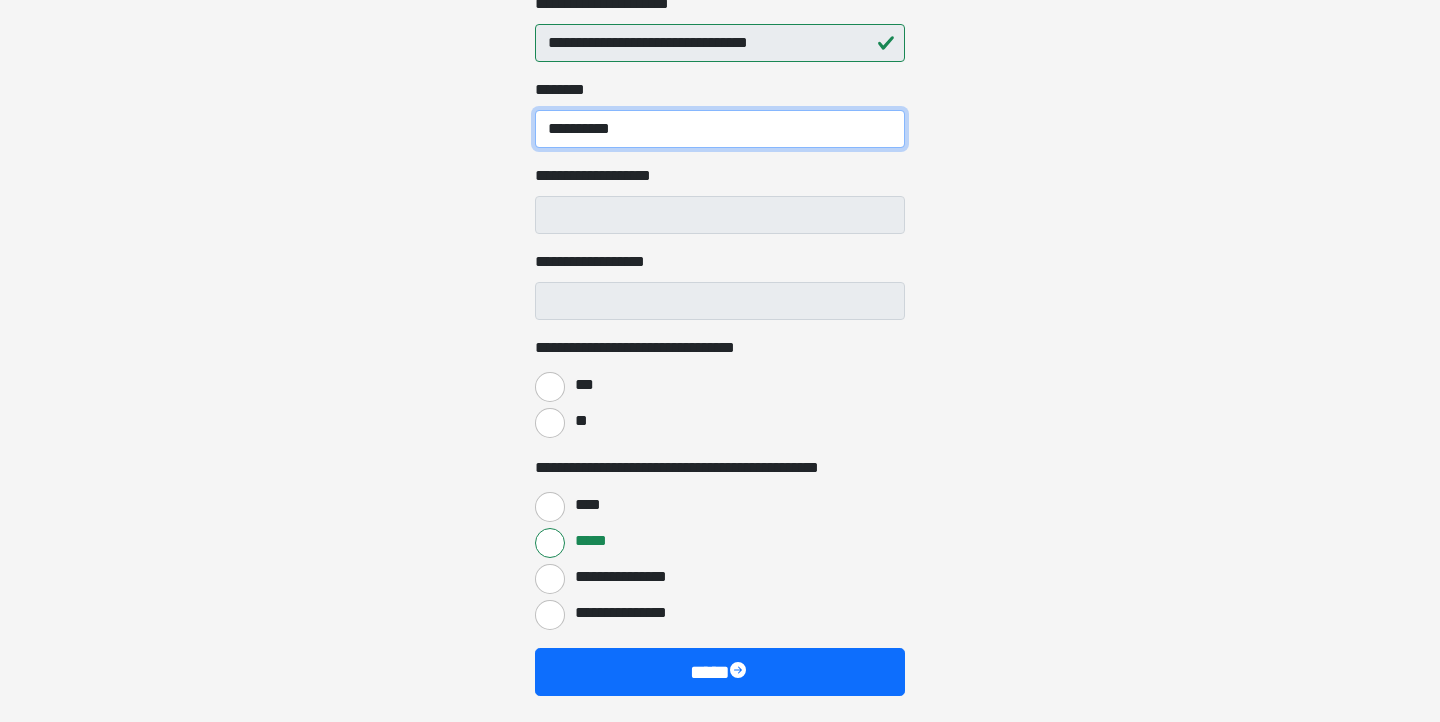 scroll, scrollTop: 3834, scrollLeft: 0, axis: vertical 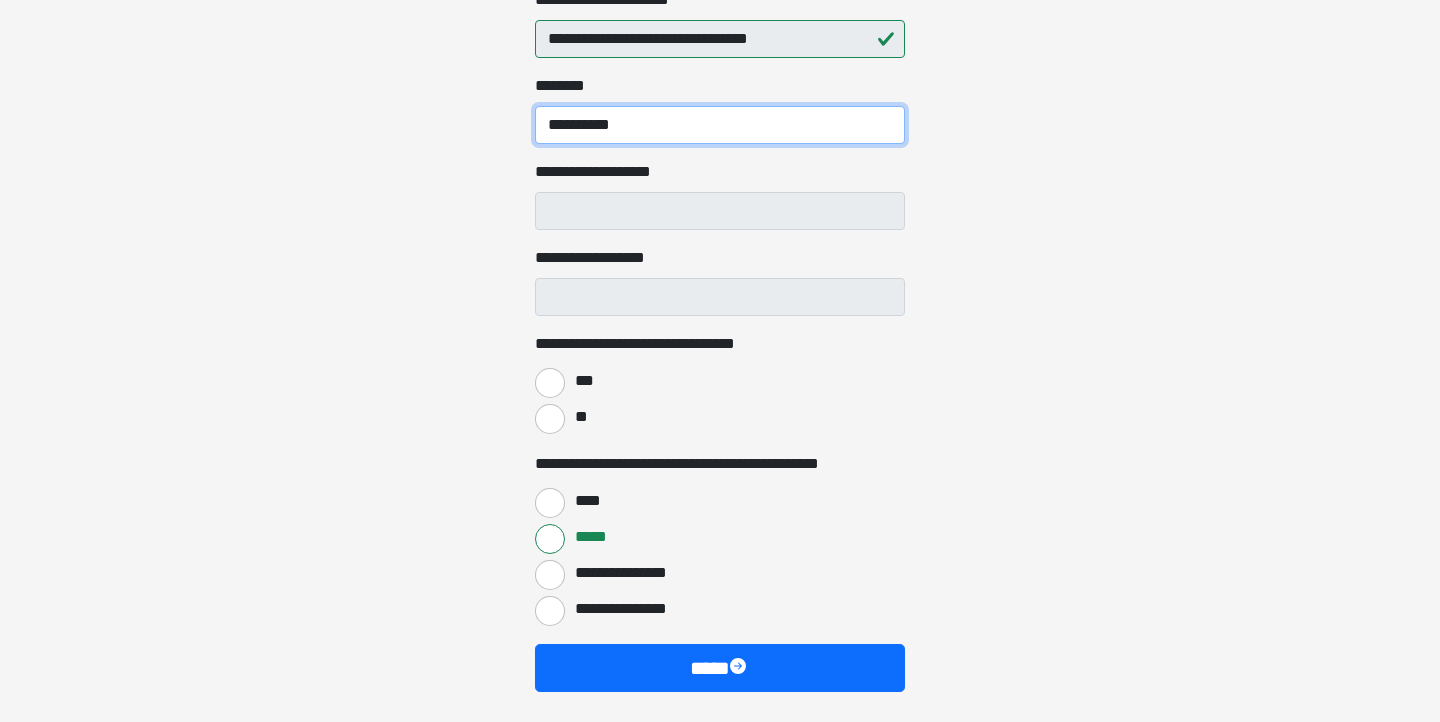 type on "**********" 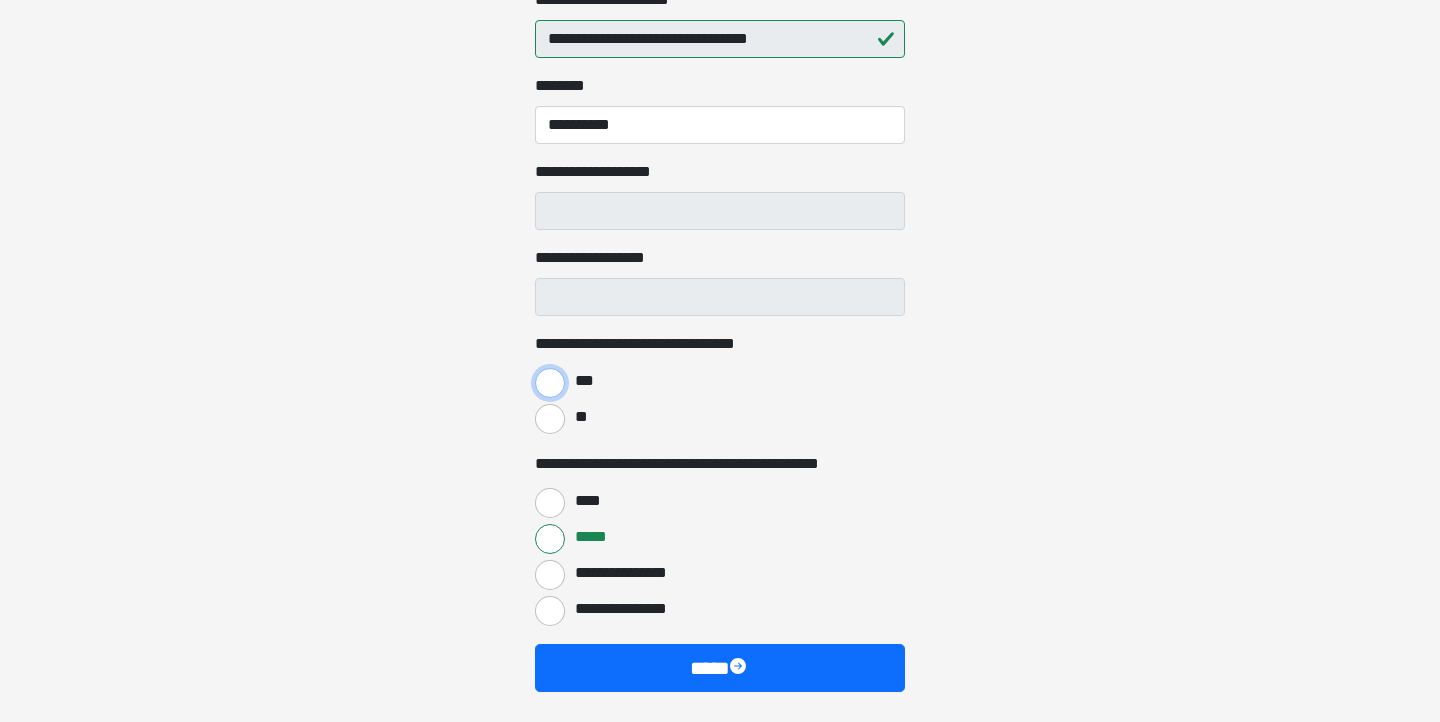 click on "***" at bounding box center [550, 383] 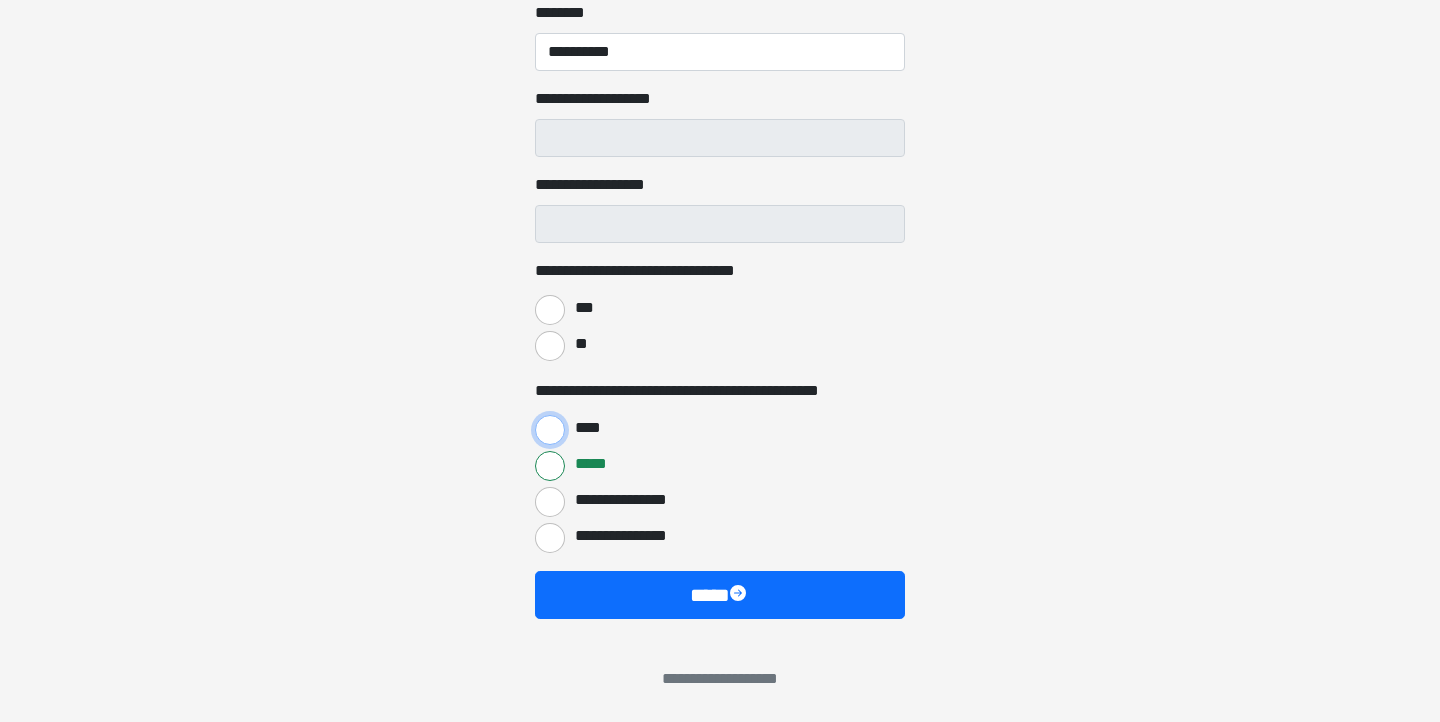 click on "****" at bounding box center [550, 430] 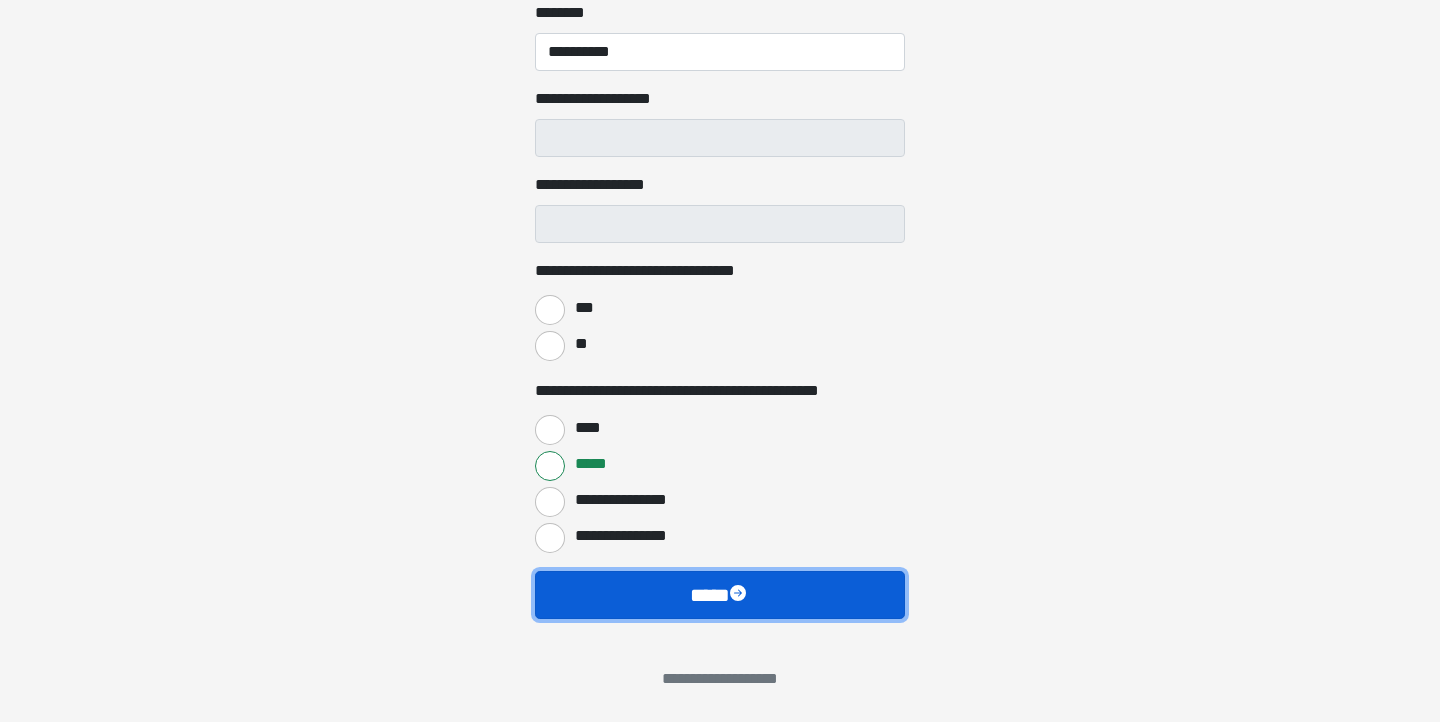 click on "****" at bounding box center (720, 595) 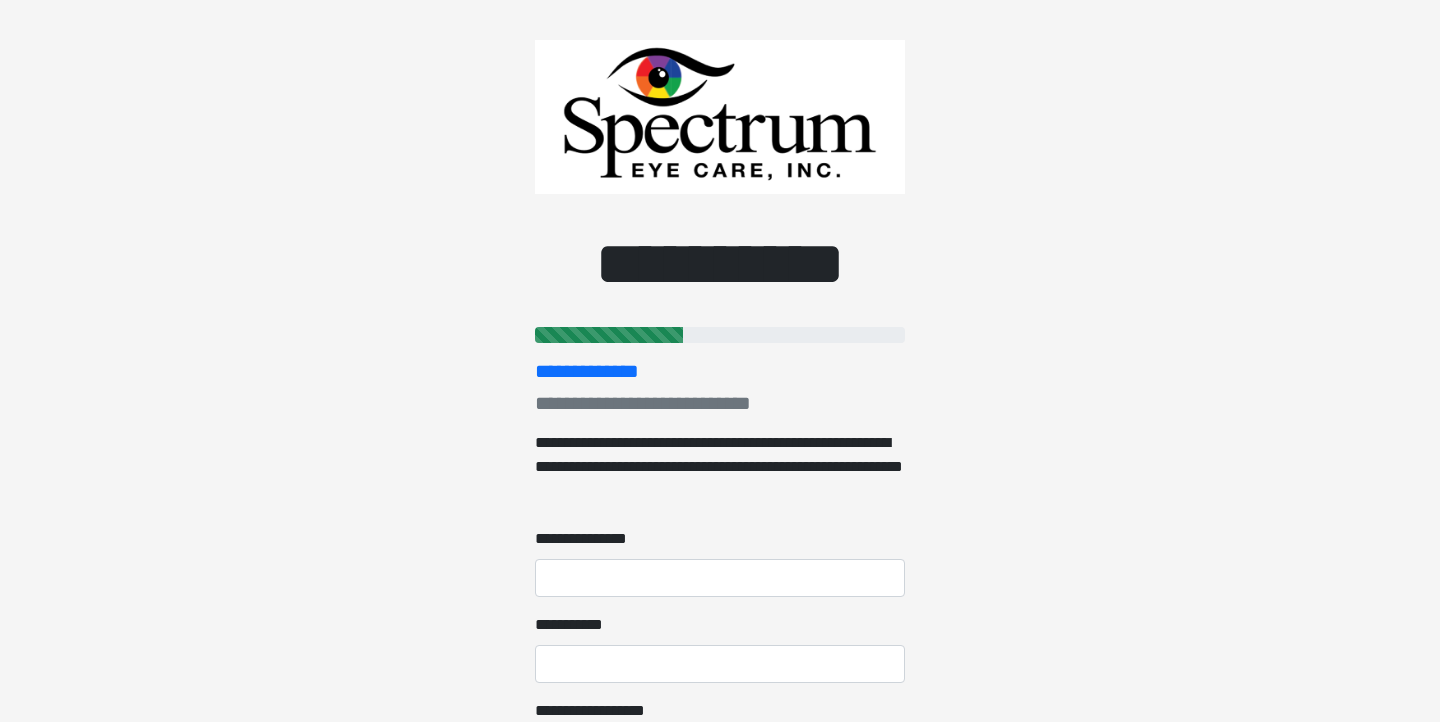scroll, scrollTop: 0, scrollLeft: 0, axis: both 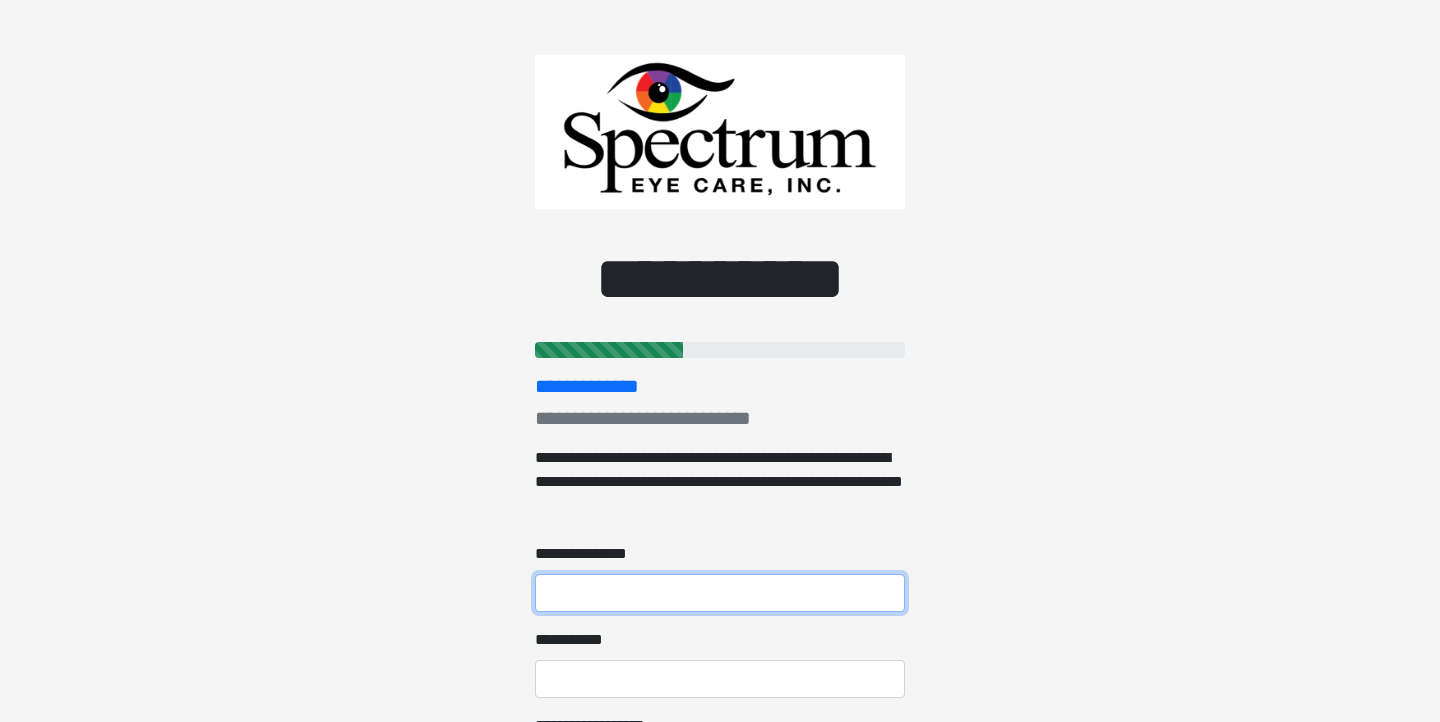click on "**********" at bounding box center (720, 593) 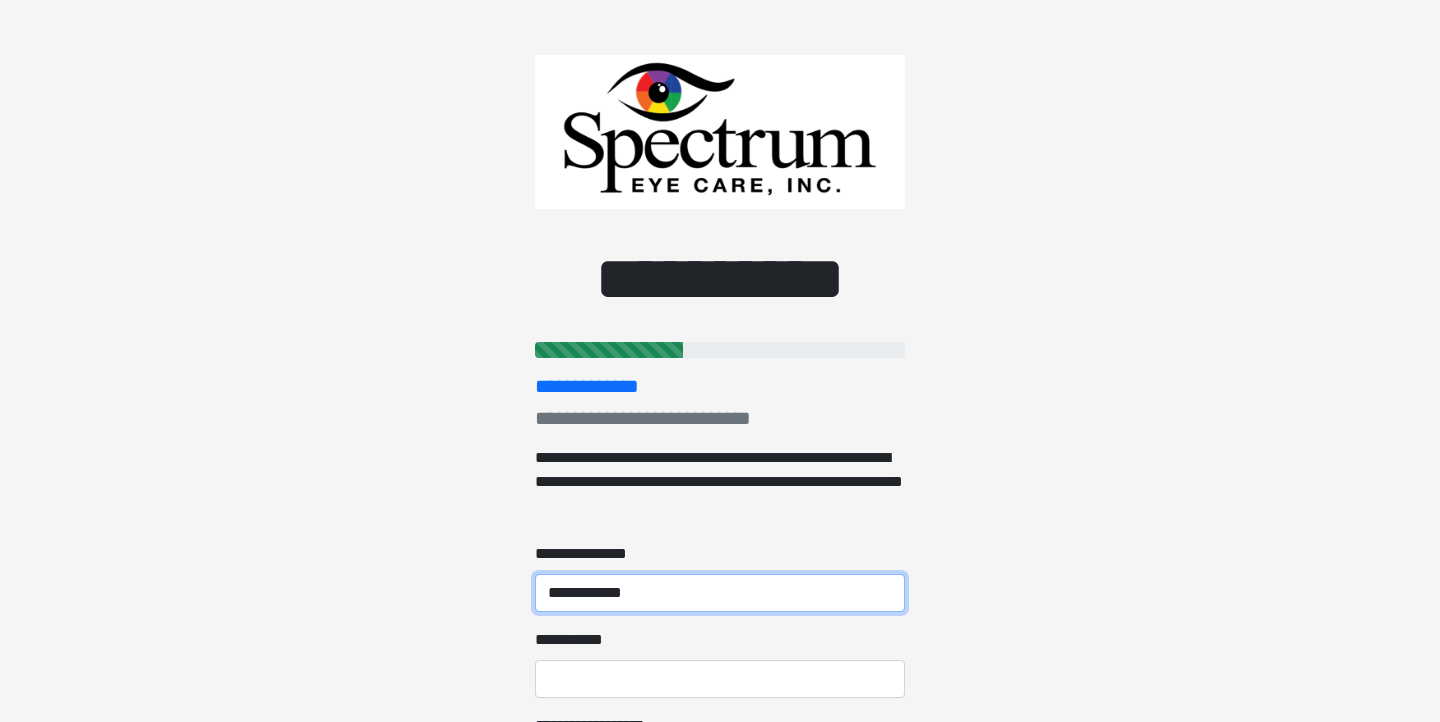 type on "**********" 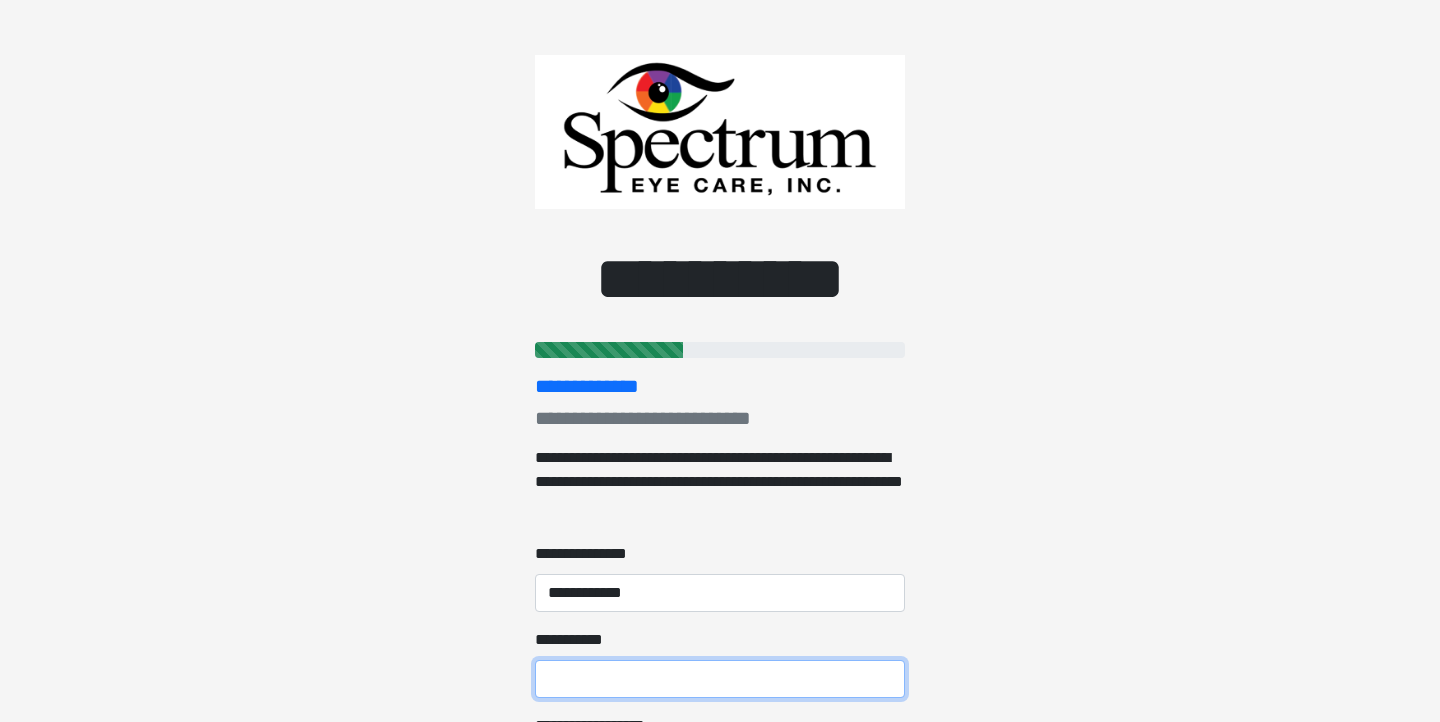 click on "**********" at bounding box center (720, 679) 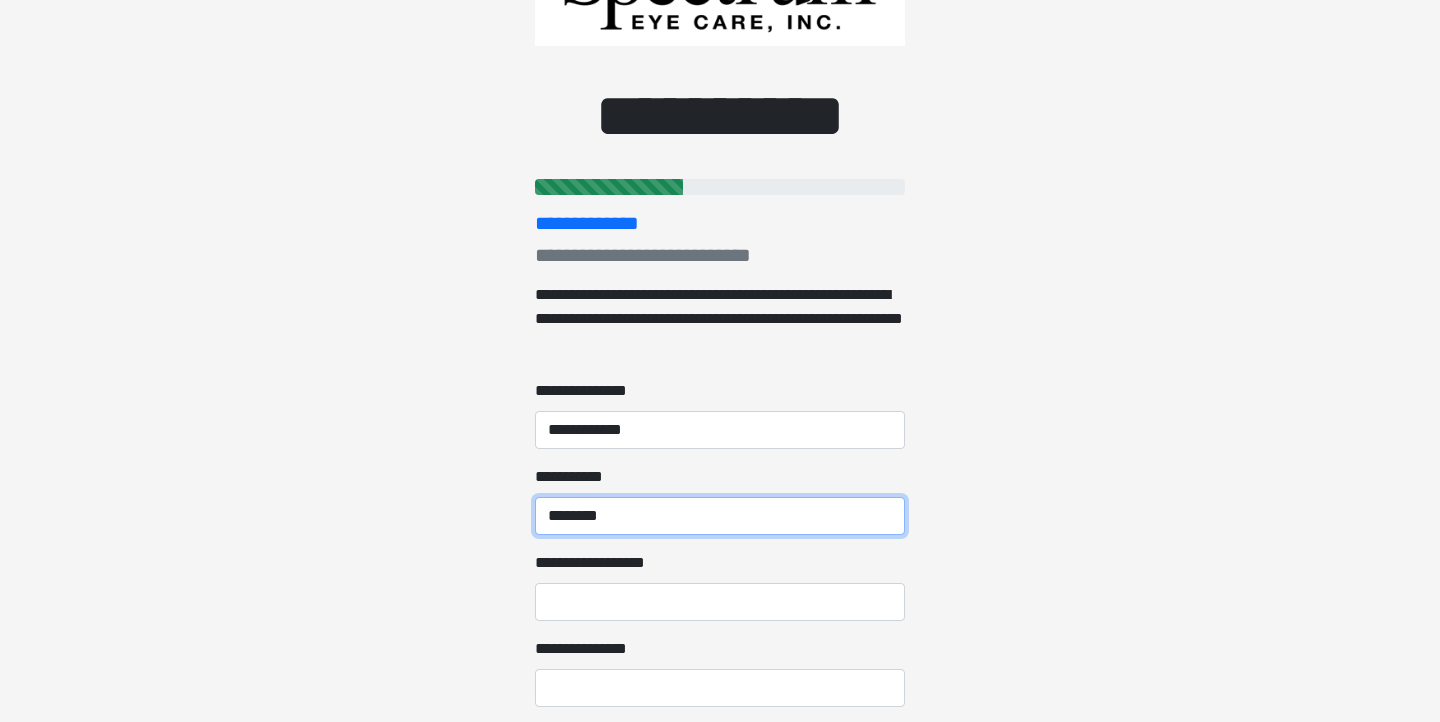 scroll, scrollTop: 184, scrollLeft: 0, axis: vertical 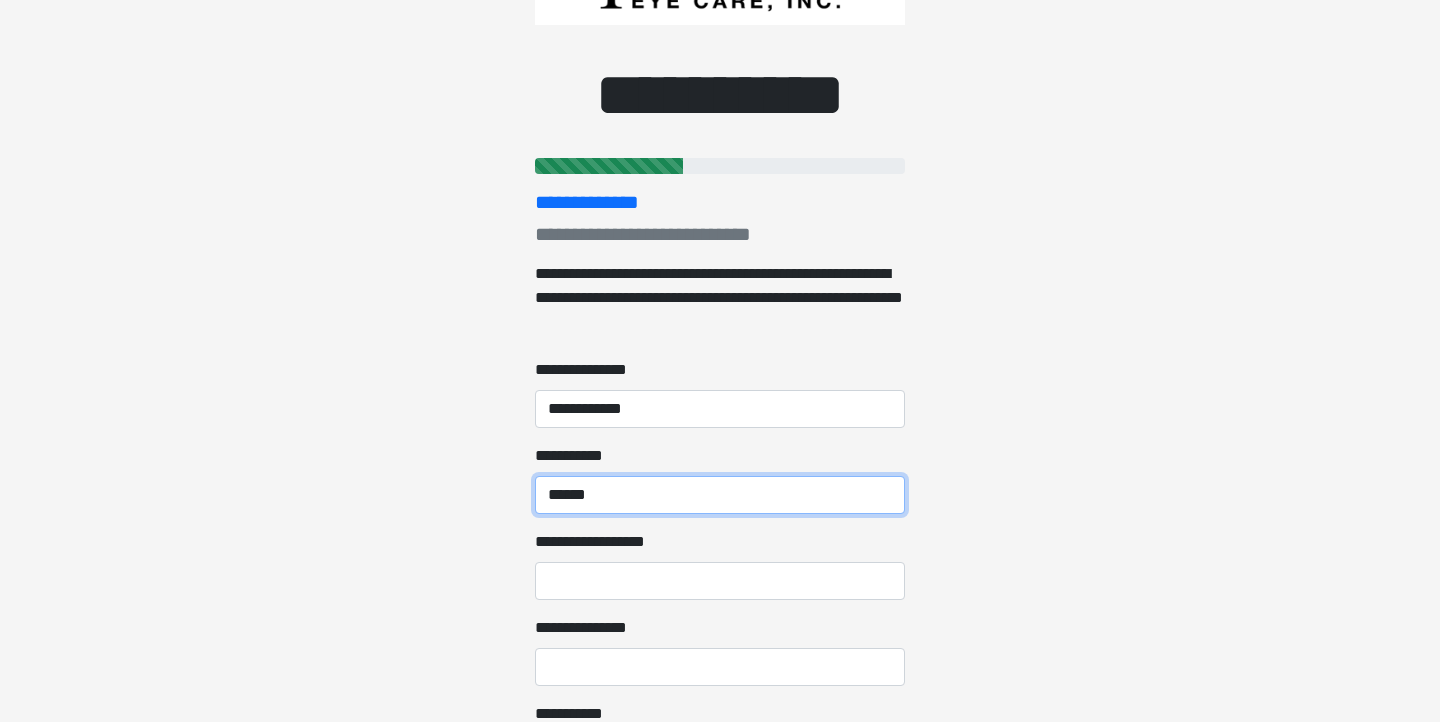 type on "*****" 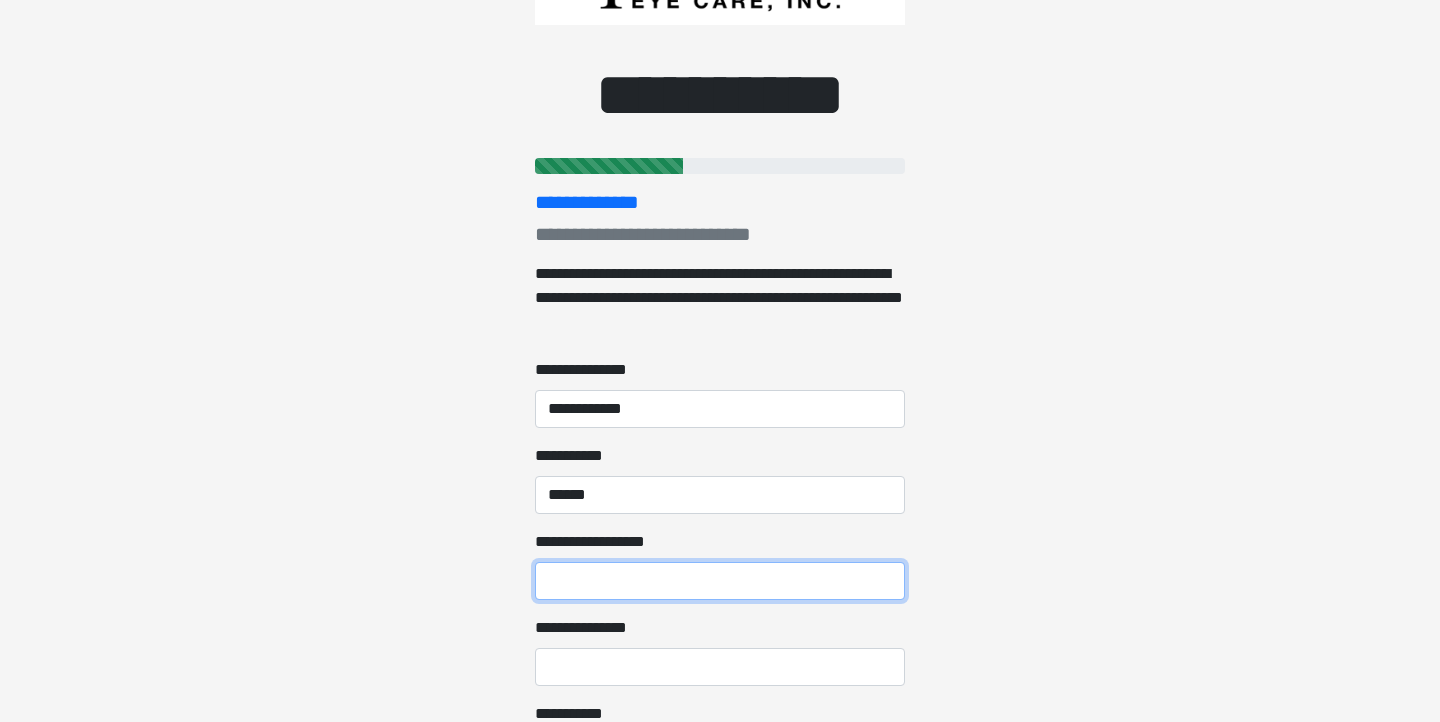 click on "**********" at bounding box center [720, 581] 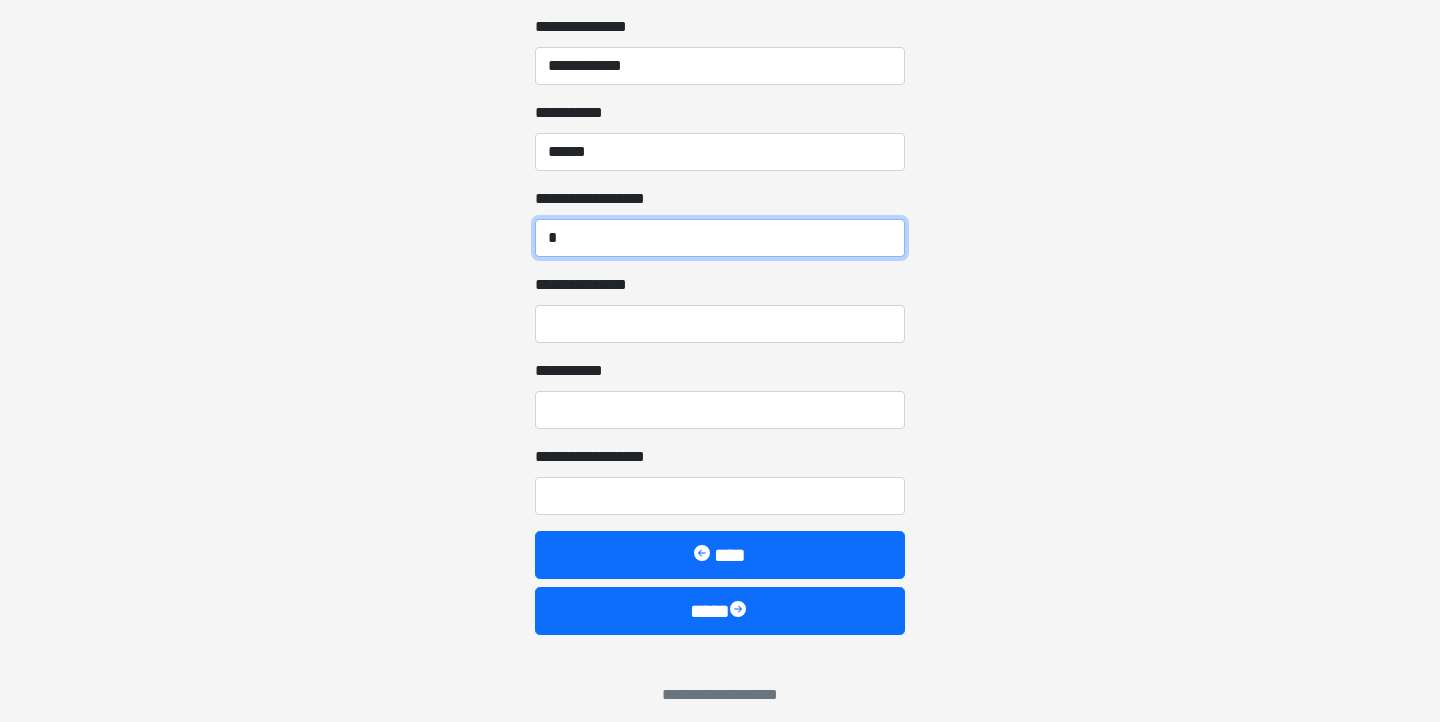 scroll, scrollTop: 543, scrollLeft: 0, axis: vertical 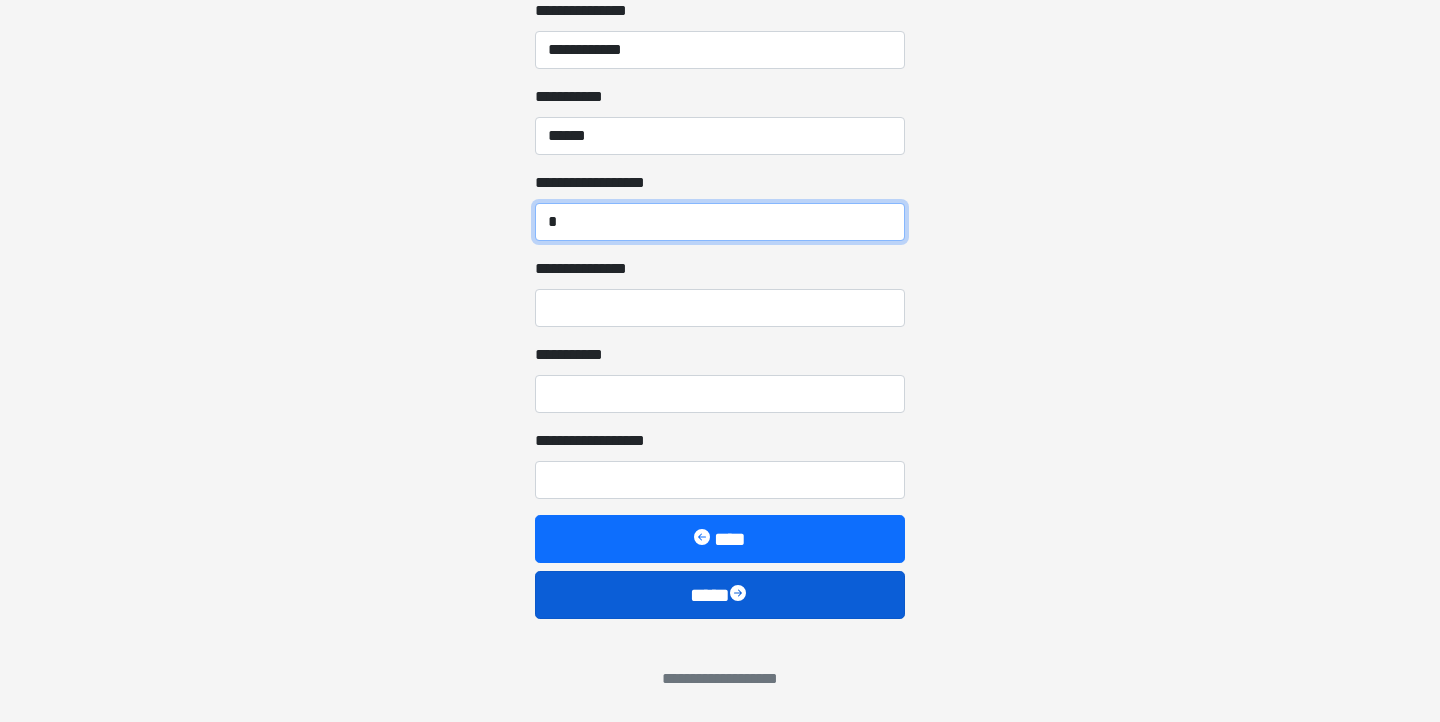 type on "*" 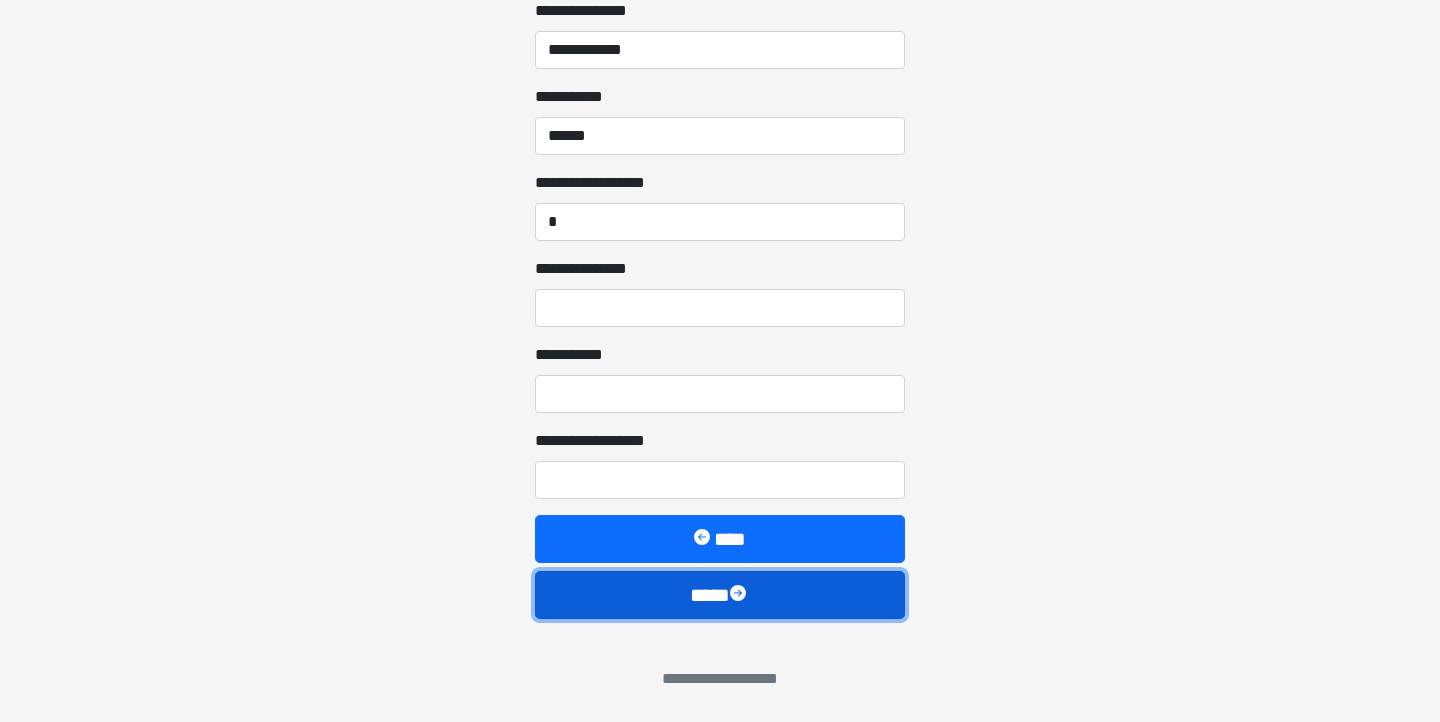 click on "****" at bounding box center [720, 595] 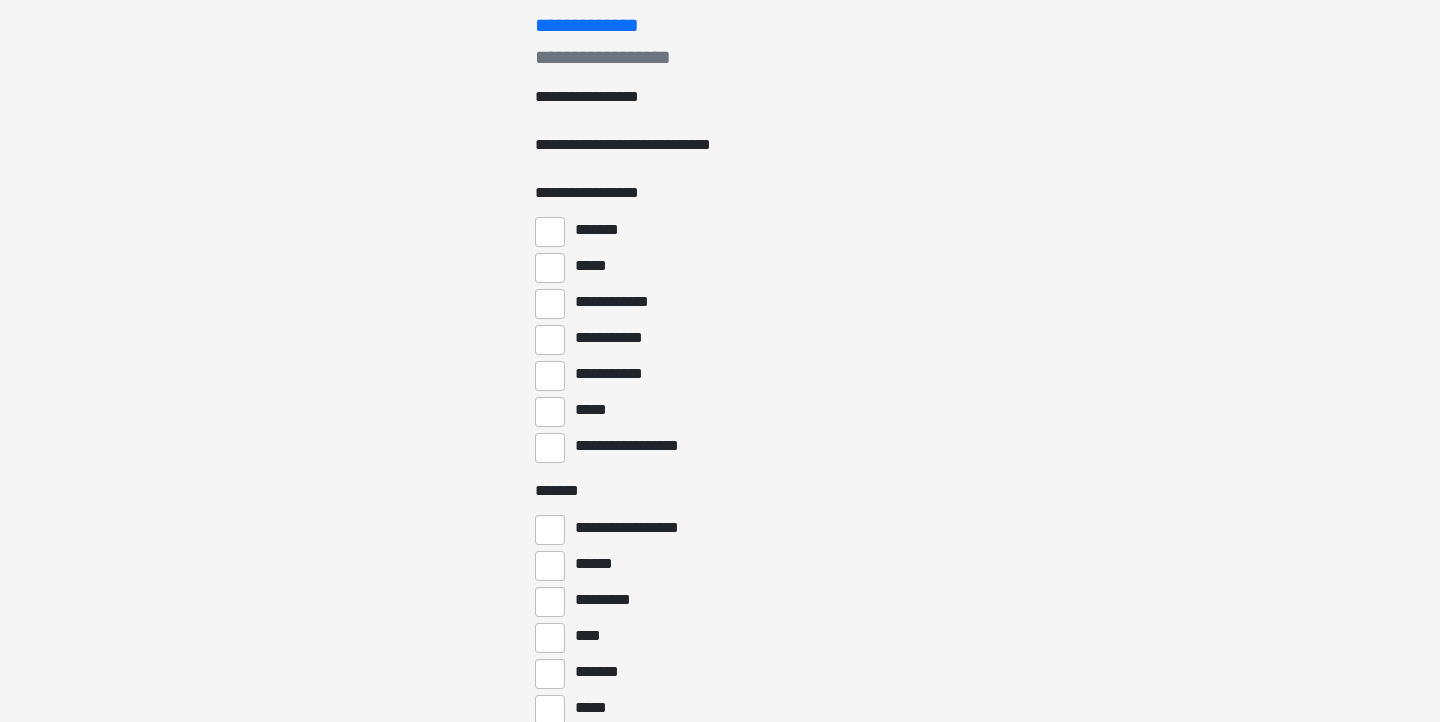 scroll, scrollTop: 362, scrollLeft: 0, axis: vertical 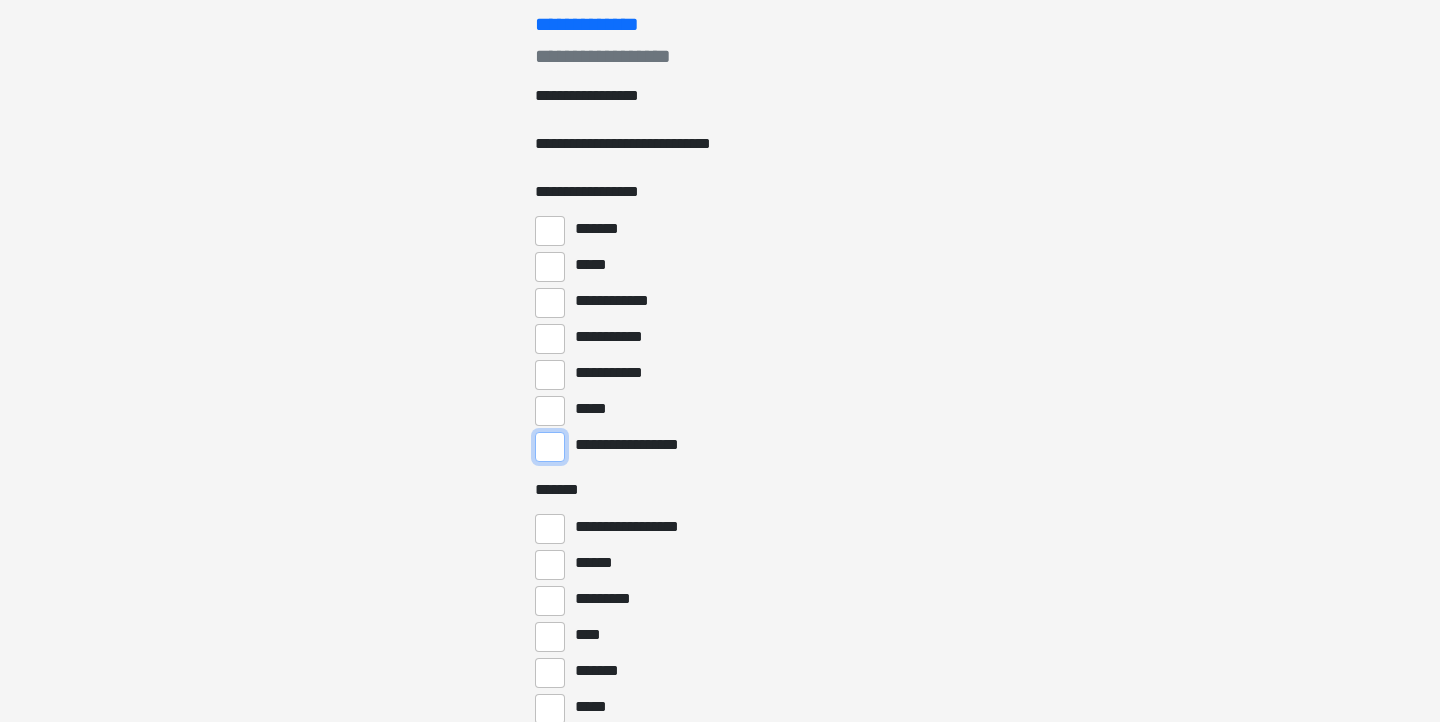 click on "**********" at bounding box center (550, 447) 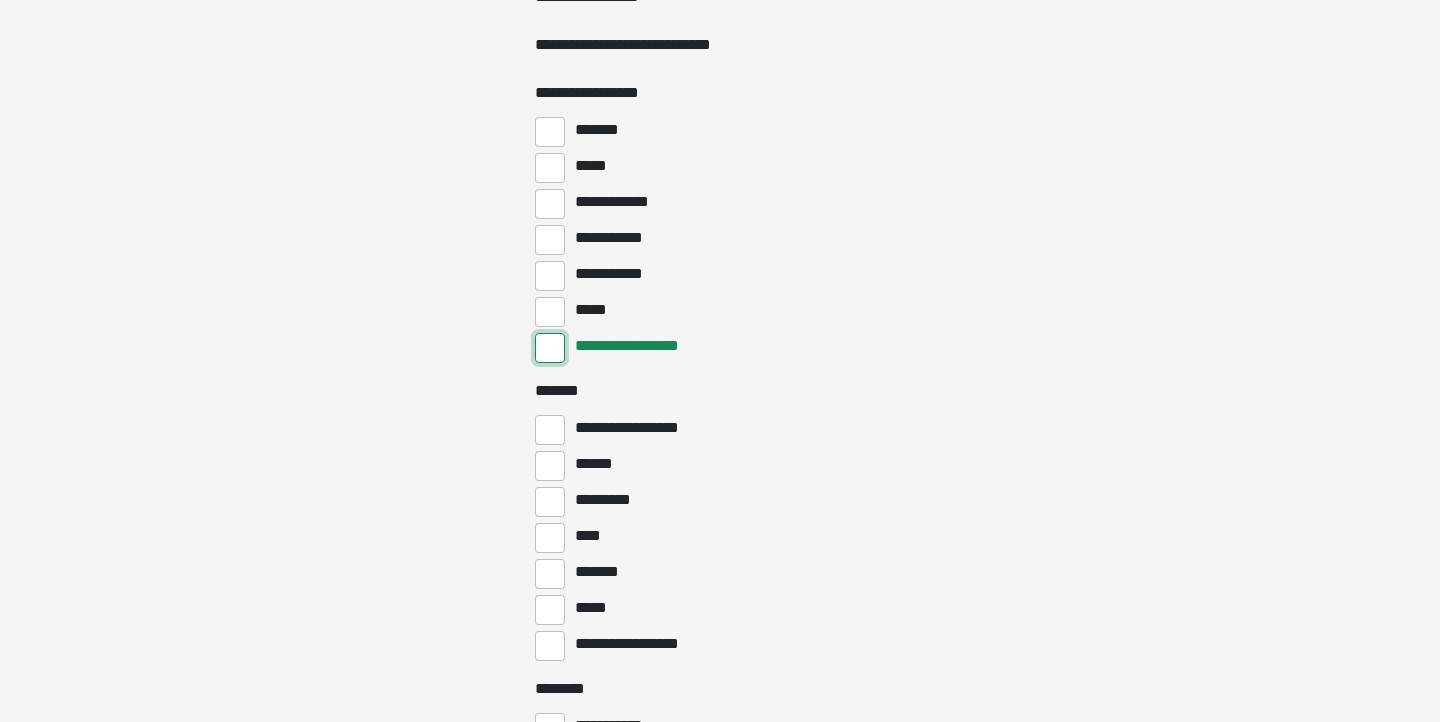 scroll, scrollTop: 464, scrollLeft: 0, axis: vertical 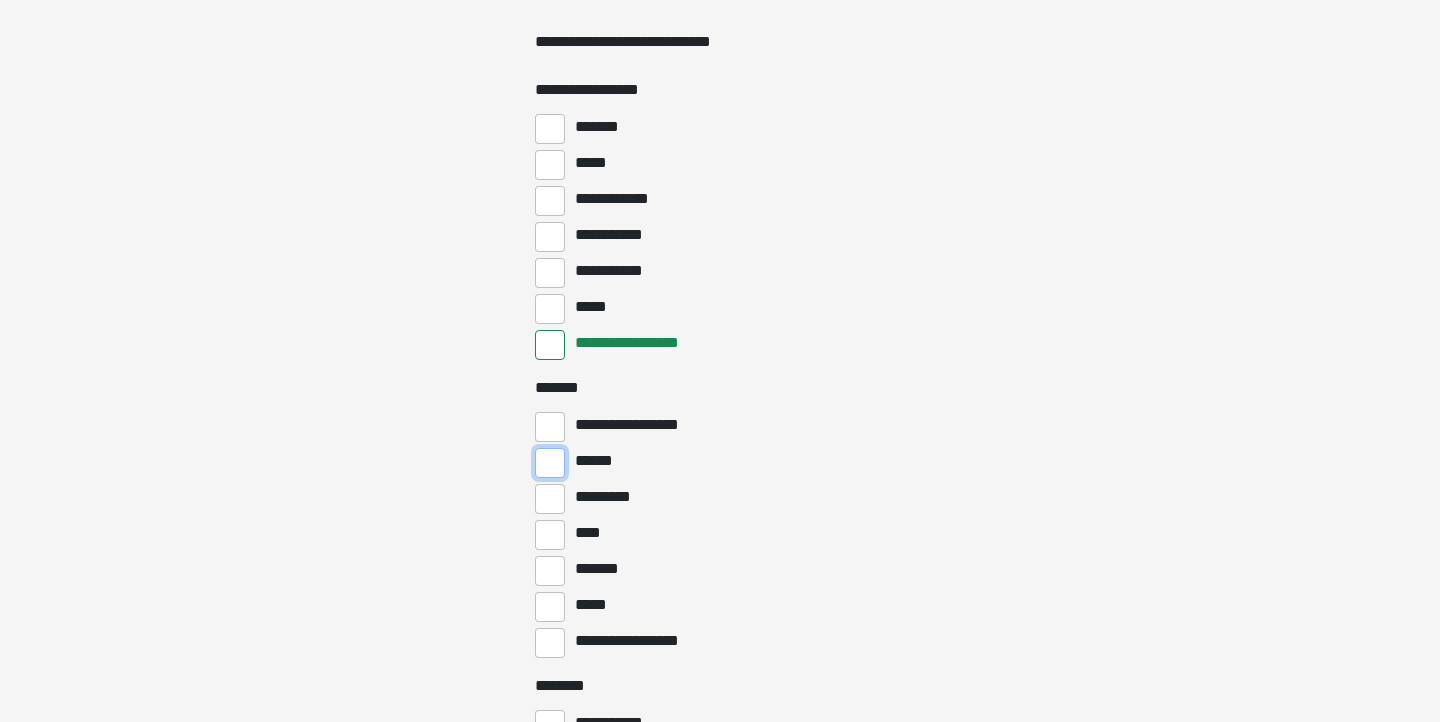 click on "******" at bounding box center (550, 463) 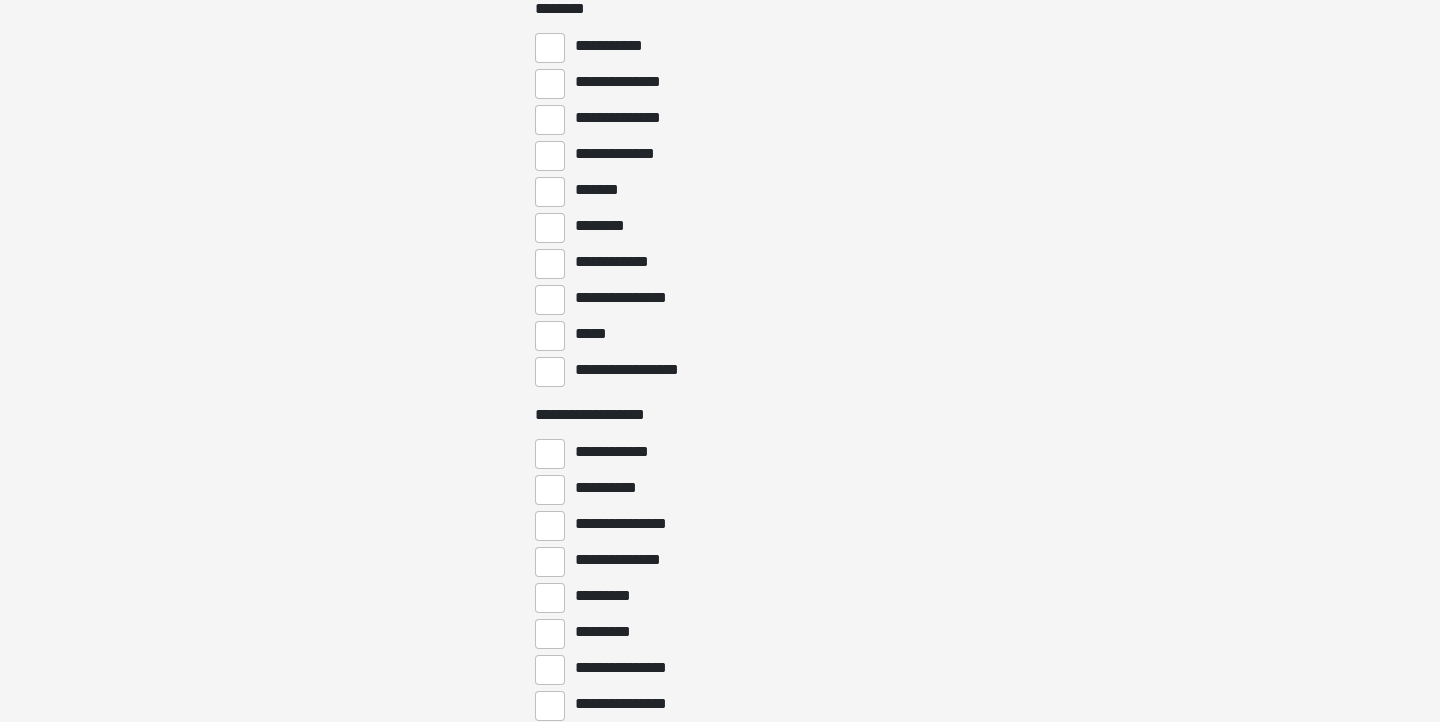scroll, scrollTop: 1150, scrollLeft: 0, axis: vertical 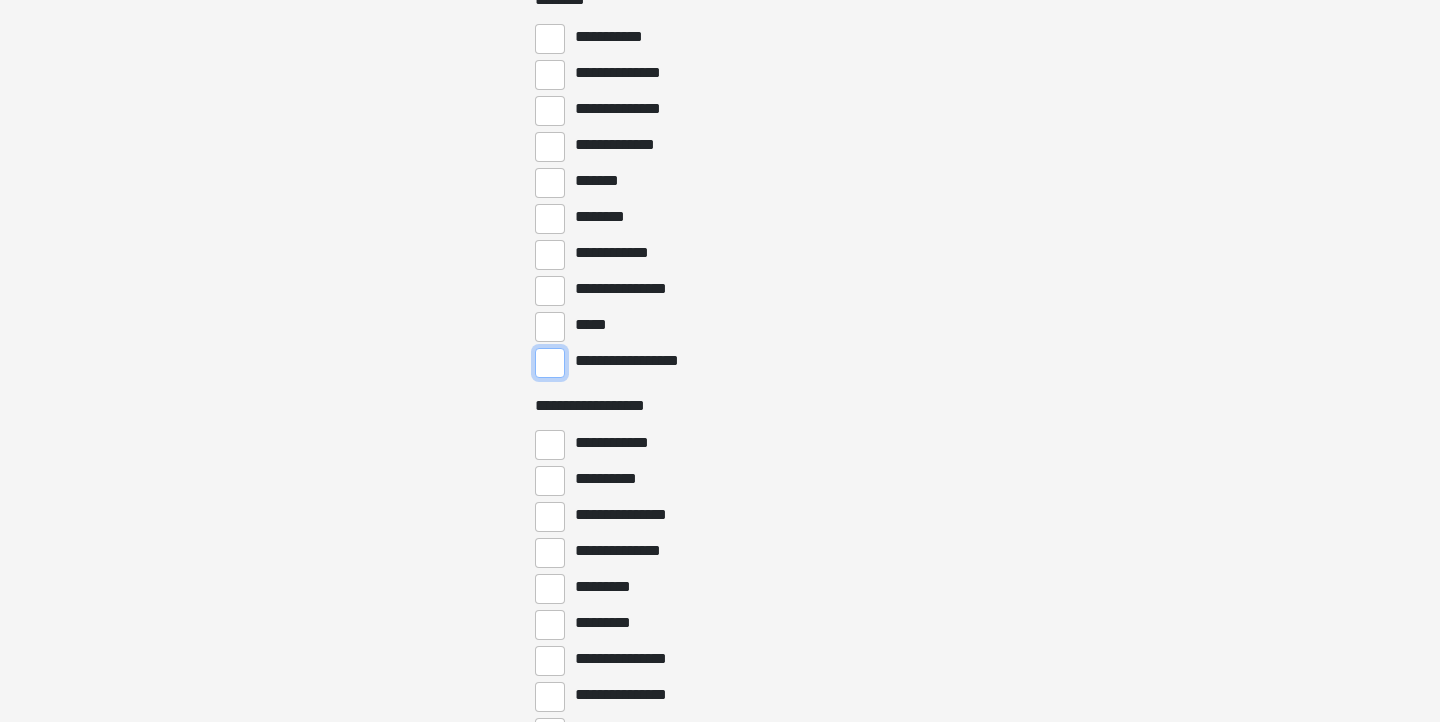 click on "**********" at bounding box center (550, 363) 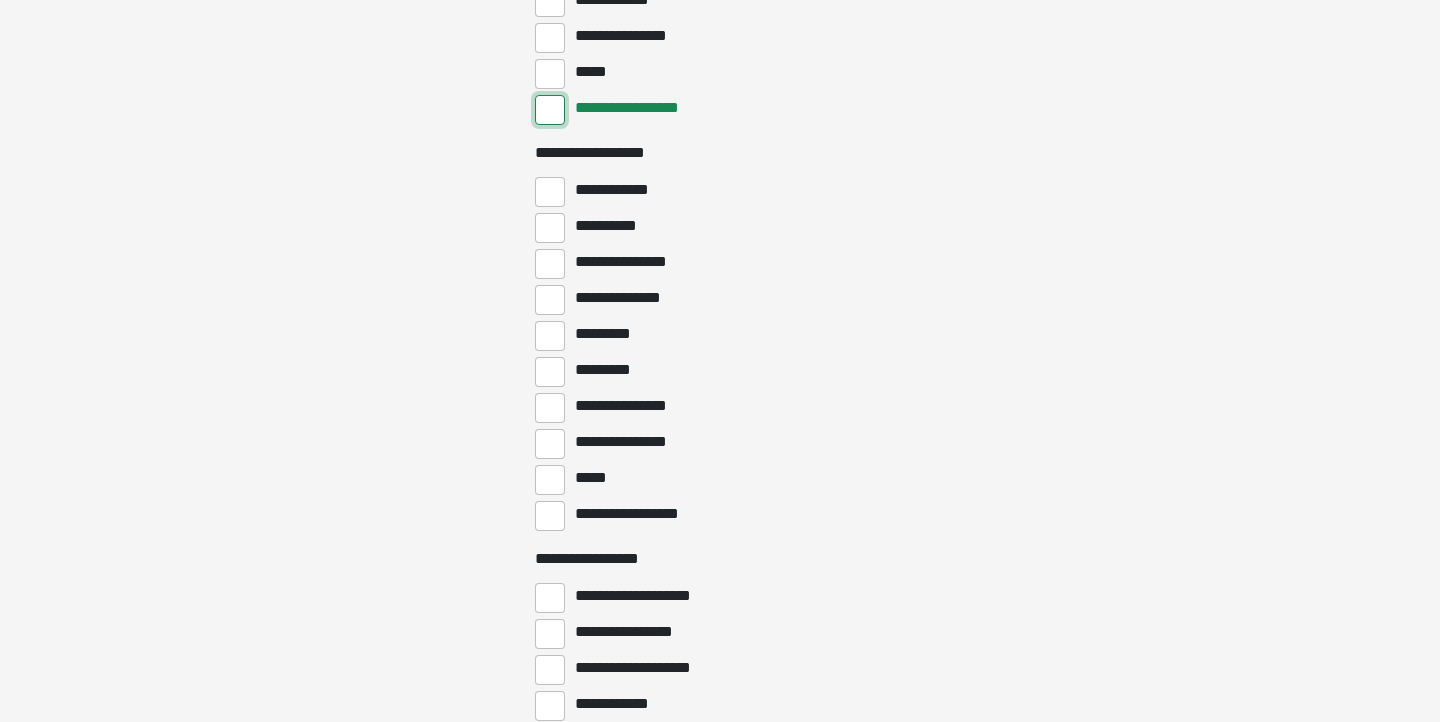 scroll, scrollTop: 1410, scrollLeft: 0, axis: vertical 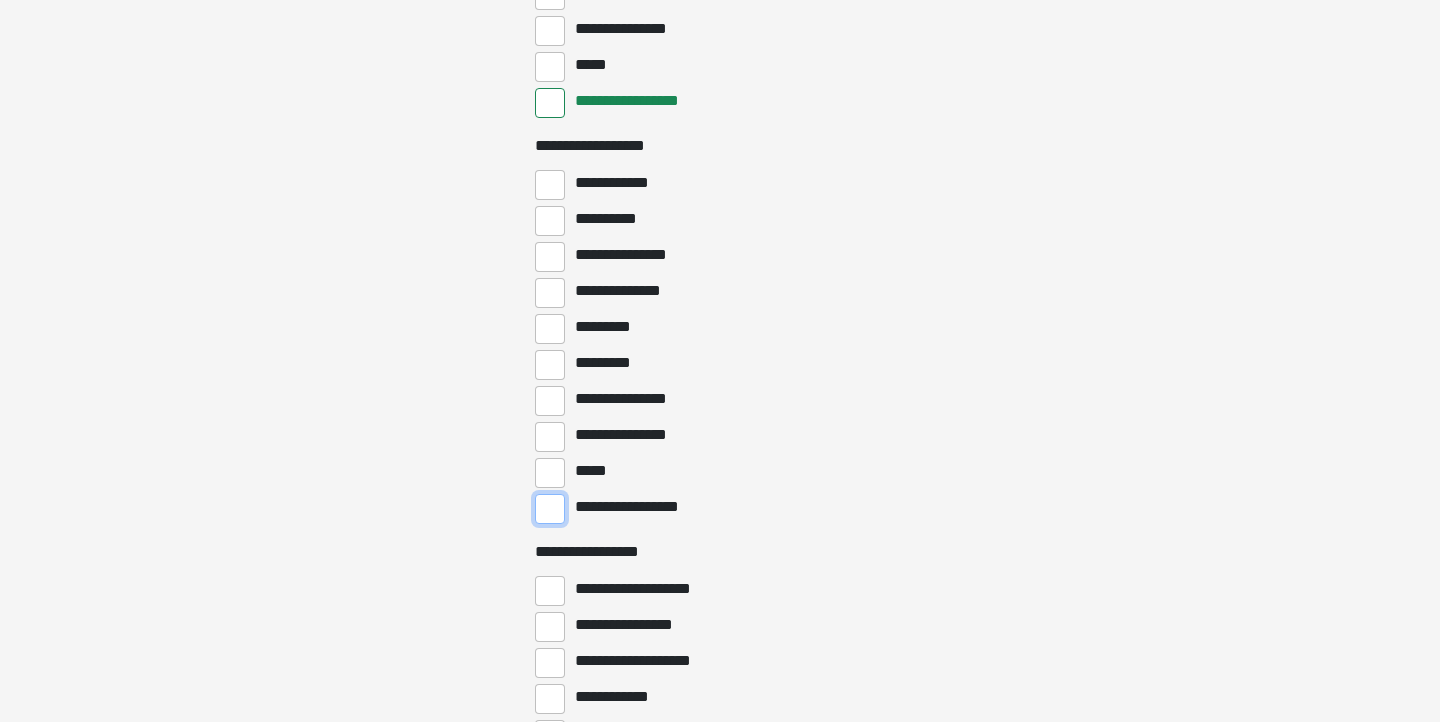 click on "**********" at bounding box center (550, 509) 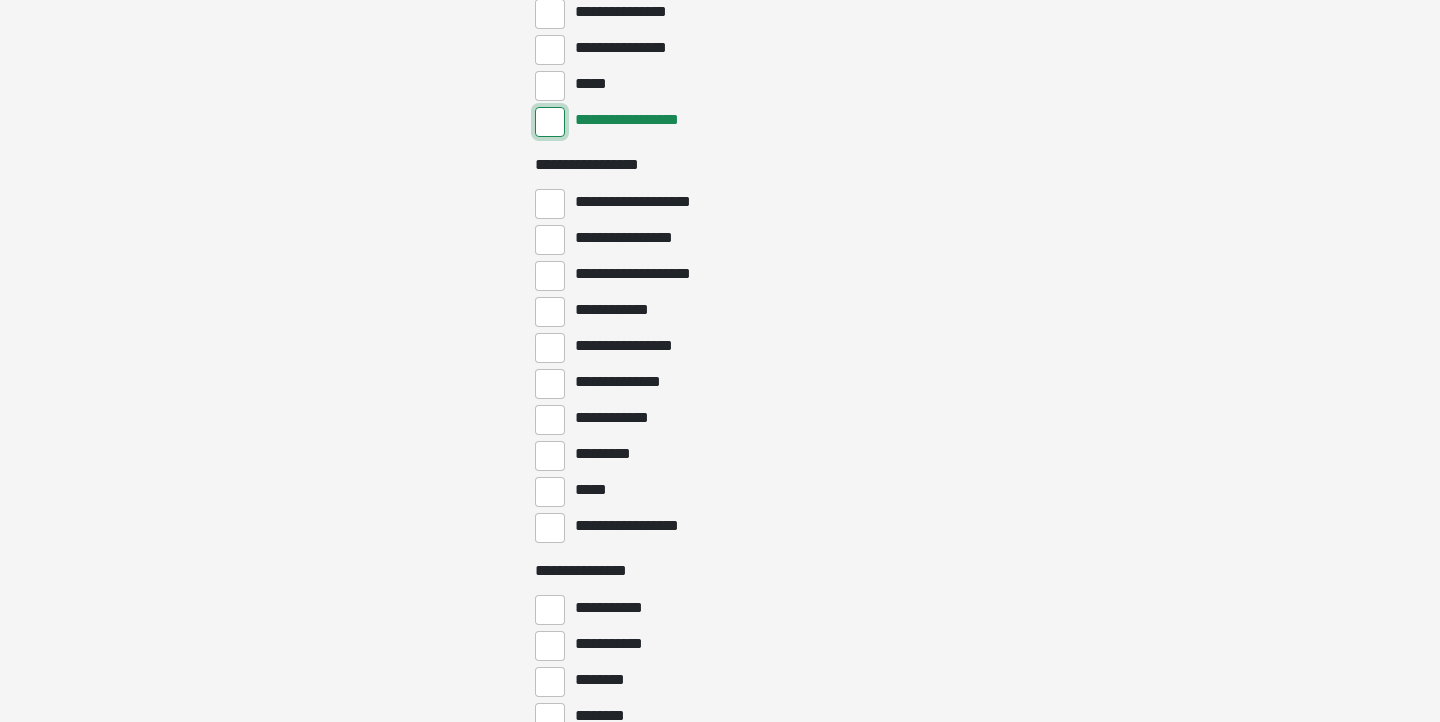 scroll, scrollTop: 1804, scrollLeft: 0, axis: vertical 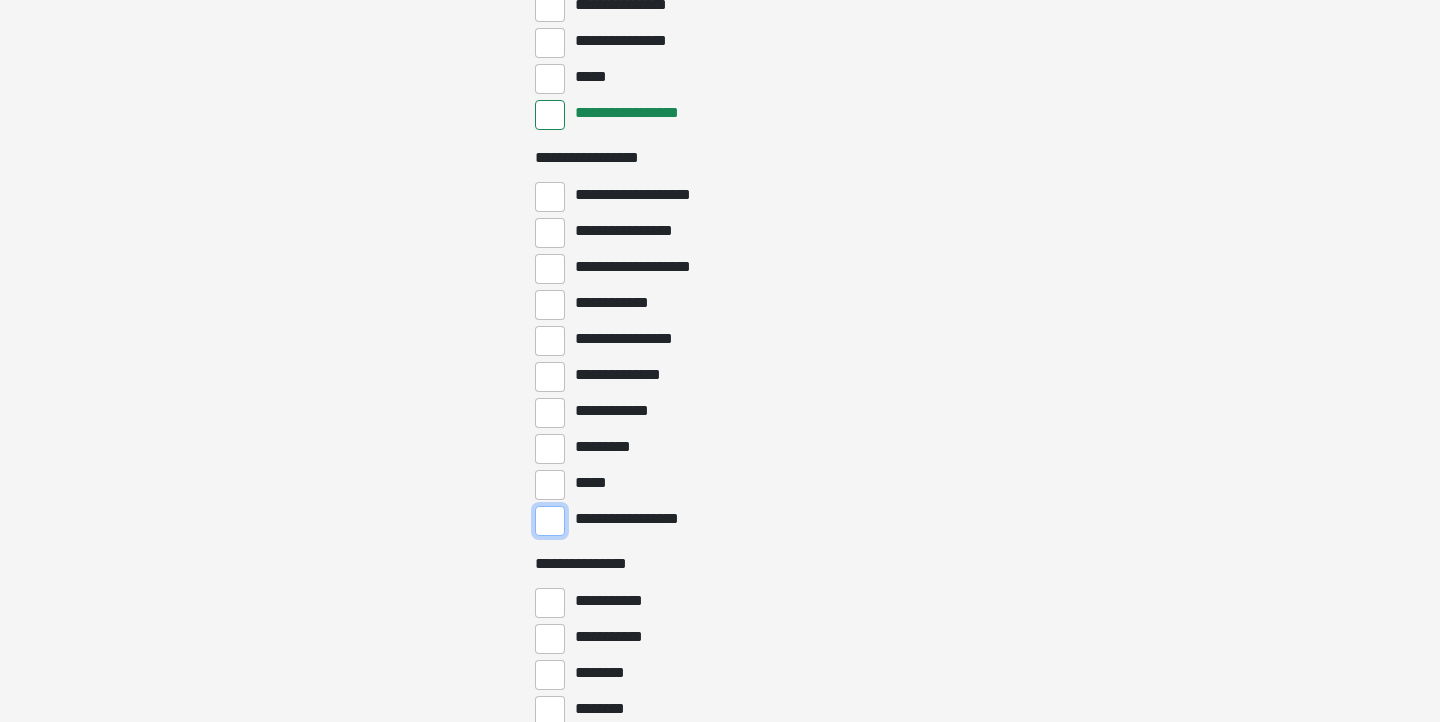 click on "**********" at bounding box center [550, 521] 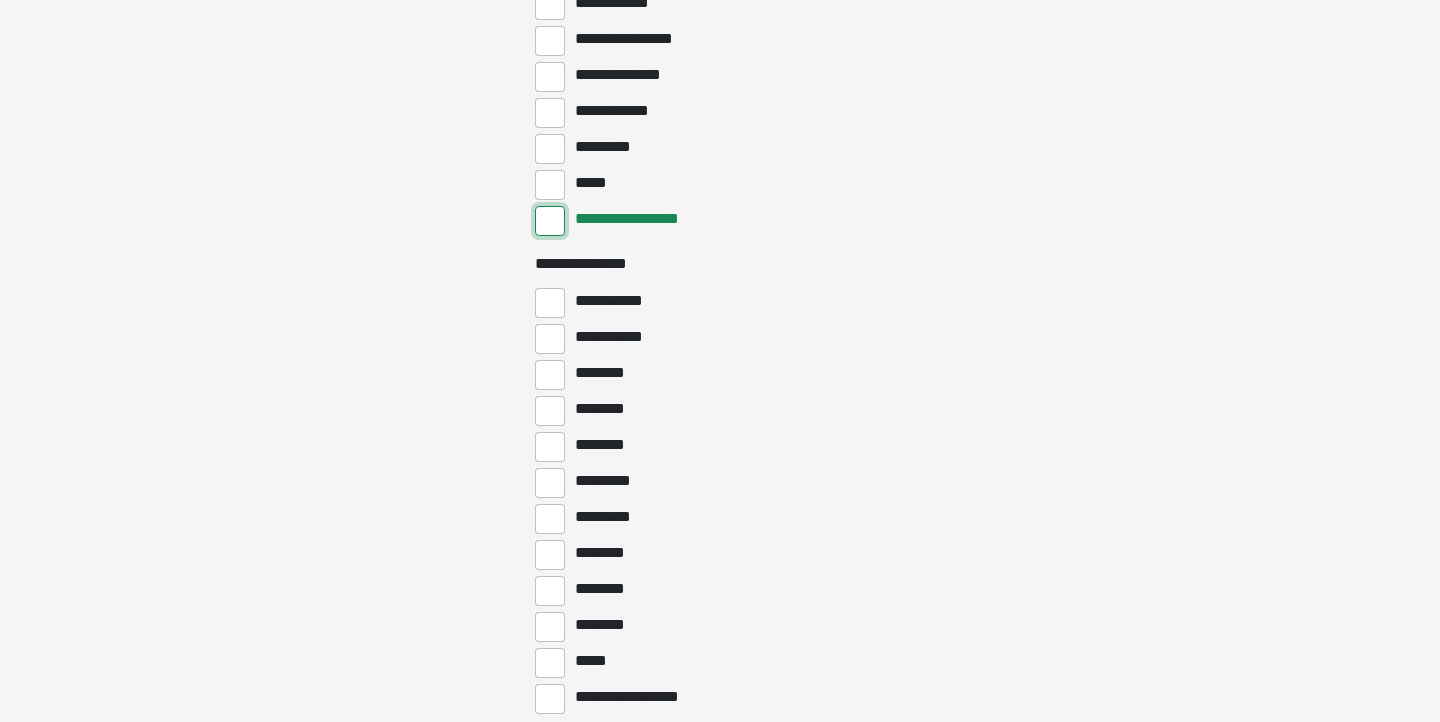 scroll, scrollTop: 2108, scrollLeft: 0, axis: vertical 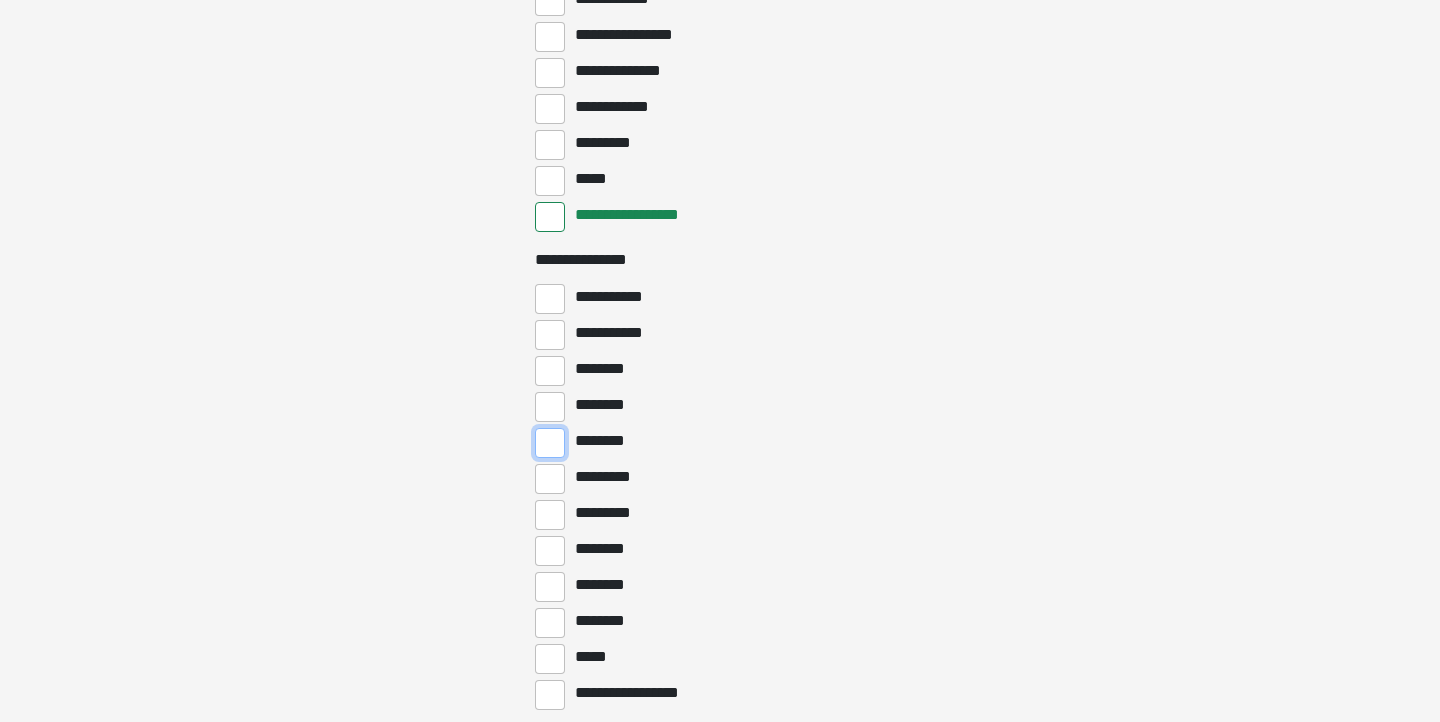 click on "********" at bounding box center [550, 443] 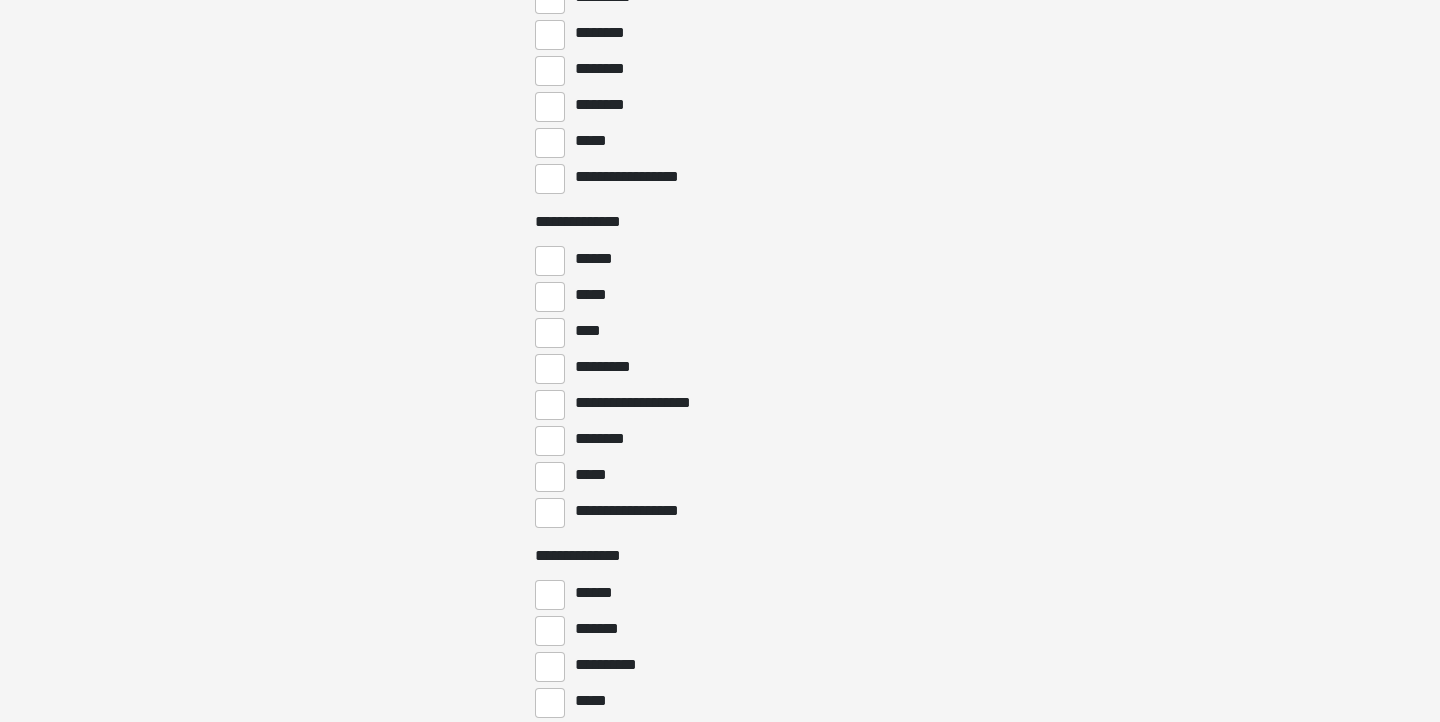 scroll, scrollTop: 2626, scrollLeft: 0, axis: vertical 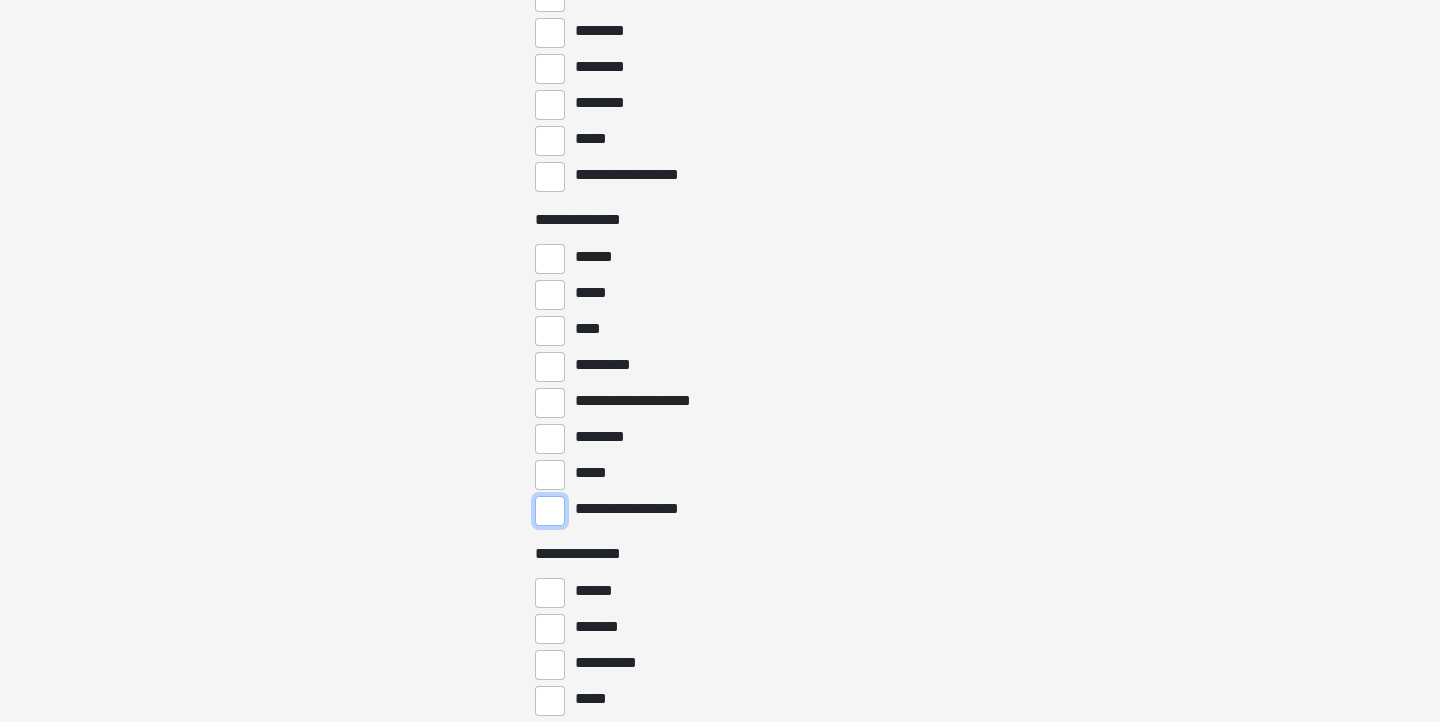 click on "**********" at bounding box center (550, 511) 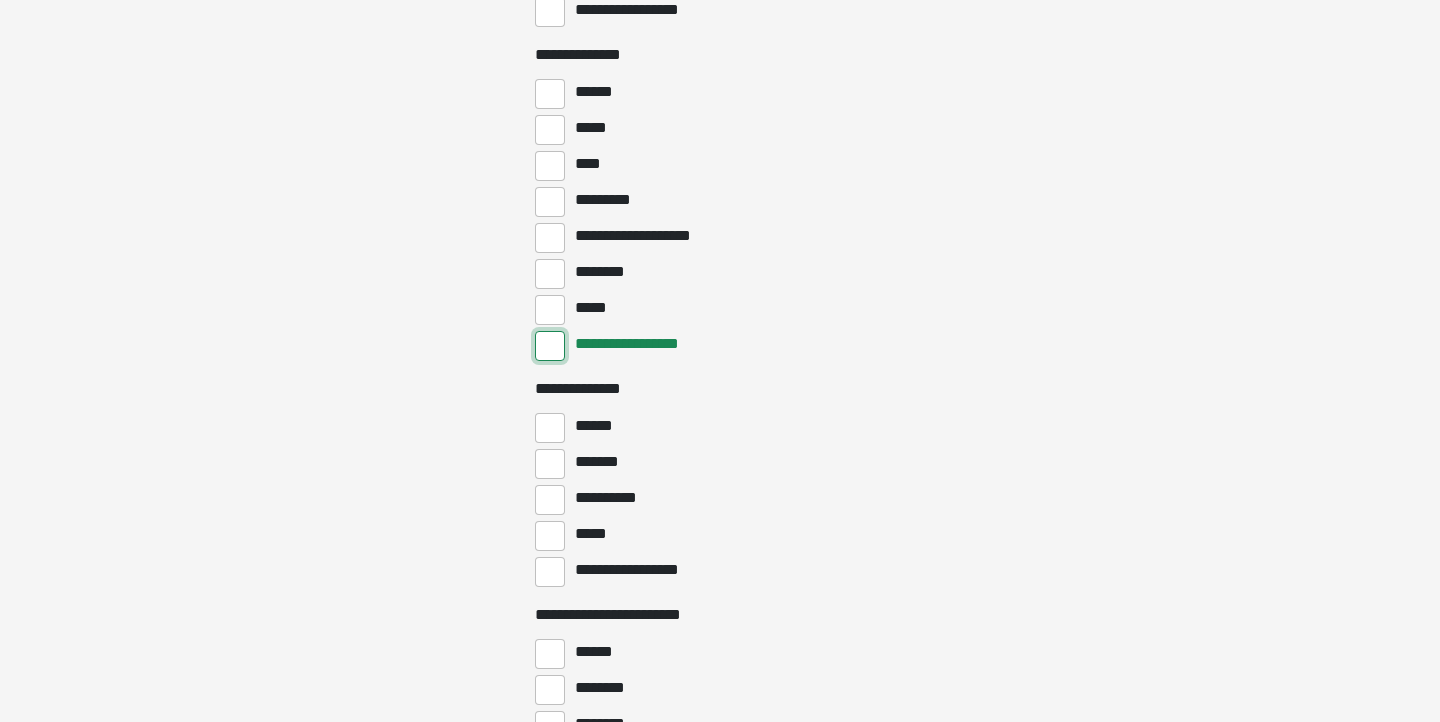 scroll, scrollTop: 2800, scrollLeft: 0, axis: vertical 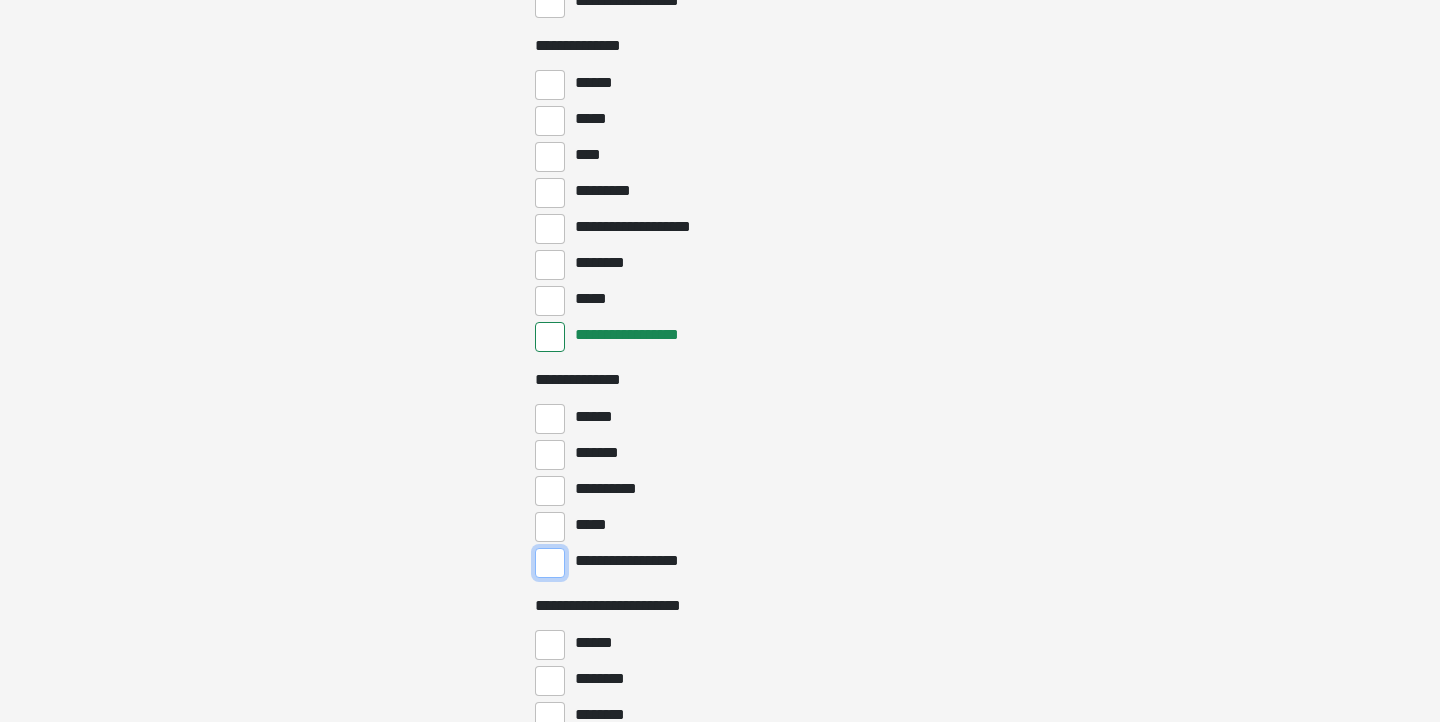 click on "**********" at bounding box center (550, 563) 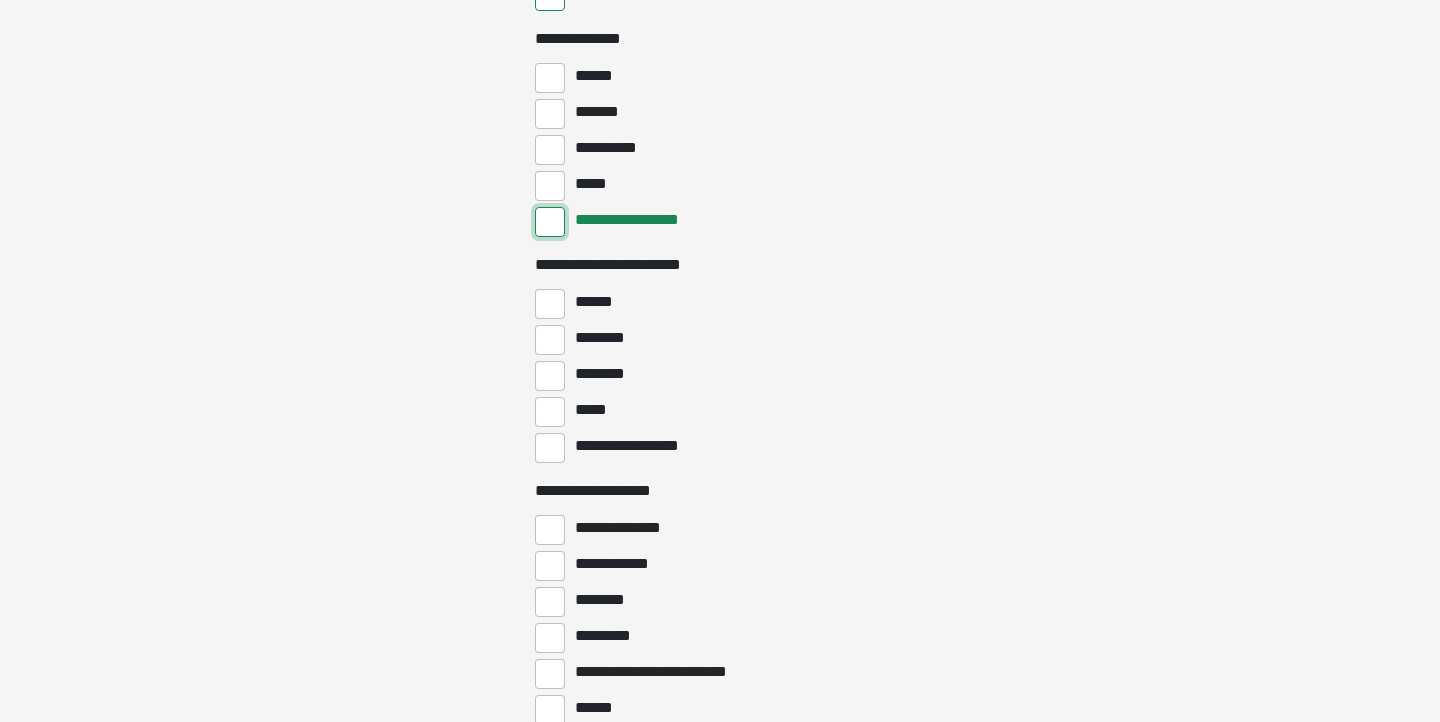 scroll, scrollTop: 3164, scrollLeft: 0, axis: vertical 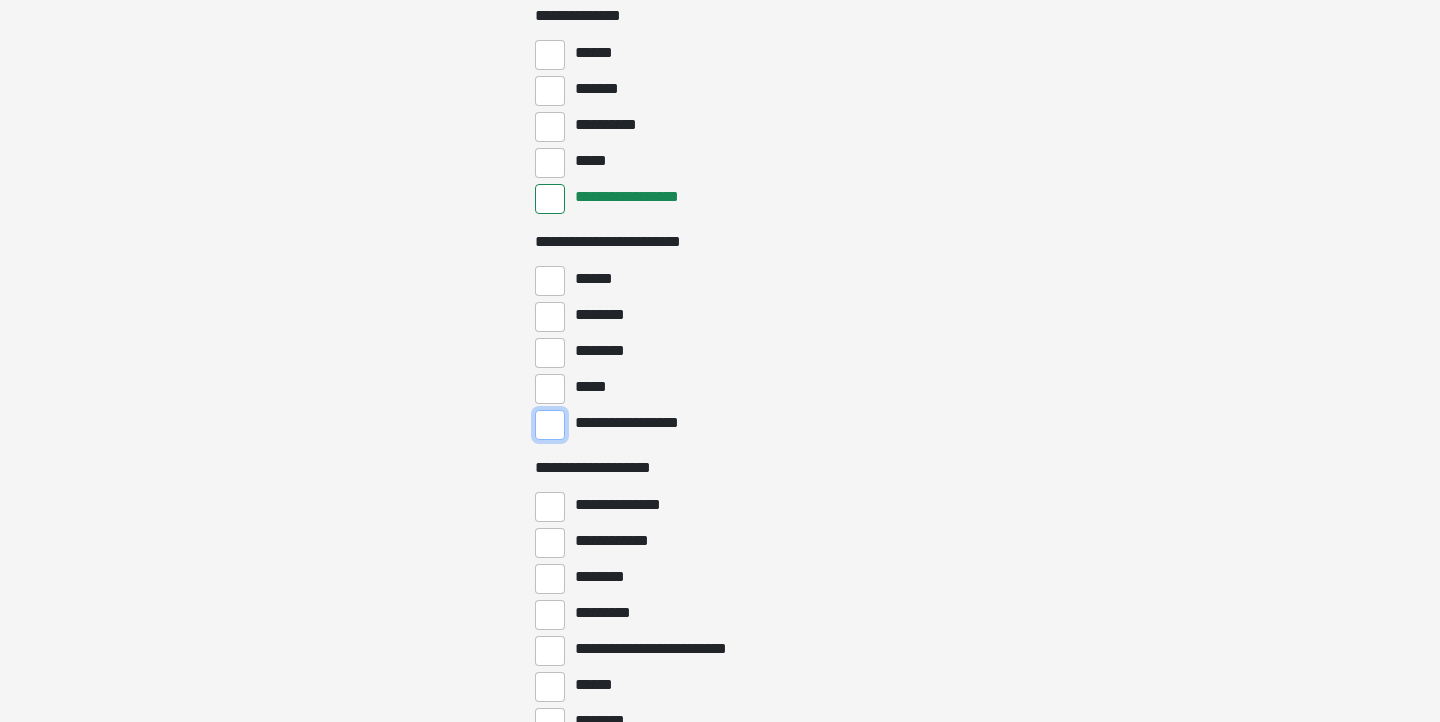 click on "**********" at bounding box center (550, 425) 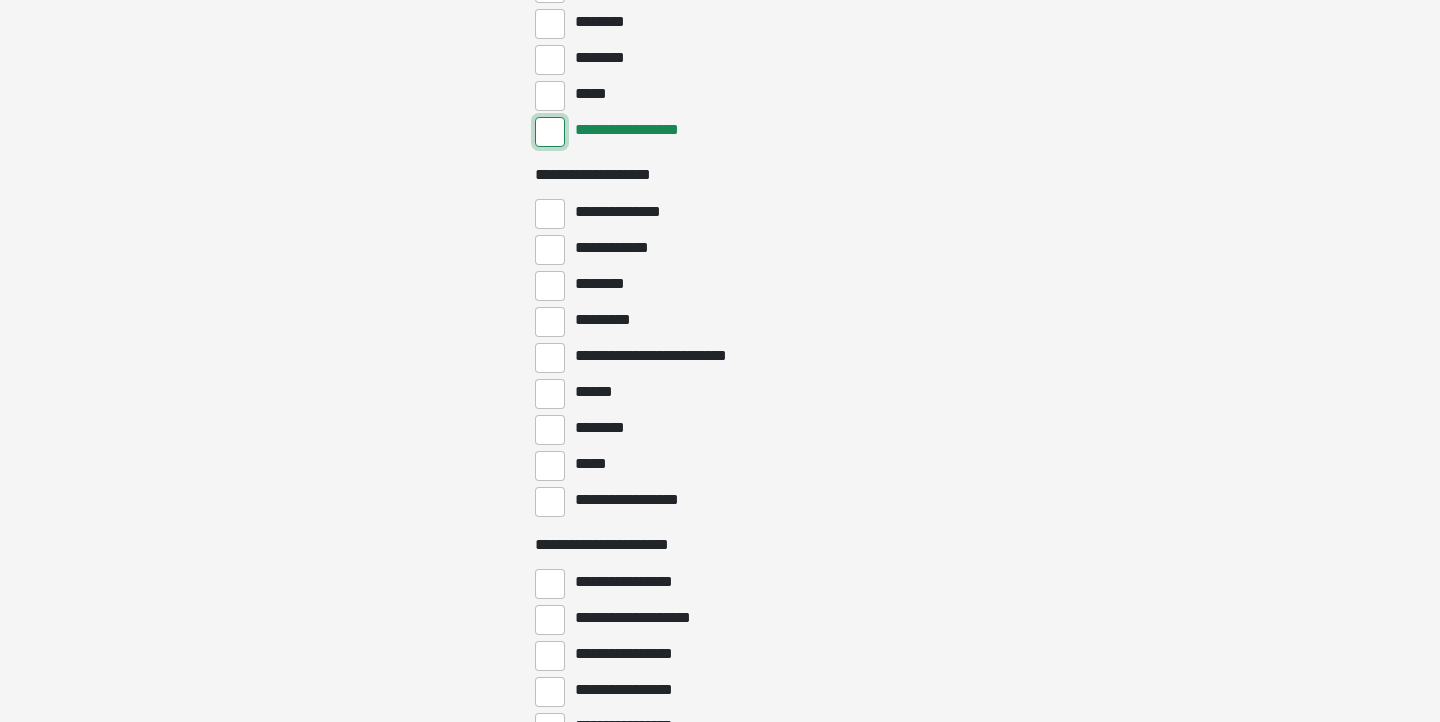 scroll, scrollTop: 3463, scrollLeft: 0, axis: vertical 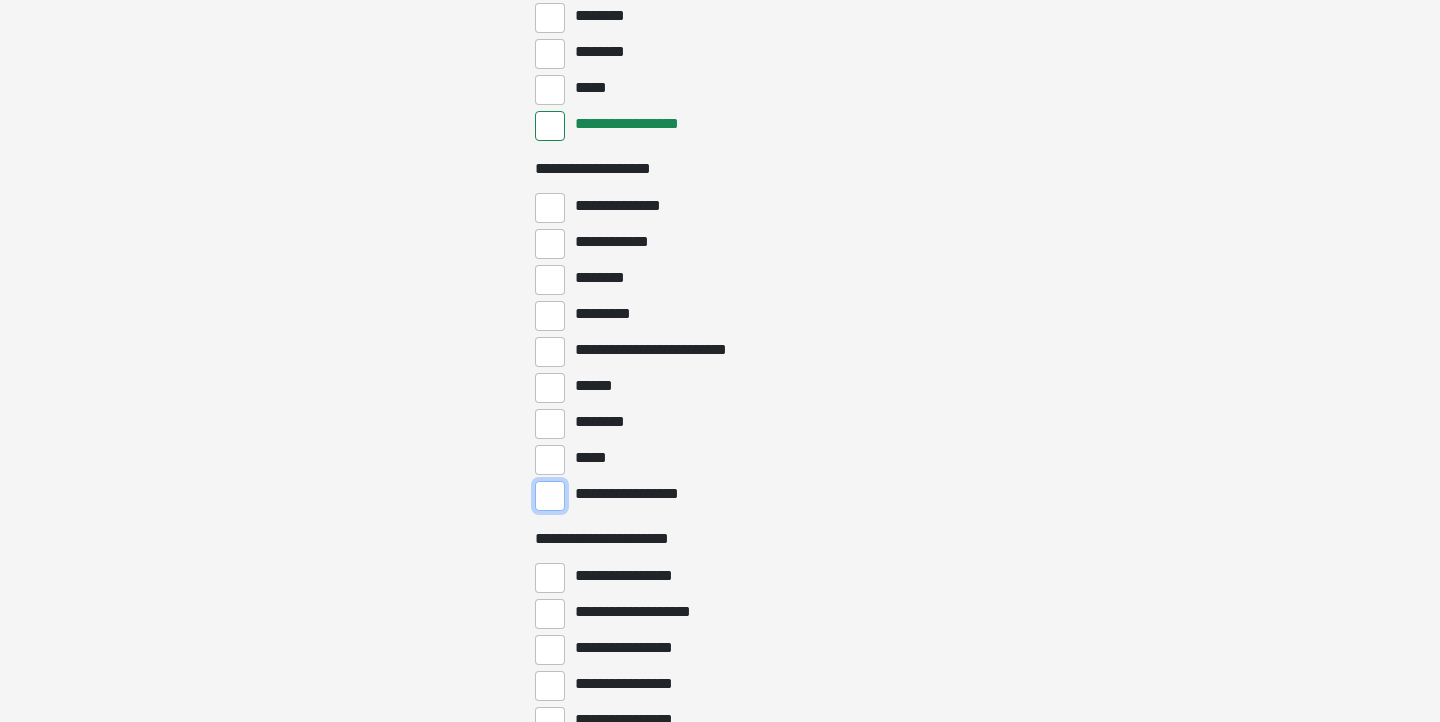 click on "**********" at bounding box center (550, 496) 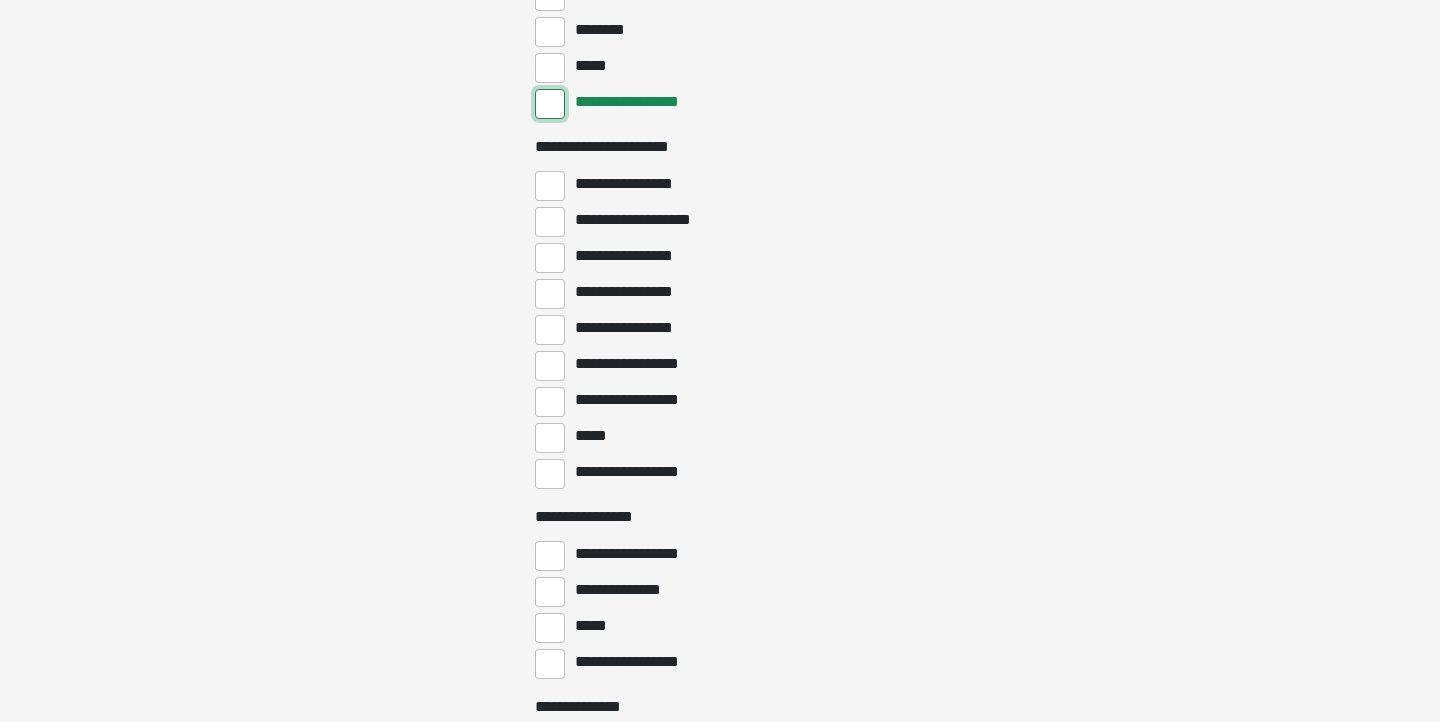 scroll, scrollTop: 3859, scrollLeft: 0, axis: vertical 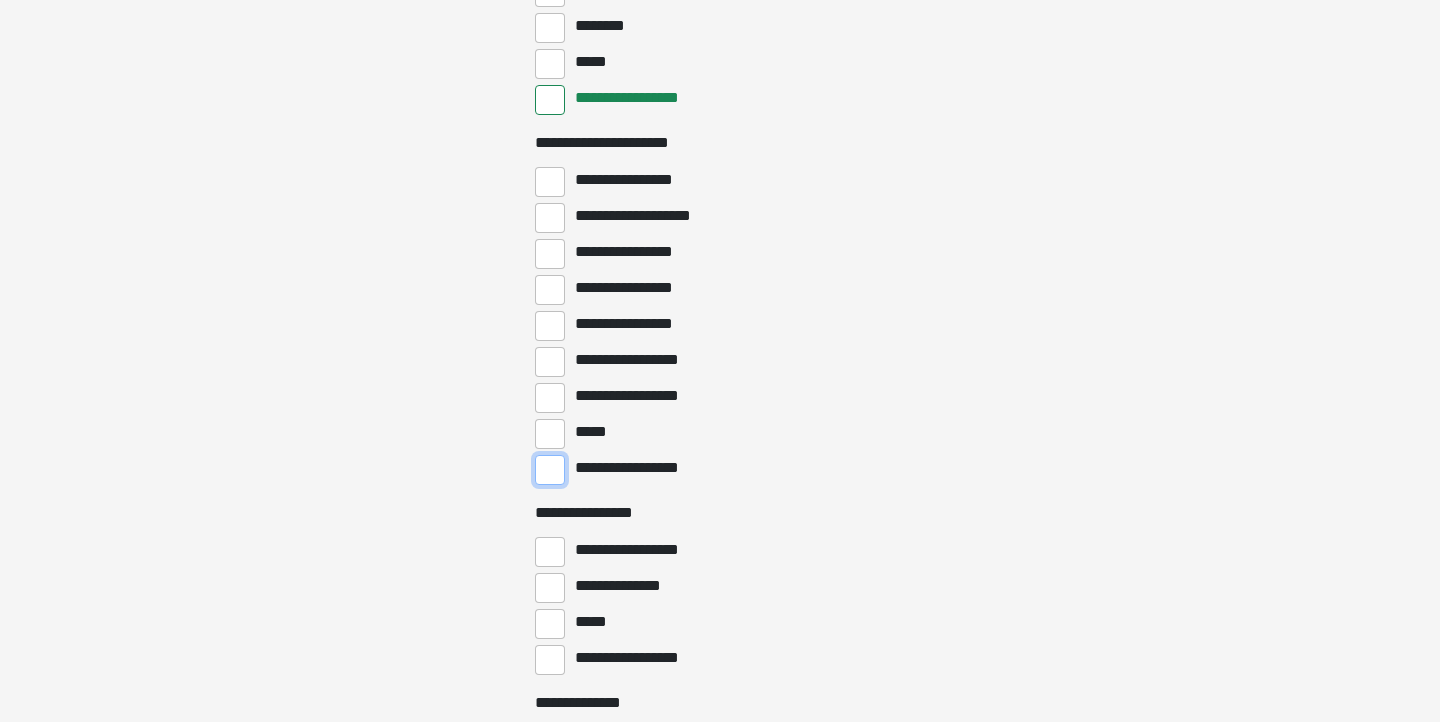 click on "**********" at bounding box center [550, 470] 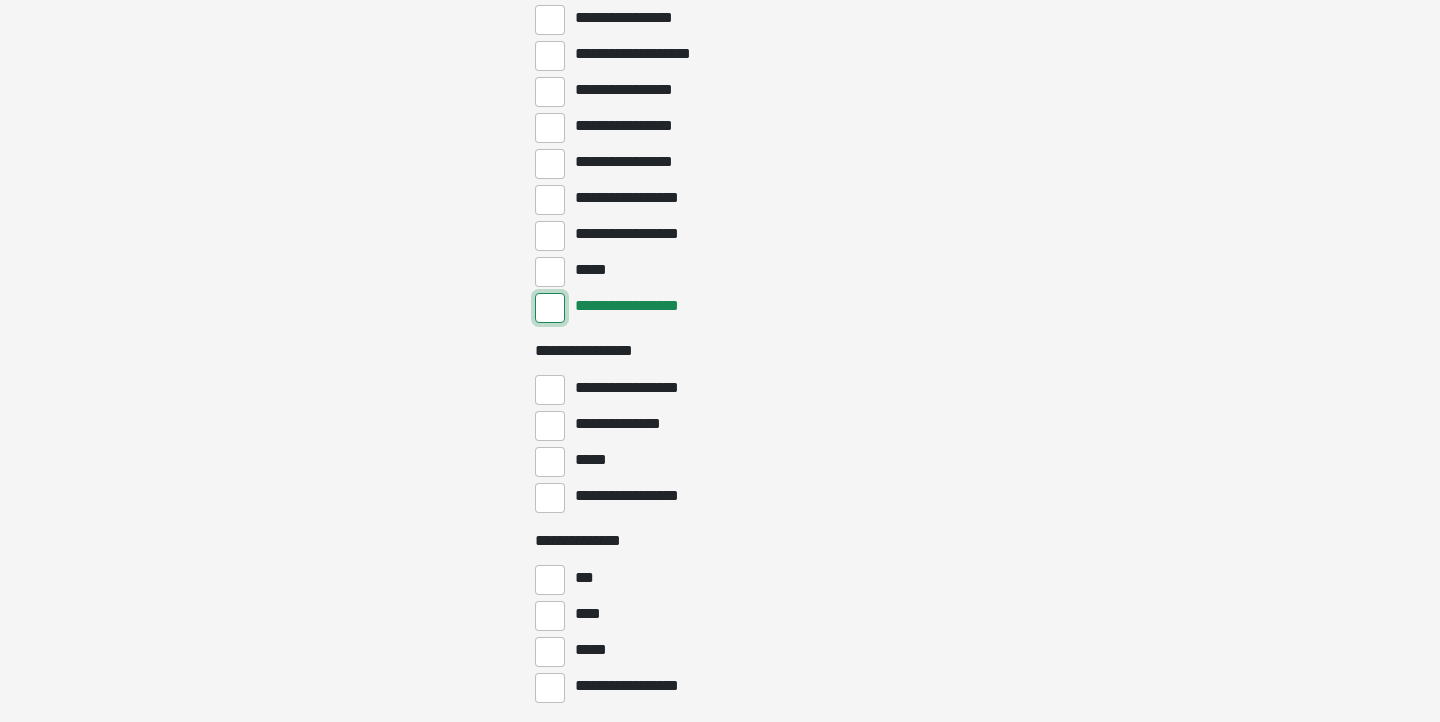 scroll, scrollTop: 4028, scrollLeft: 0, axis: vertical 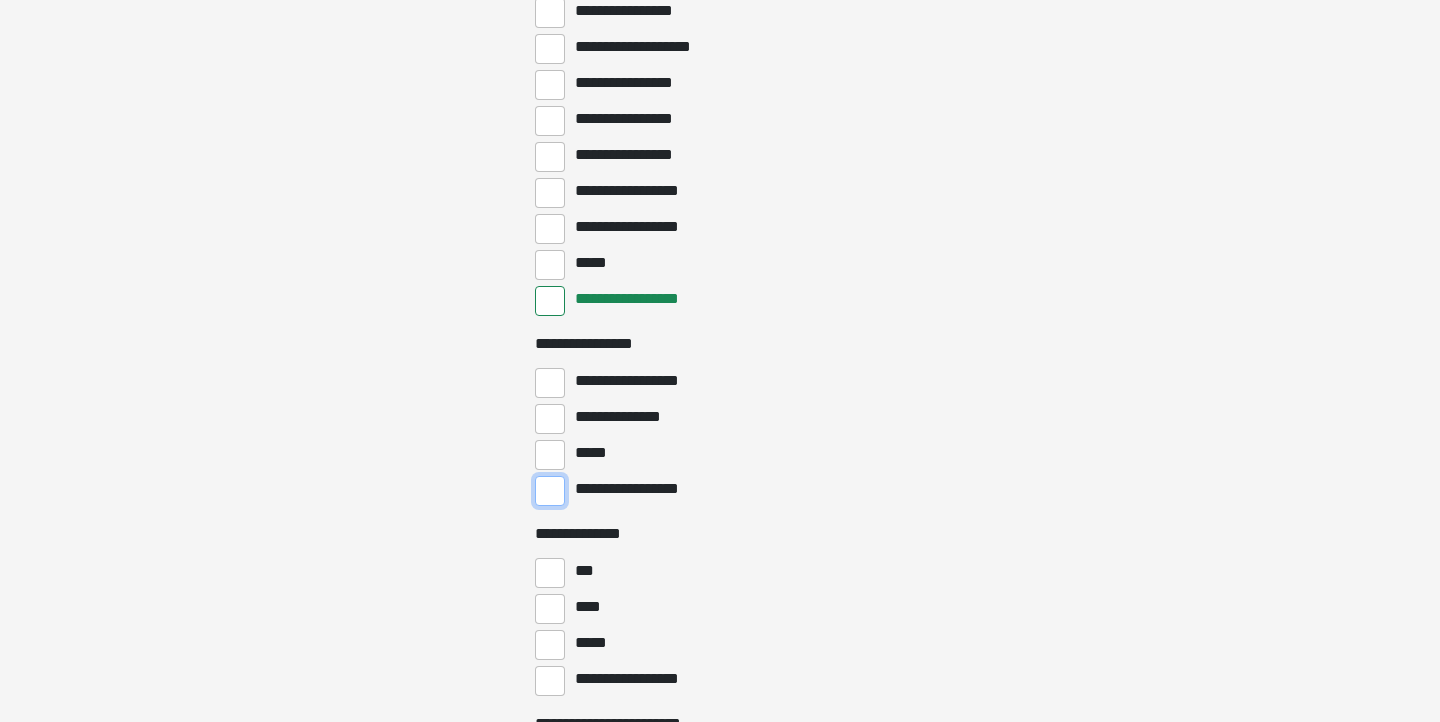 click on "**********" at bounding box center (550, 491) 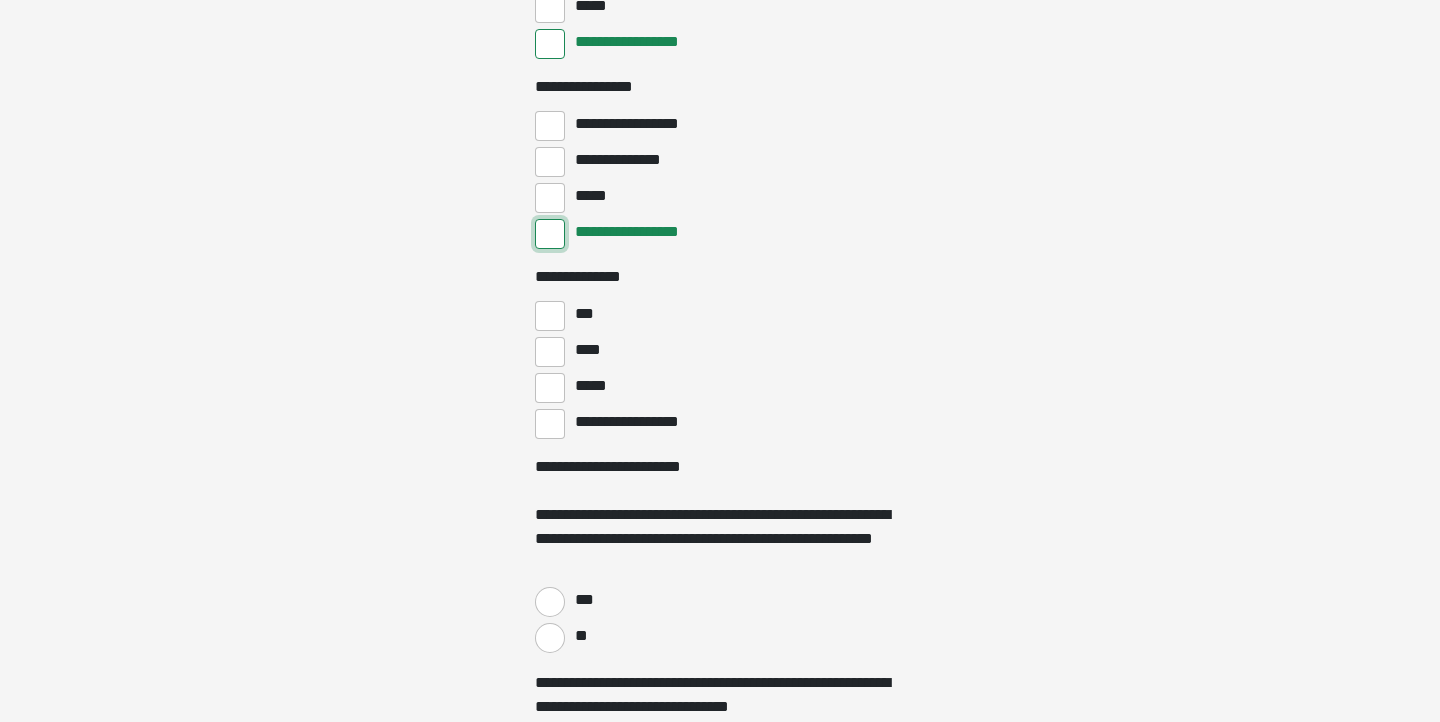 scroll, scrollTop: 4293, scrollLeft: 0, axis: vertical 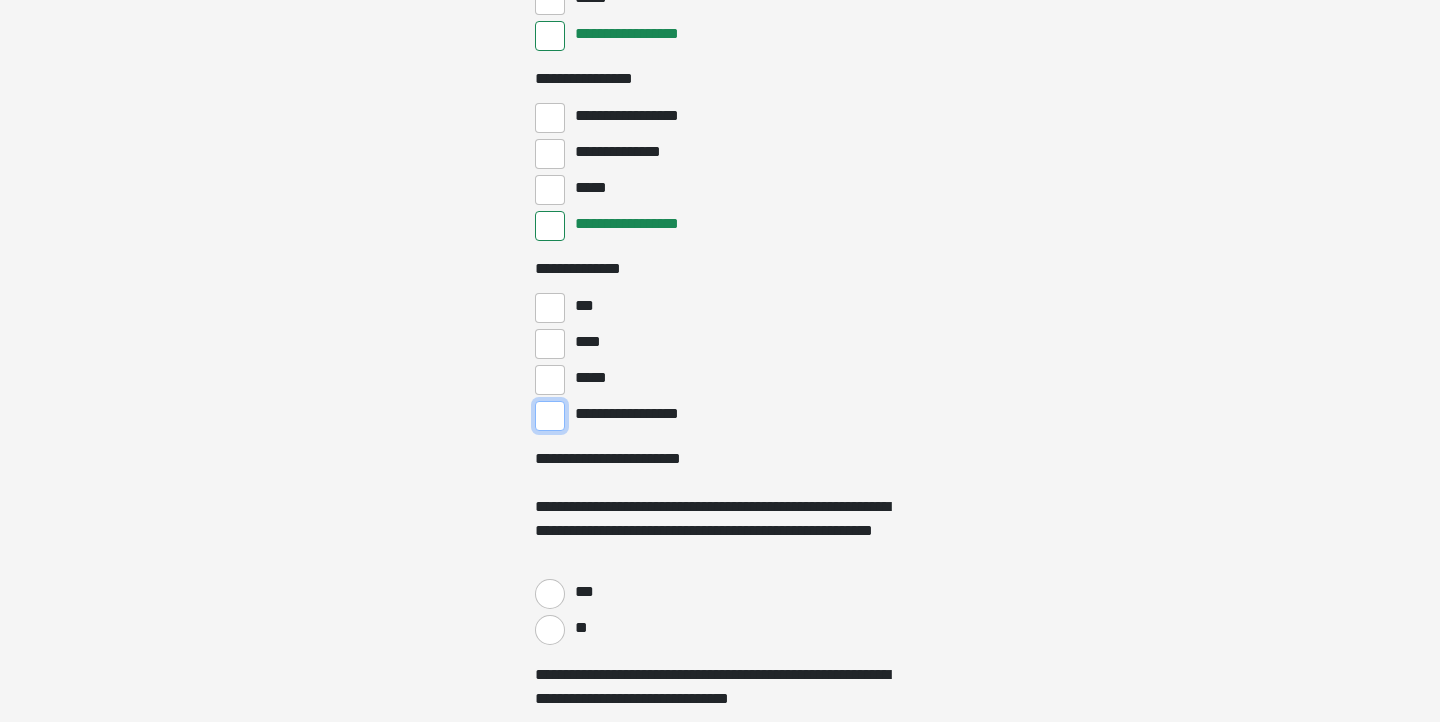 click on "**********" at bounding box center (550, 416) 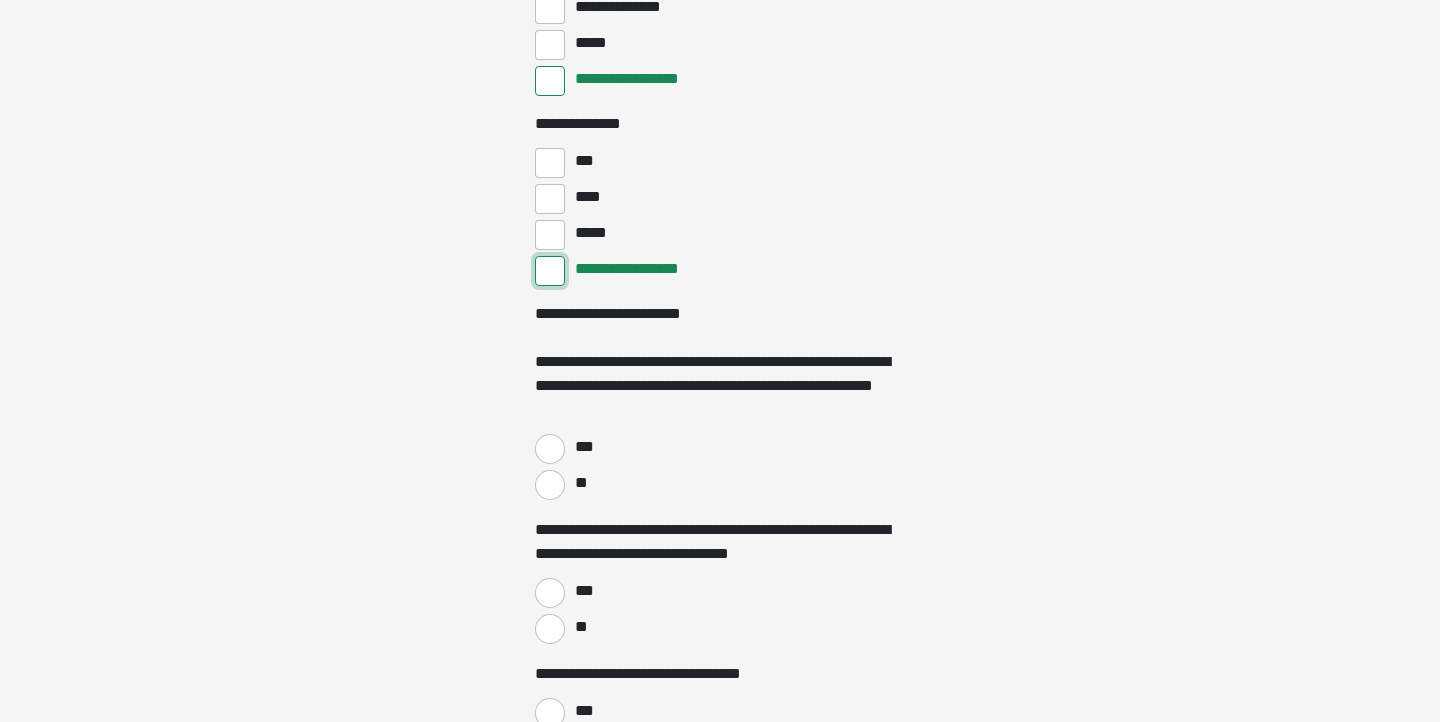 scroll, scrollTop: 4434, scrollLeft: 0, axis: vertical 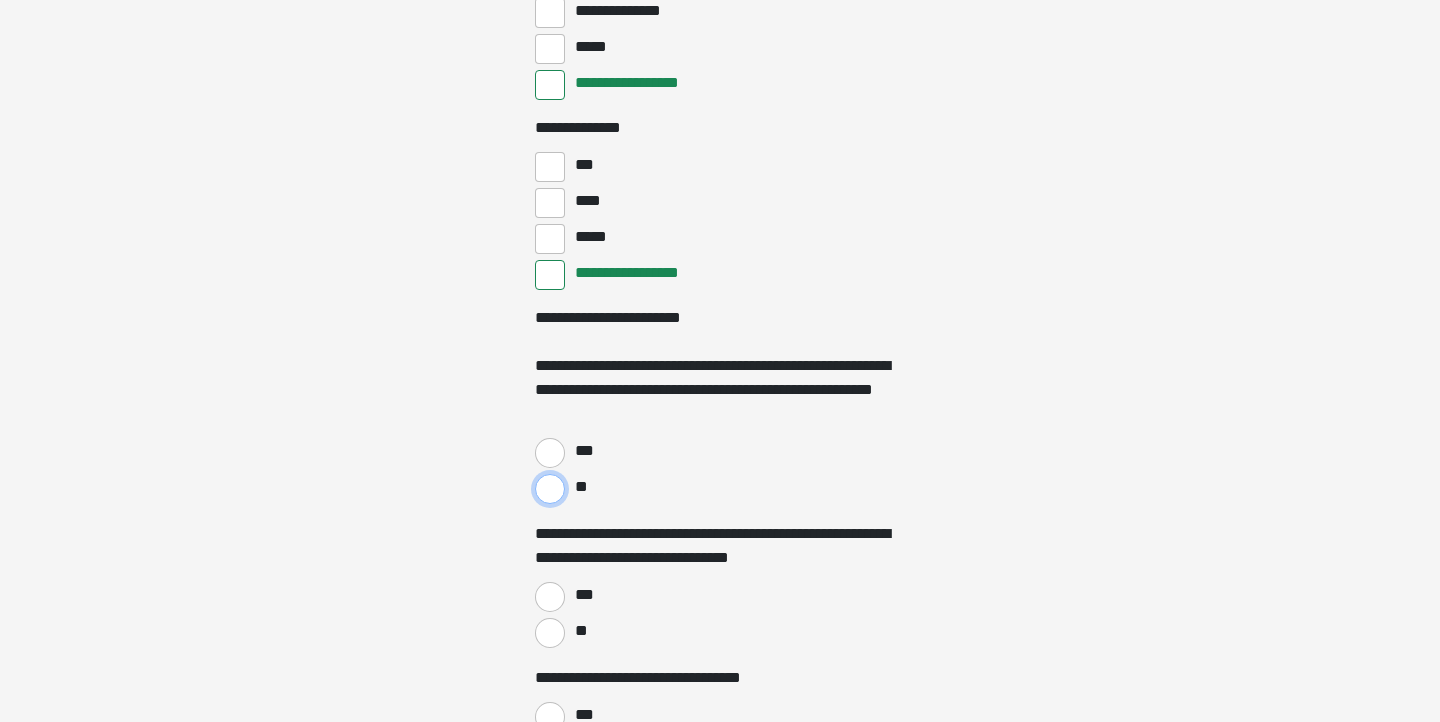 click on "**" at bounding box center (550, 489) 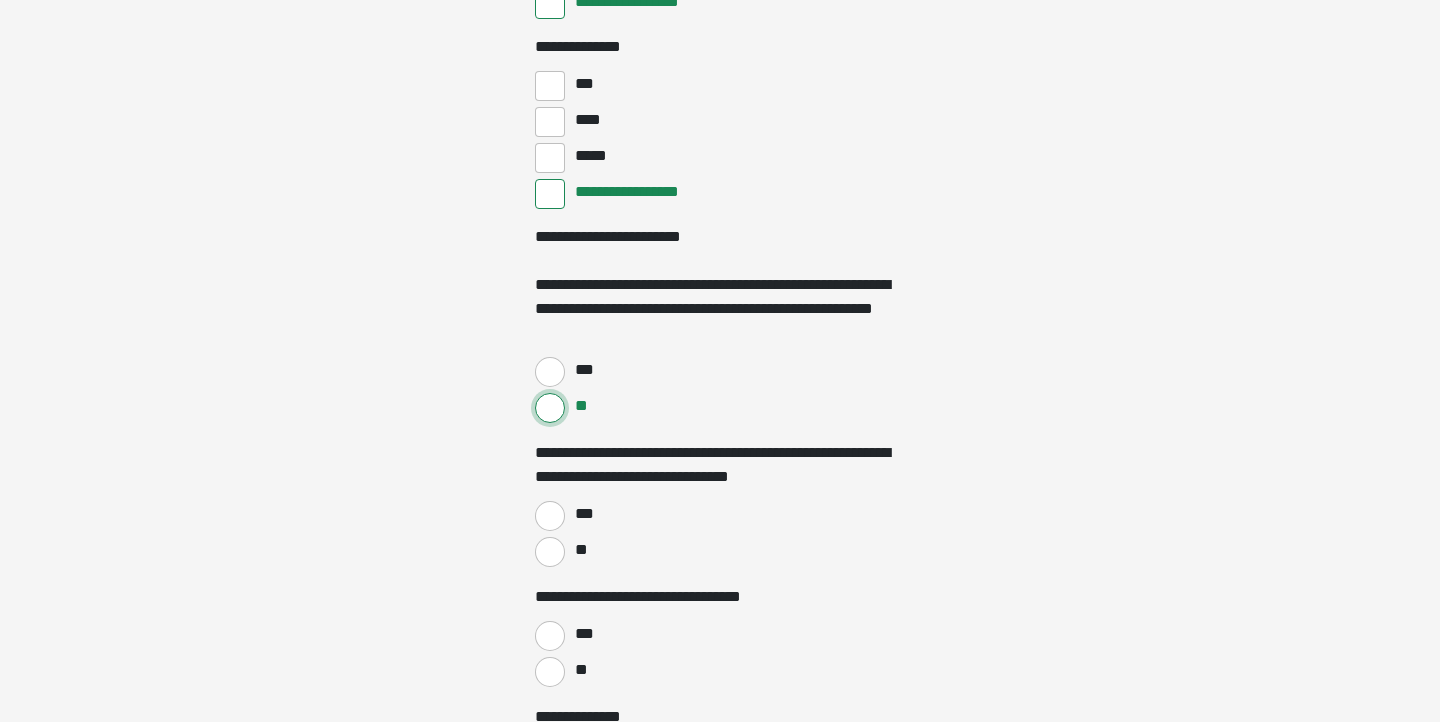 scroll, scrollTop: 4569, scrollLeft: 0, axis: vertical 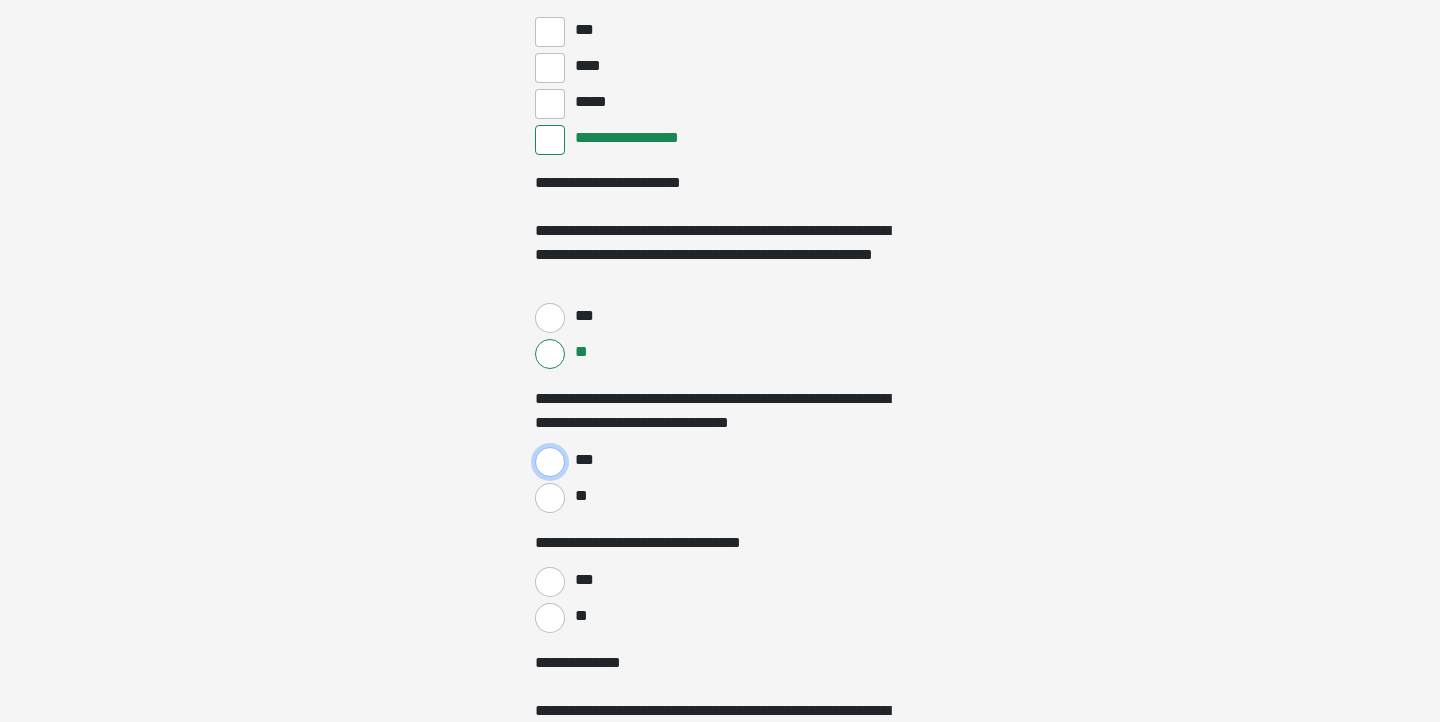 click on "***" at bounding box center (550, 462) 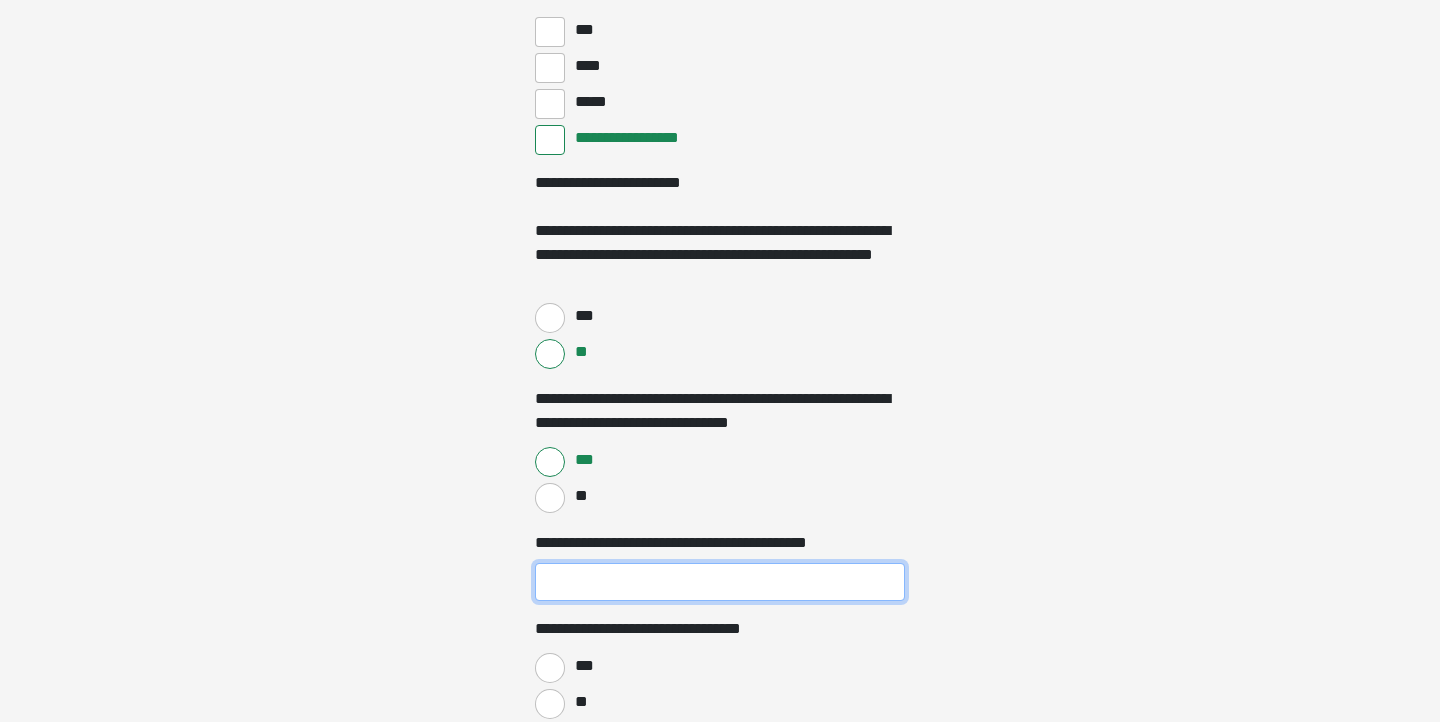 click on "**********" at bounding box center (720, 582) 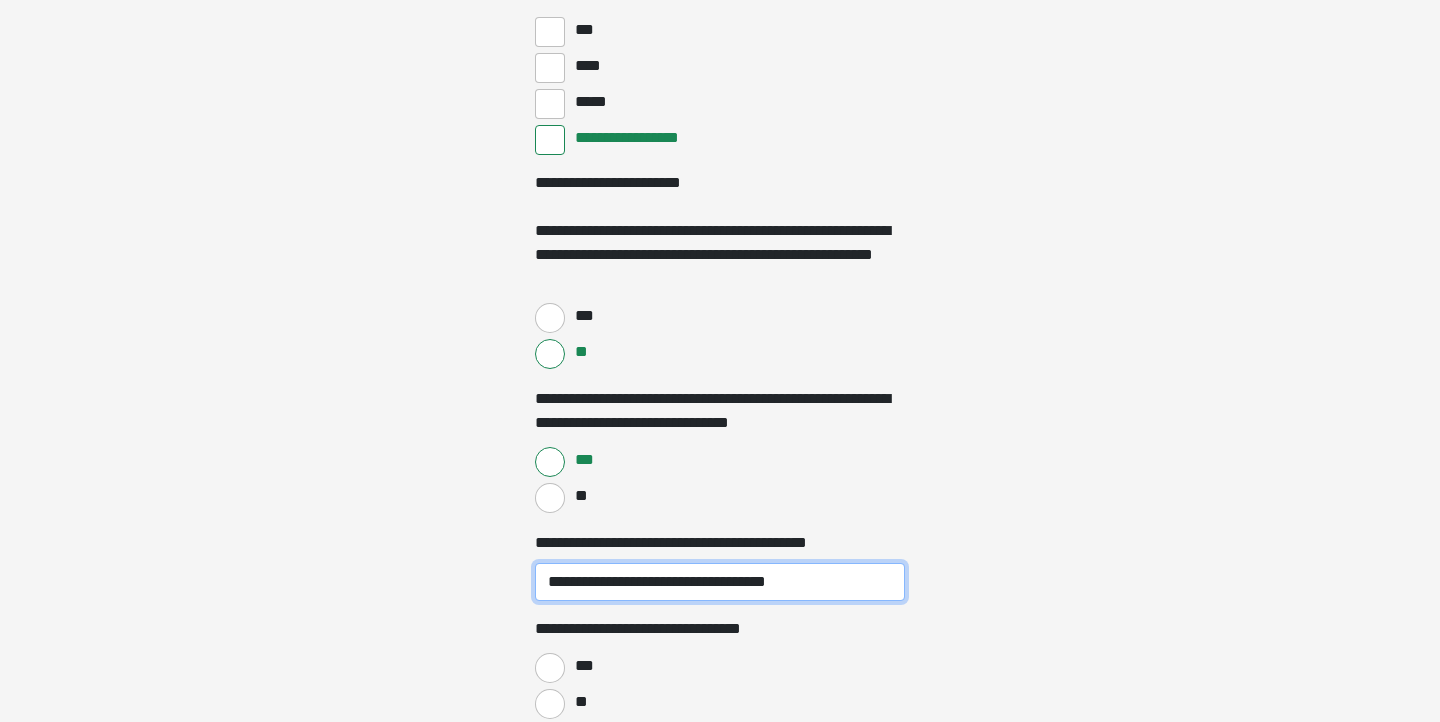 type on "**********" 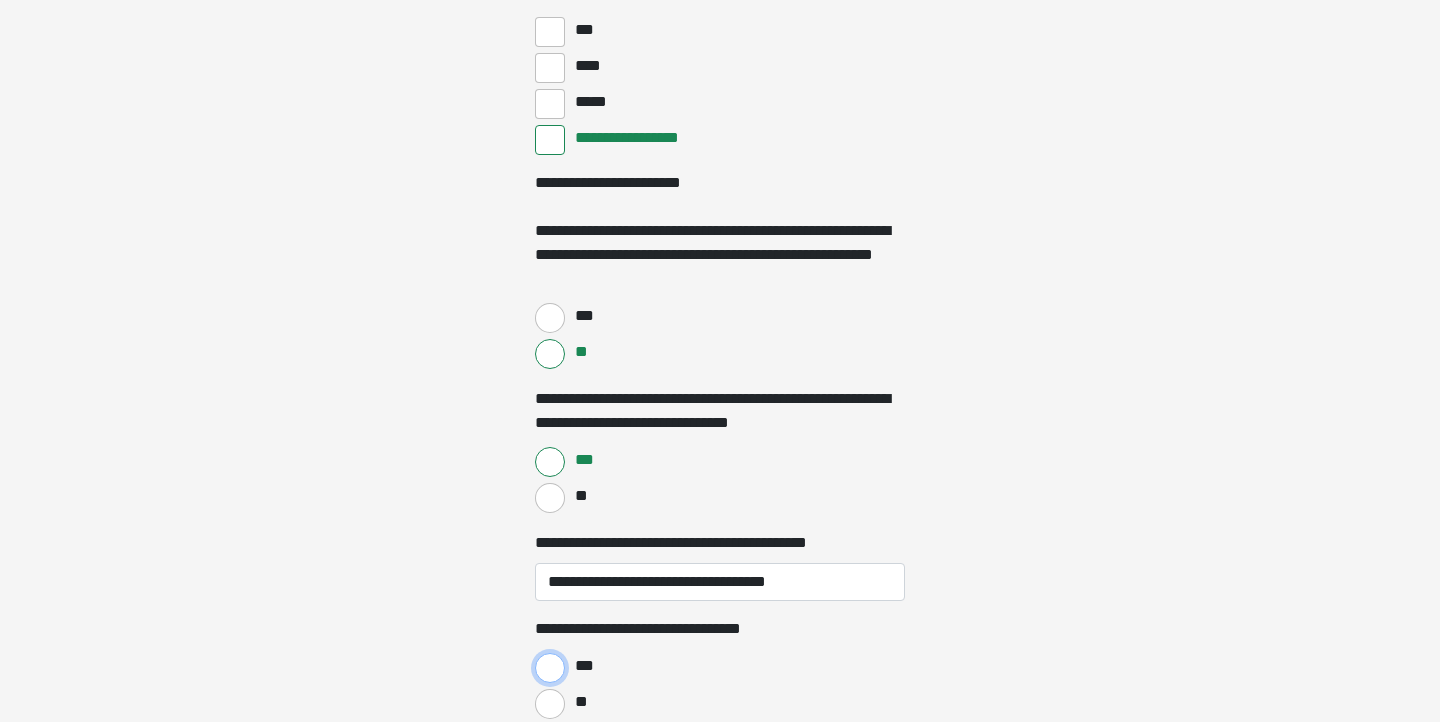 click on "***" at bounding box center [550, 668] 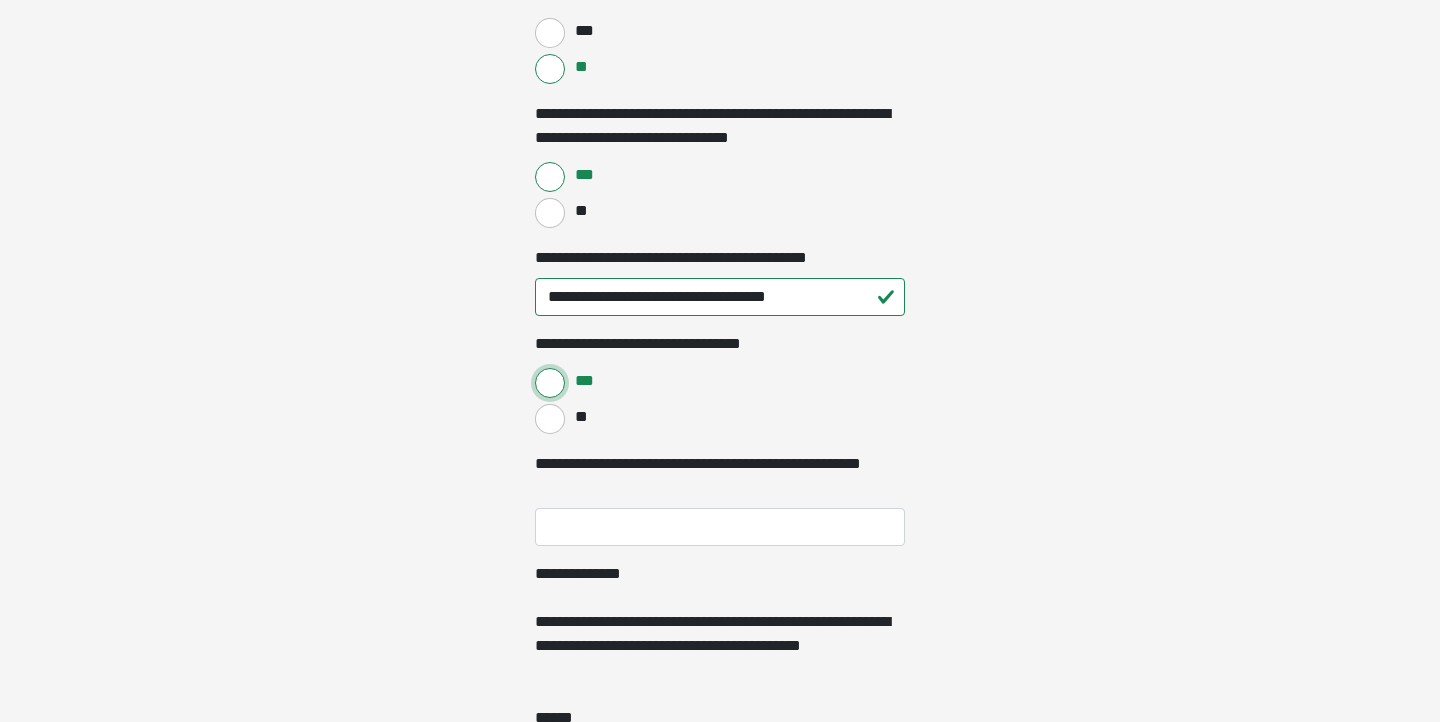 scroll, scrollTop: 4865, scrollLeft: 0, axis: vertical 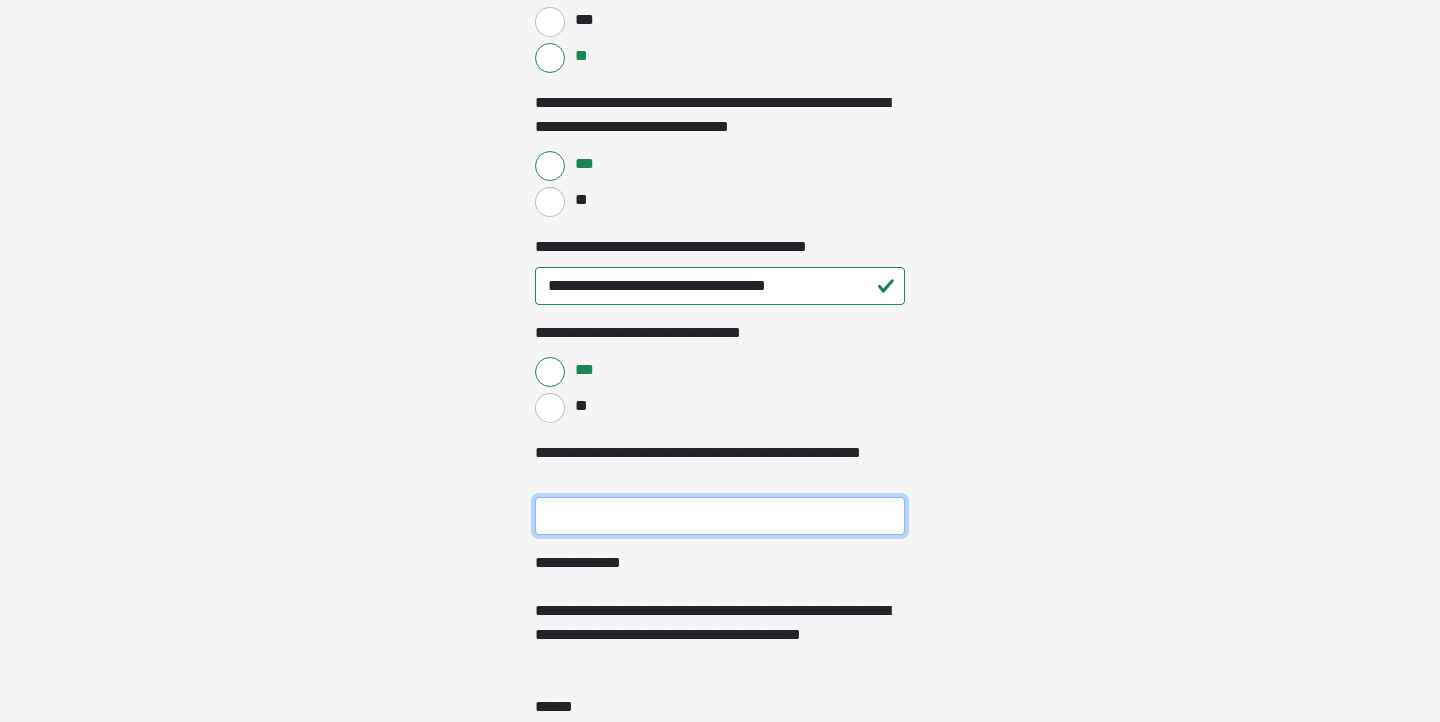 click on "**********" at bounding box center [720, 516] 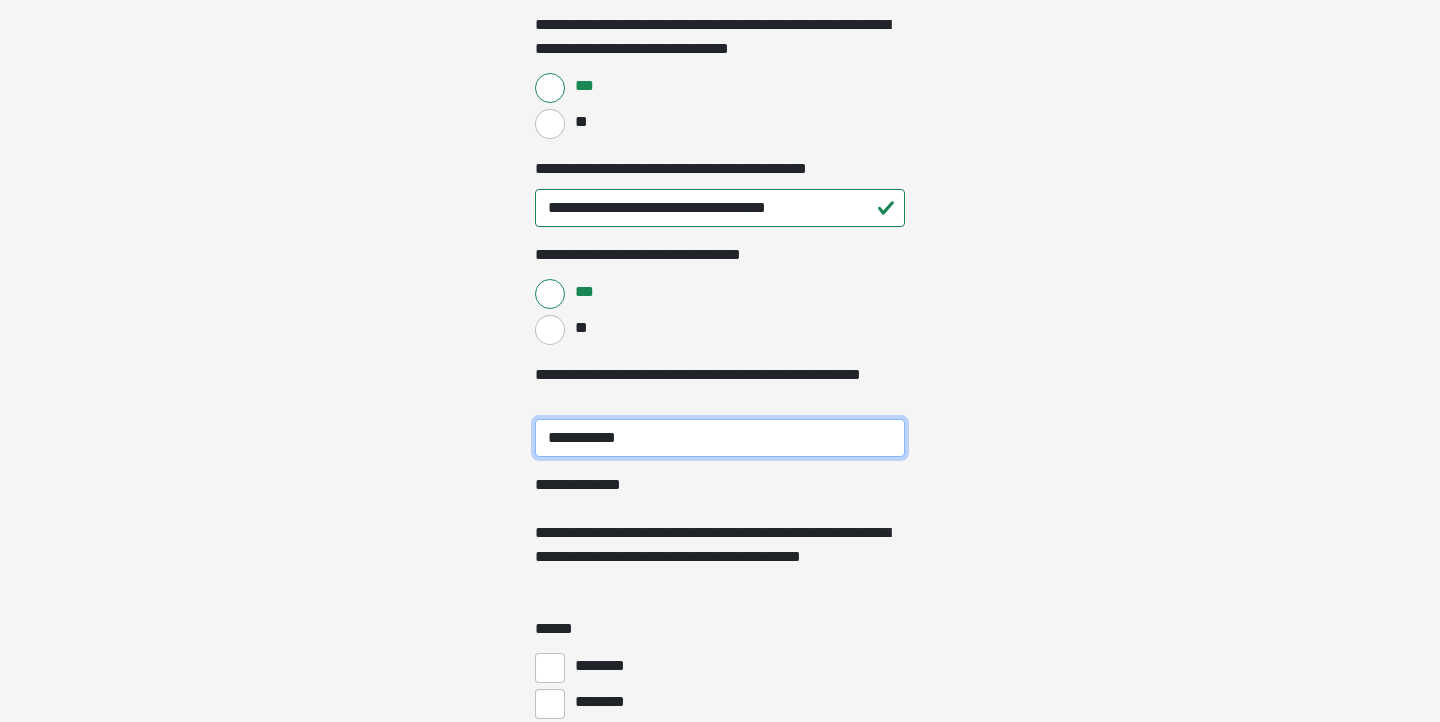 scroll, scrollTop: 5000, scrollLeft: 0, axis: vertical 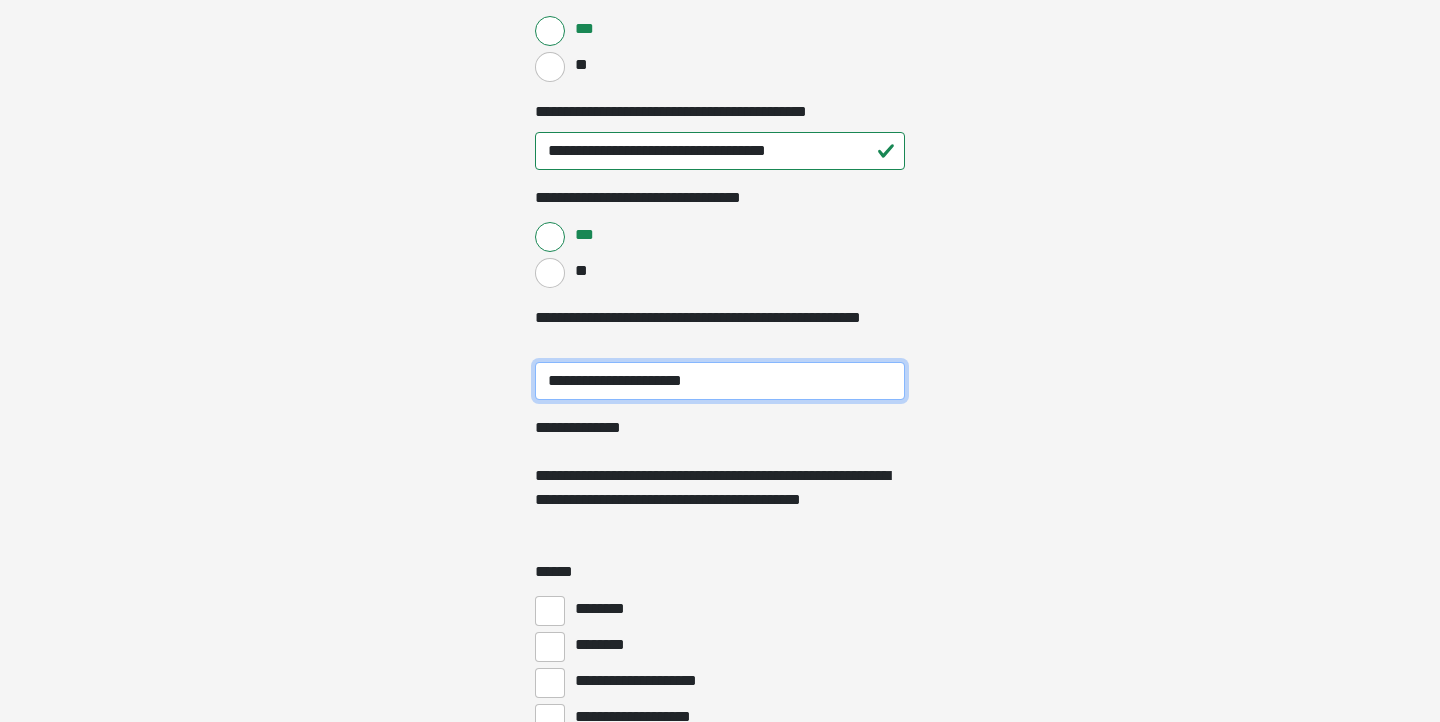 type on "**********" 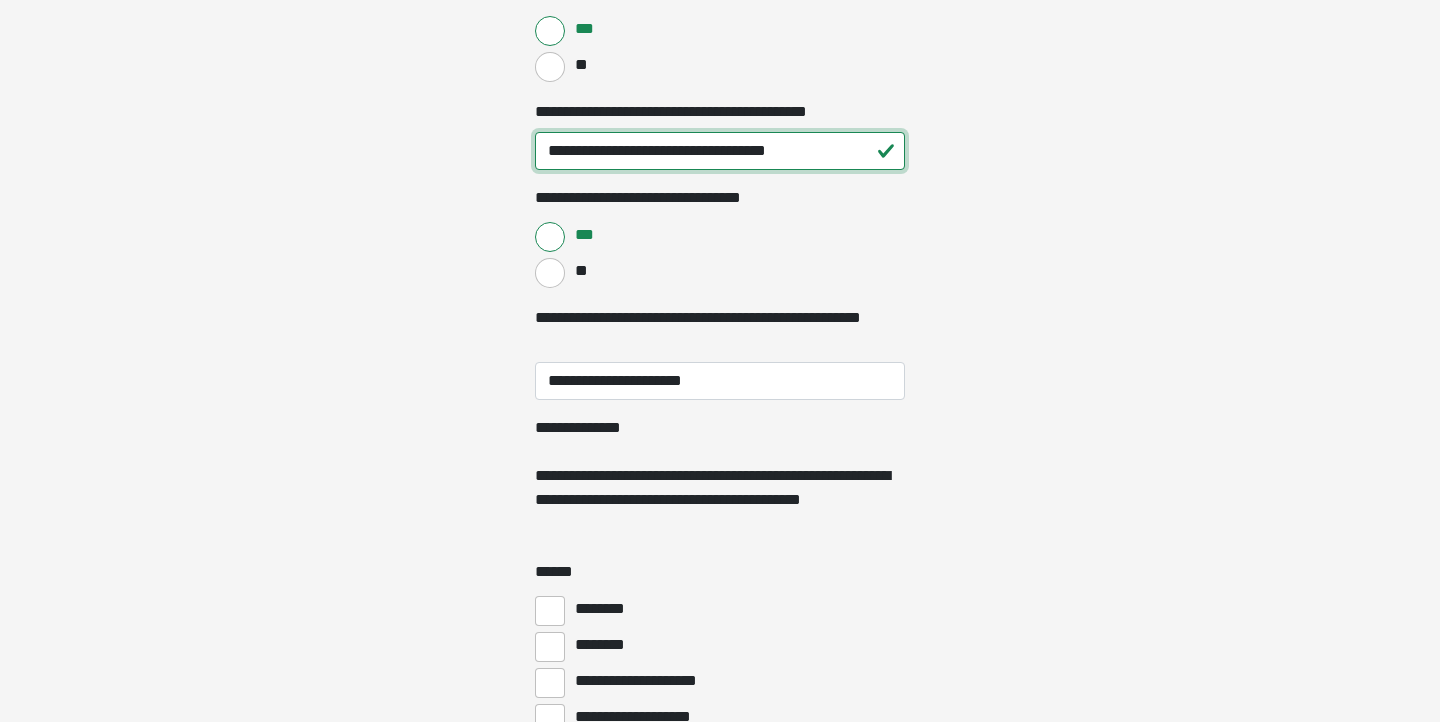 click on "**********" at bounding box center [720, 151] 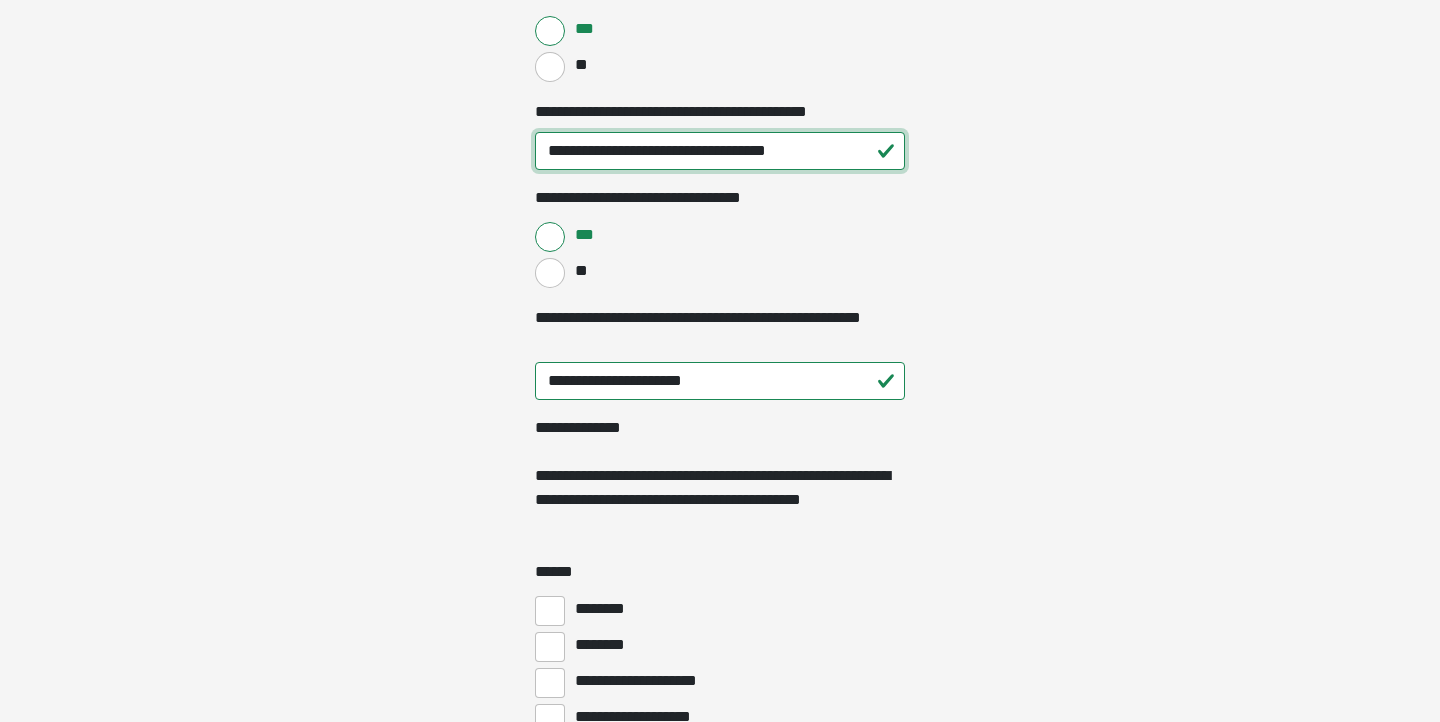 type on "**********" 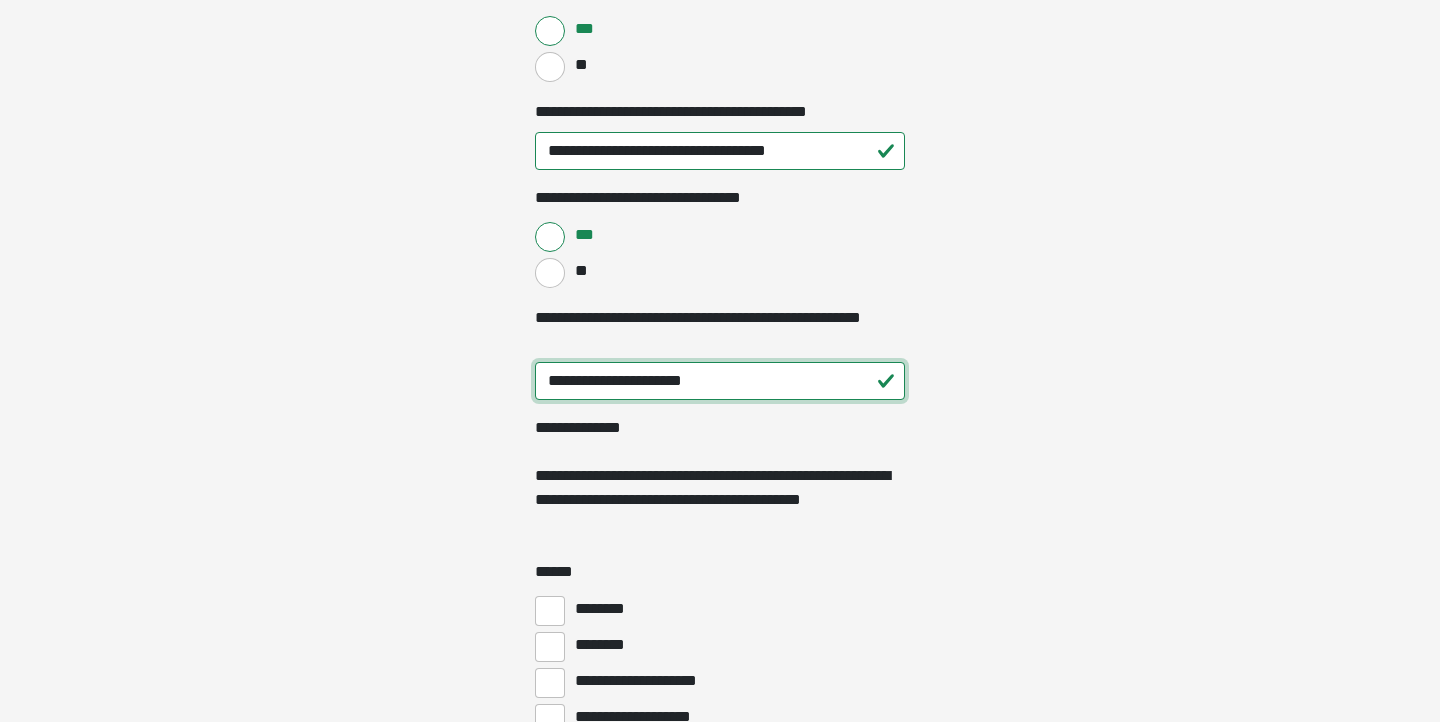 click on "**********" at bounding box center [720, 381] 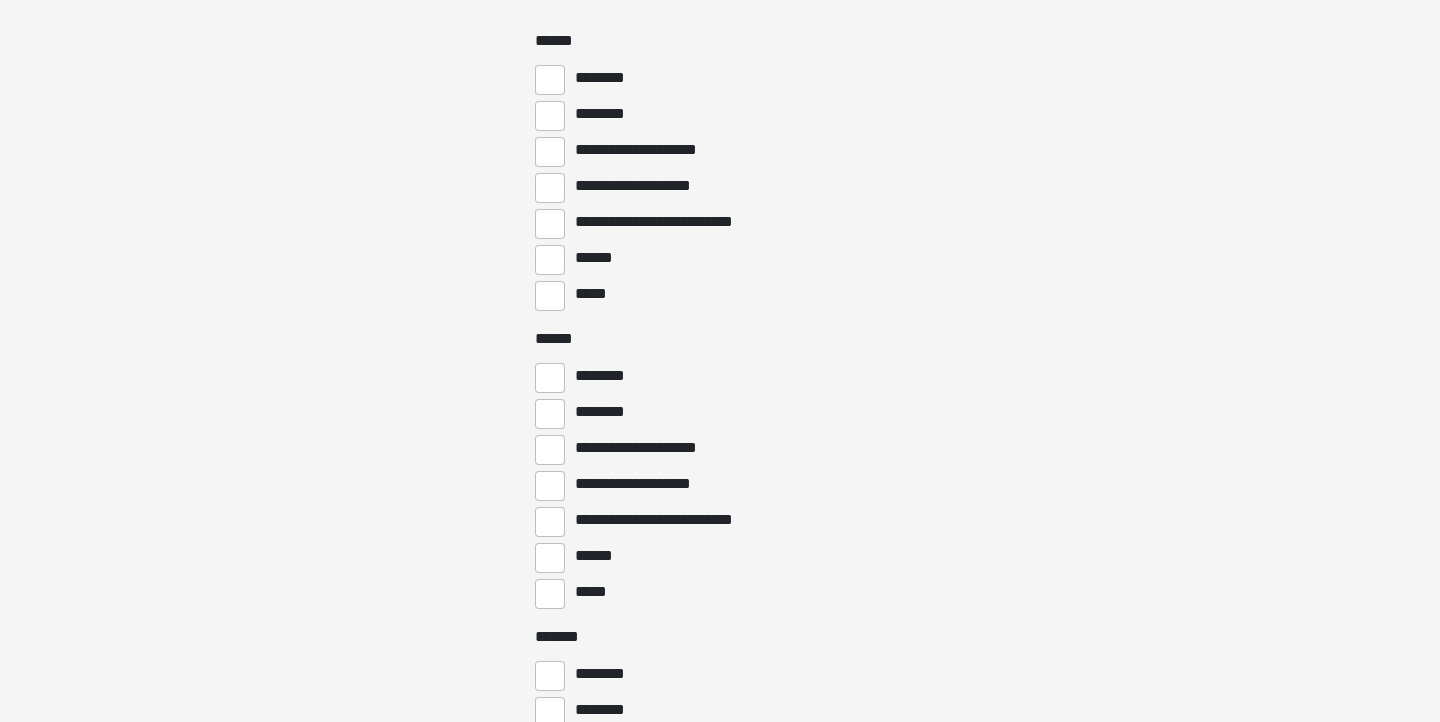 scroll, scrollTop: 5532, scrollLeft: 0, axis: vertical 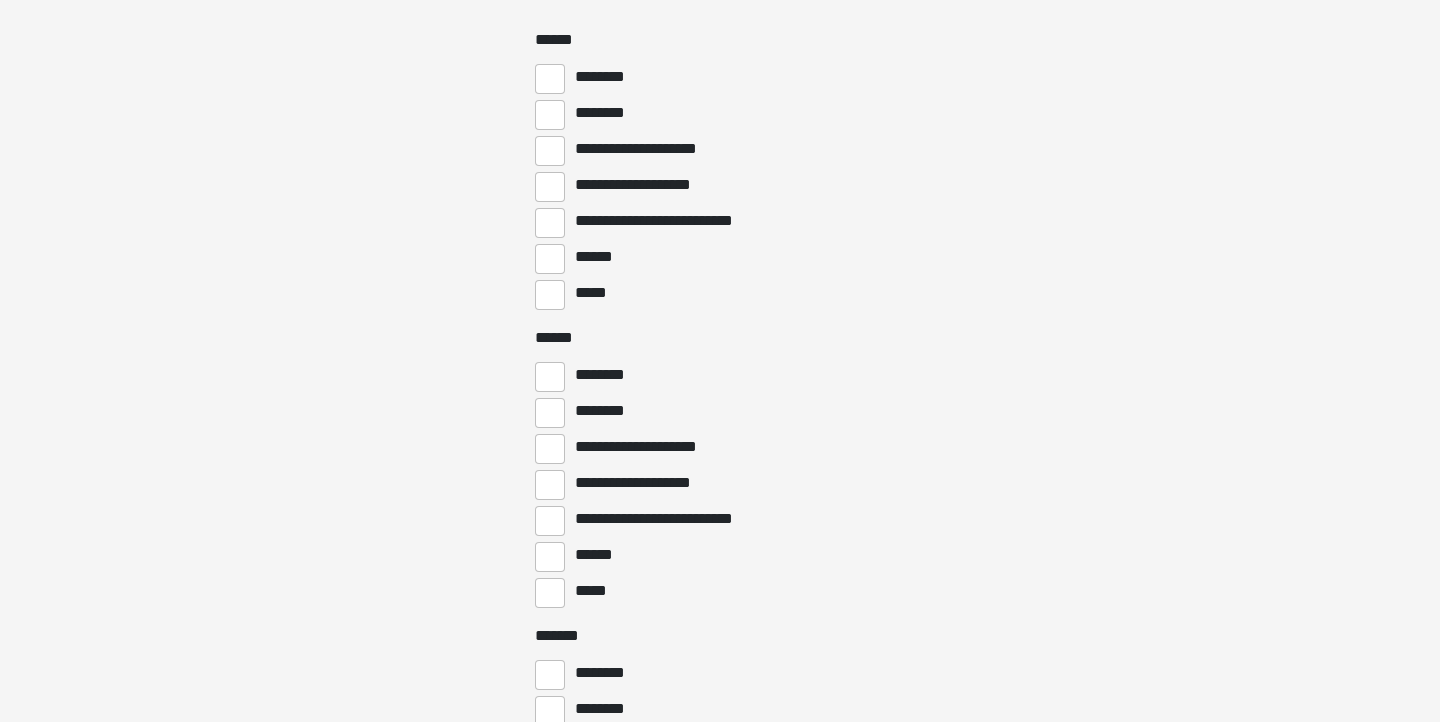 type on "**********" 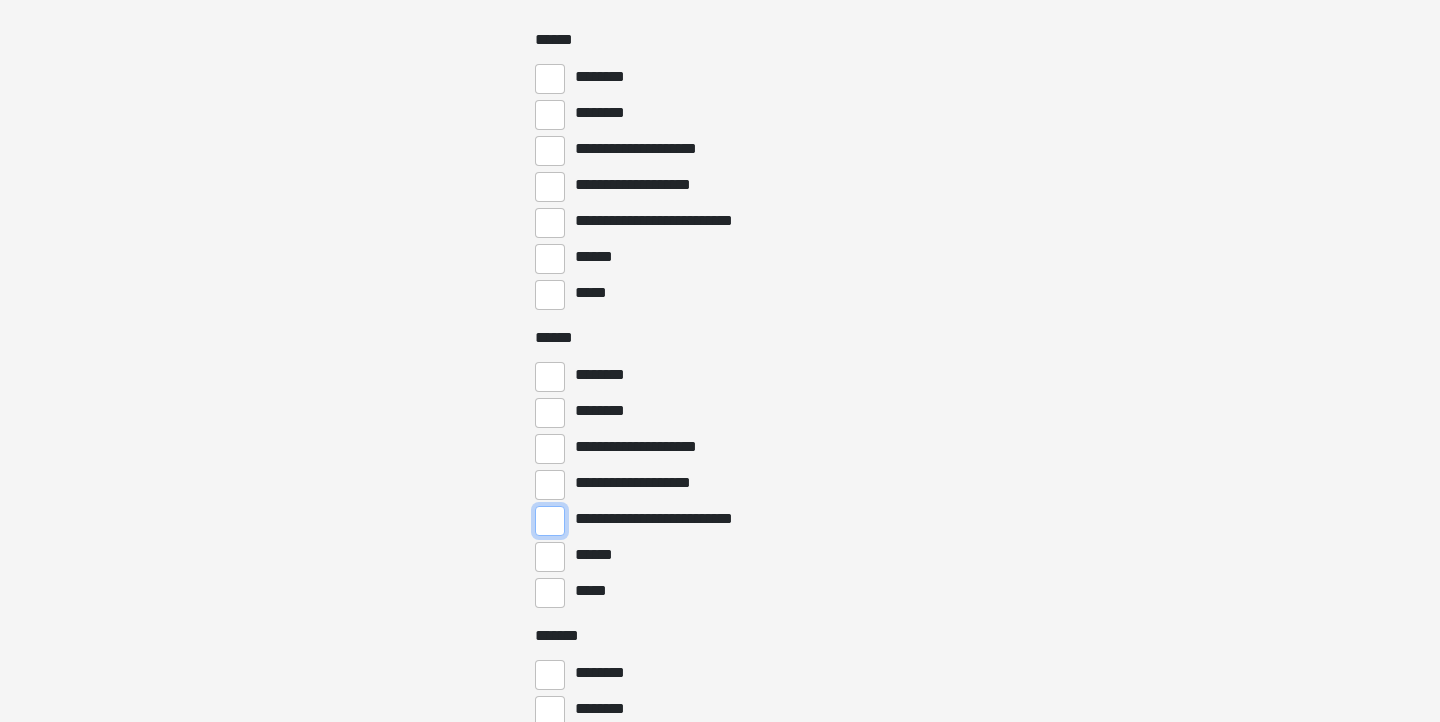 click on "**********" at bounding box center [550, 521] 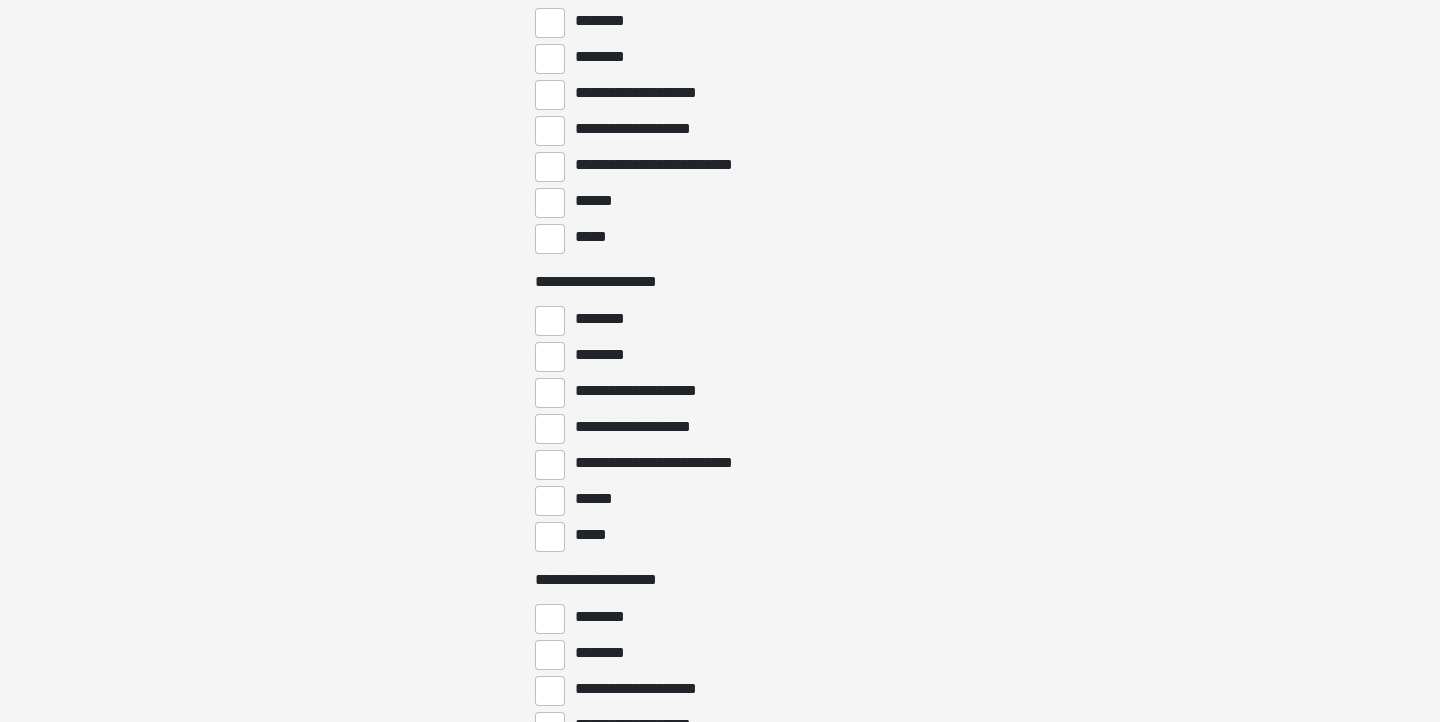 scroll, scrollTop: 6485, scrollLeft: 0, axis: vertical 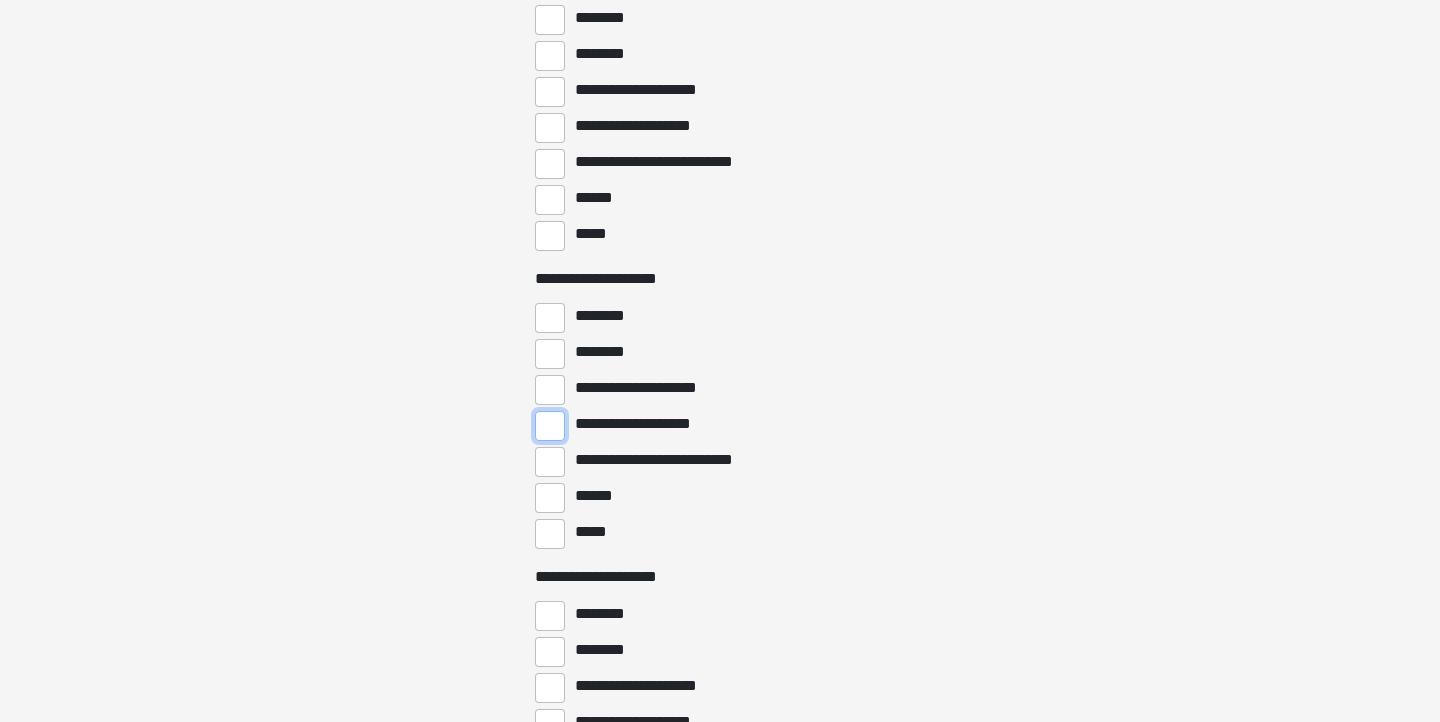 click on "**********" at bounding box center (550, 426) 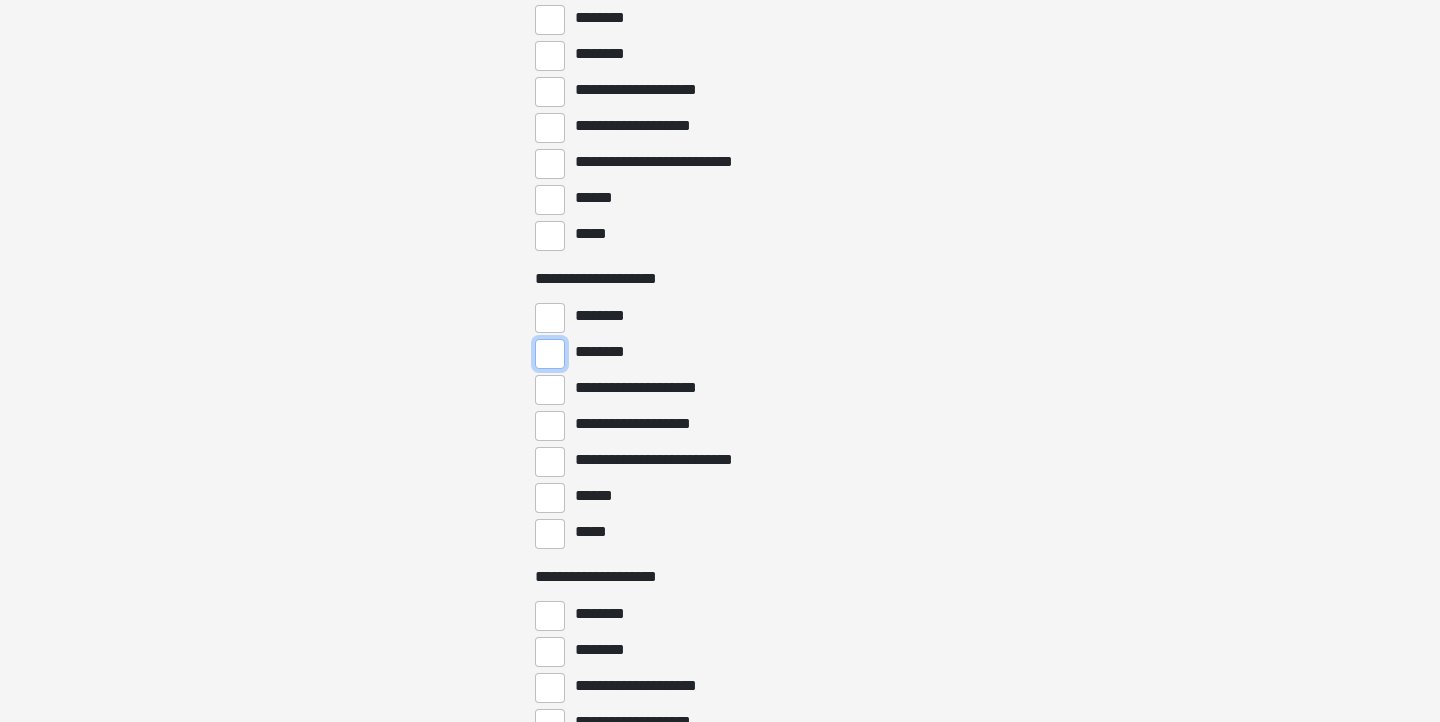 click on "********" at bounding box center [550, 354] 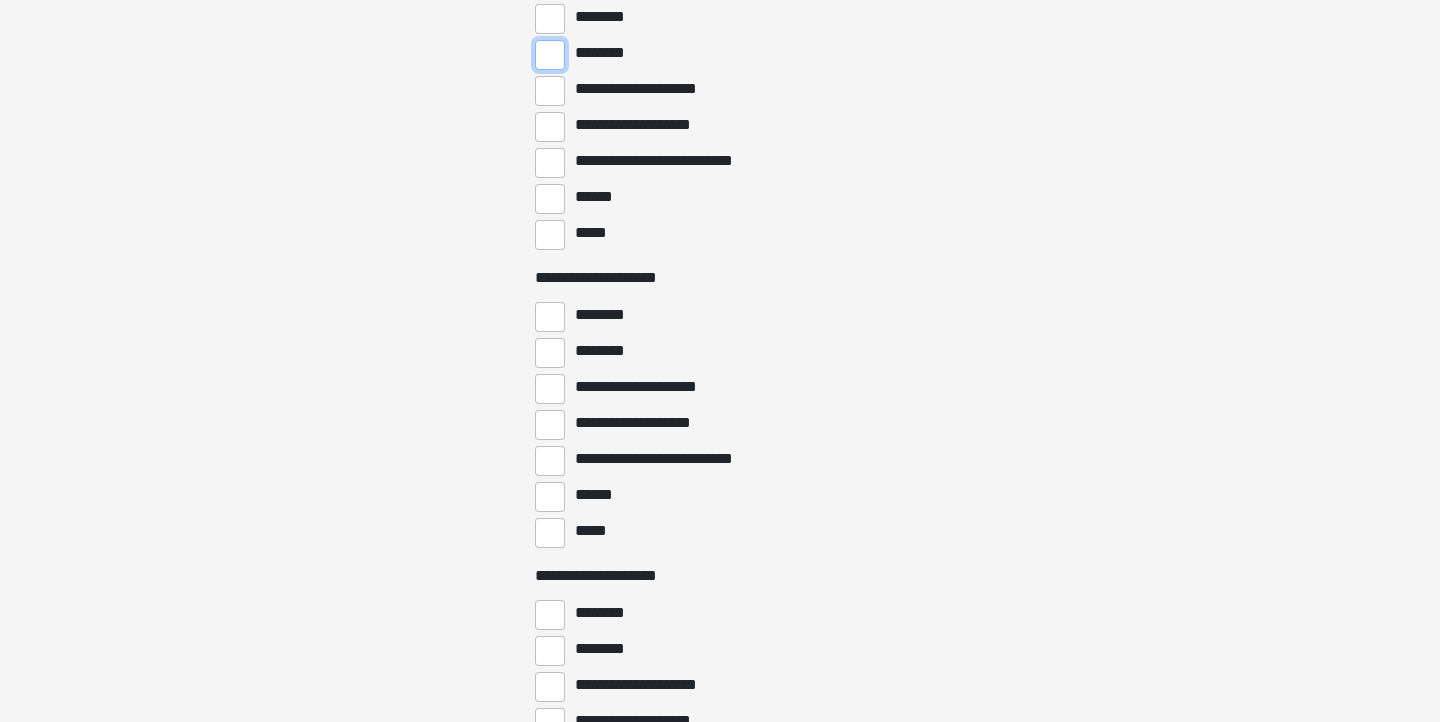 scroll, scrollTop: 6787, scrollLeft: 0, axis: vertical 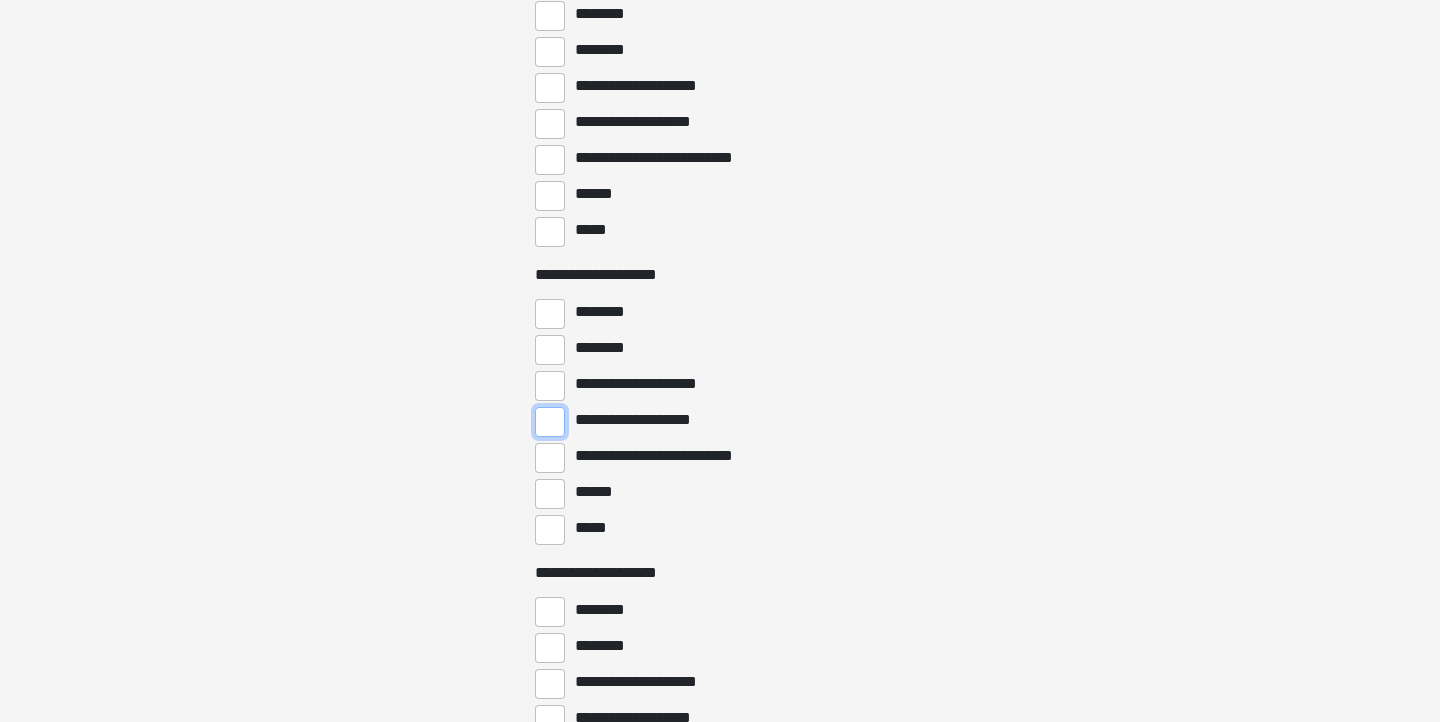 click on "**********" at bounding box center (550, 422) 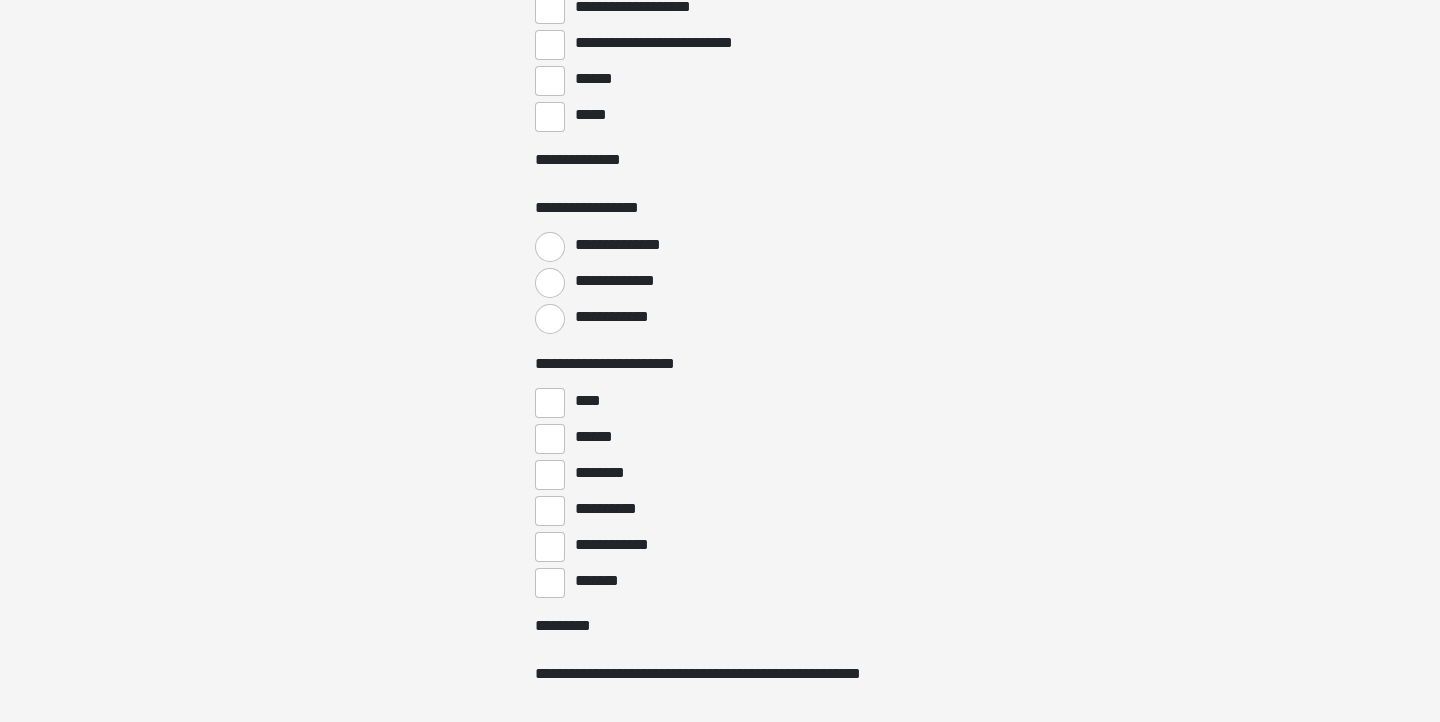 scroll, scrollTop: 7508, scrollLeft: 0, axis: vertical 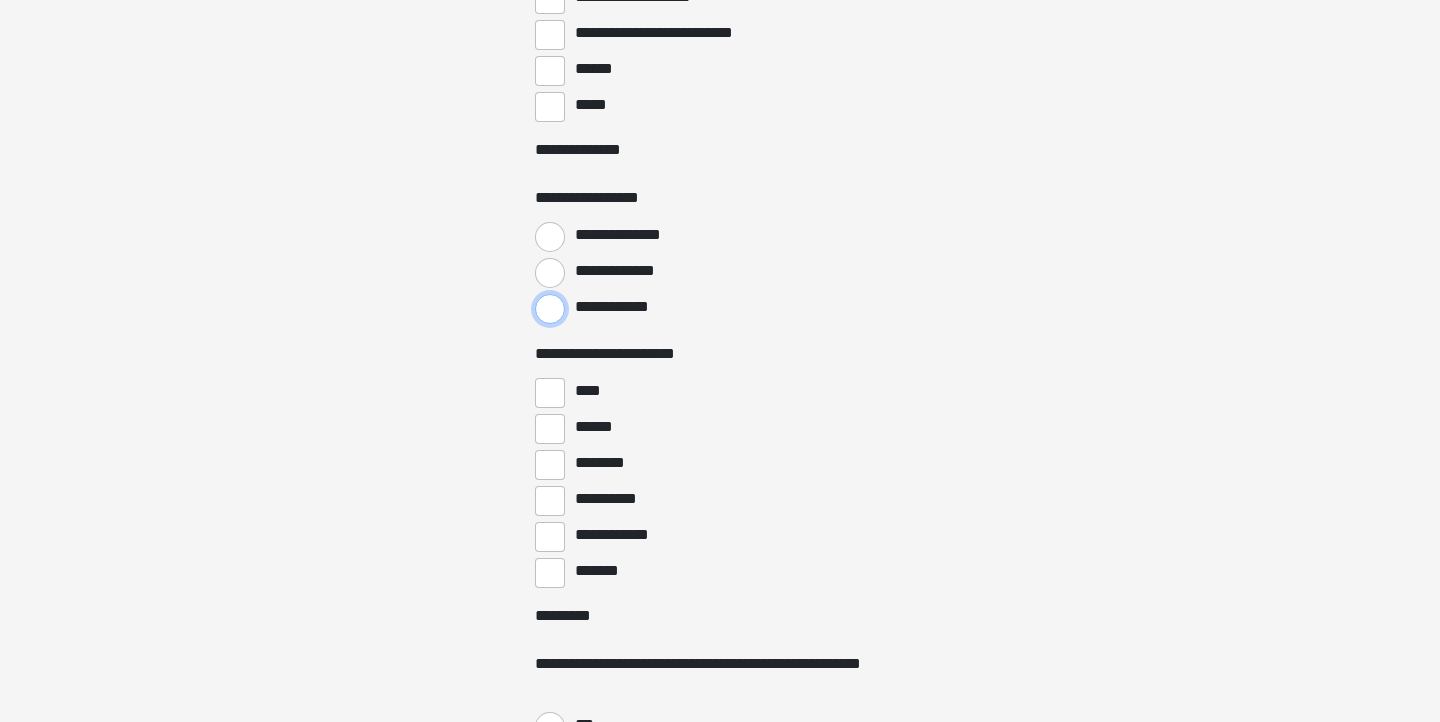 click on "**********" at bounding box center [550, 309] 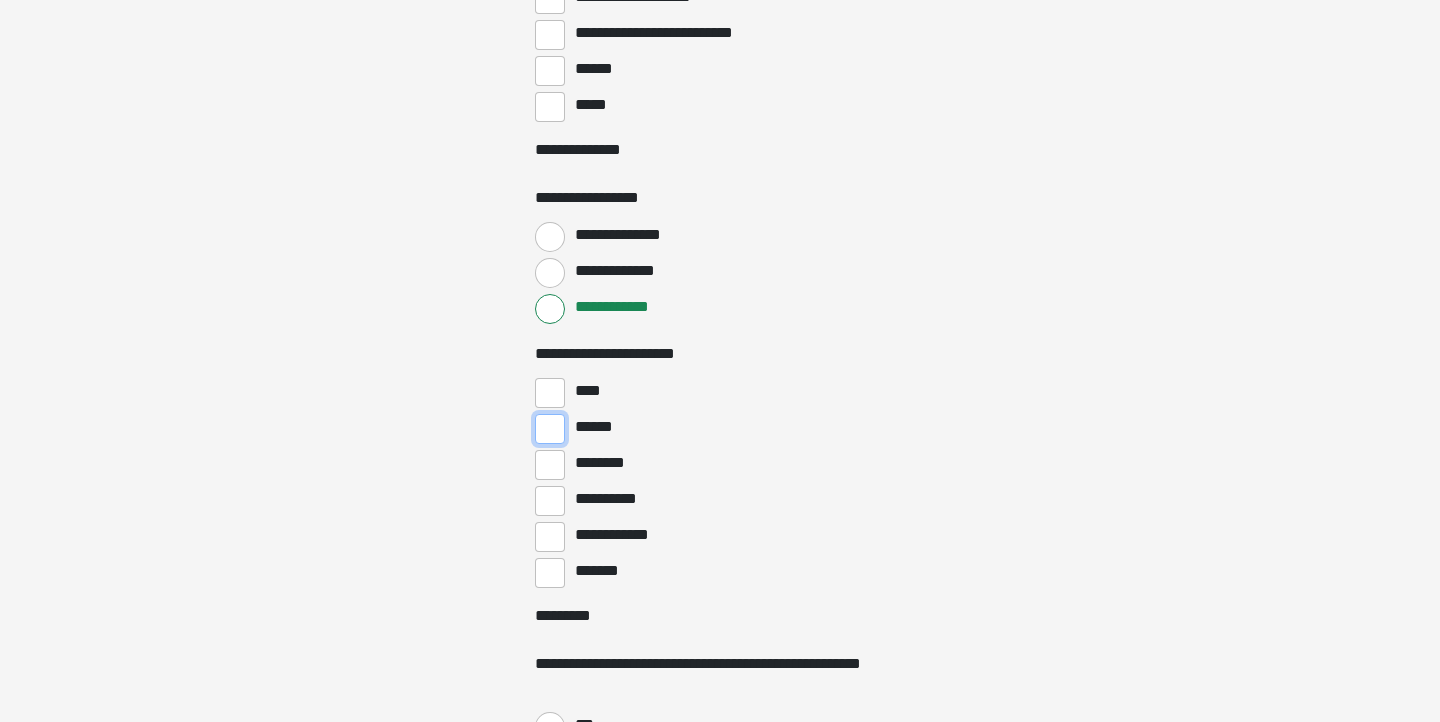 click on "******" at bounding box center (550, 429) 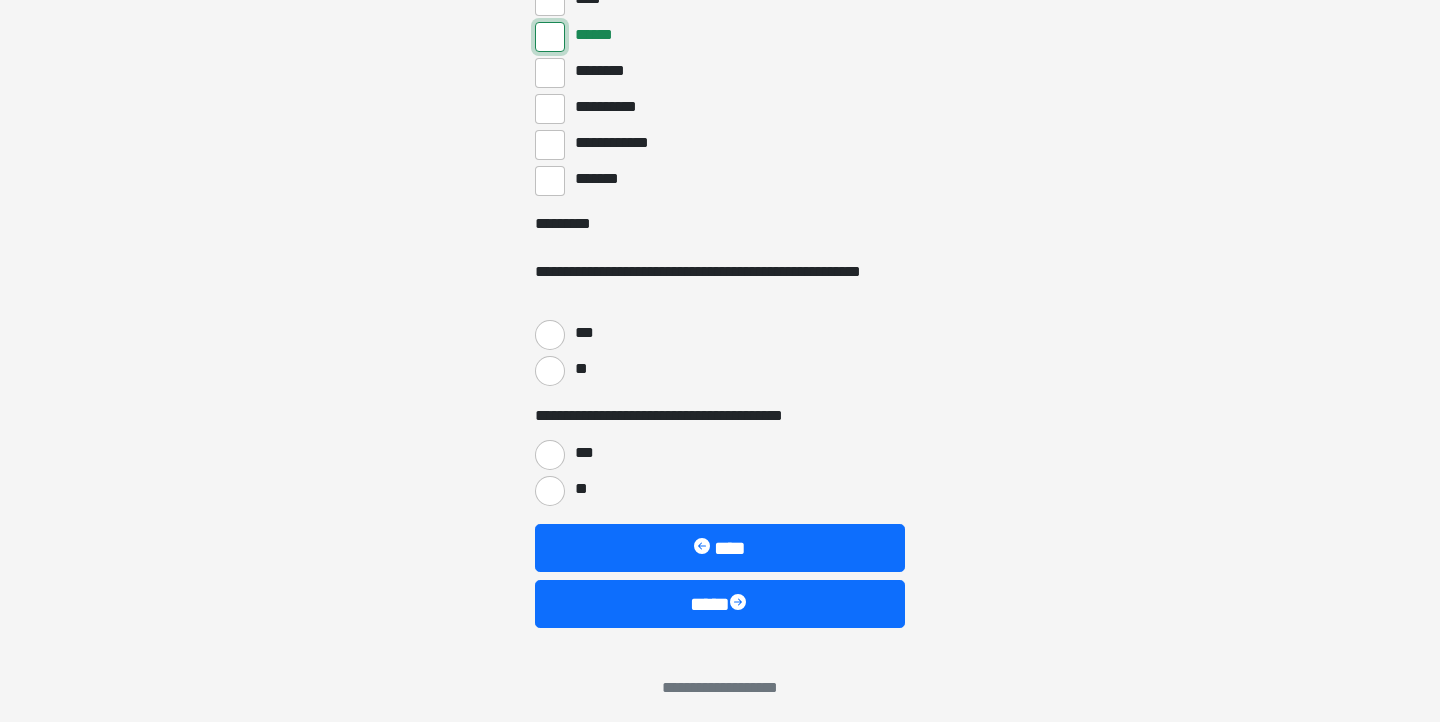 scroll, scrollTop: 7909, scrollLeft: 0, axis: vertical 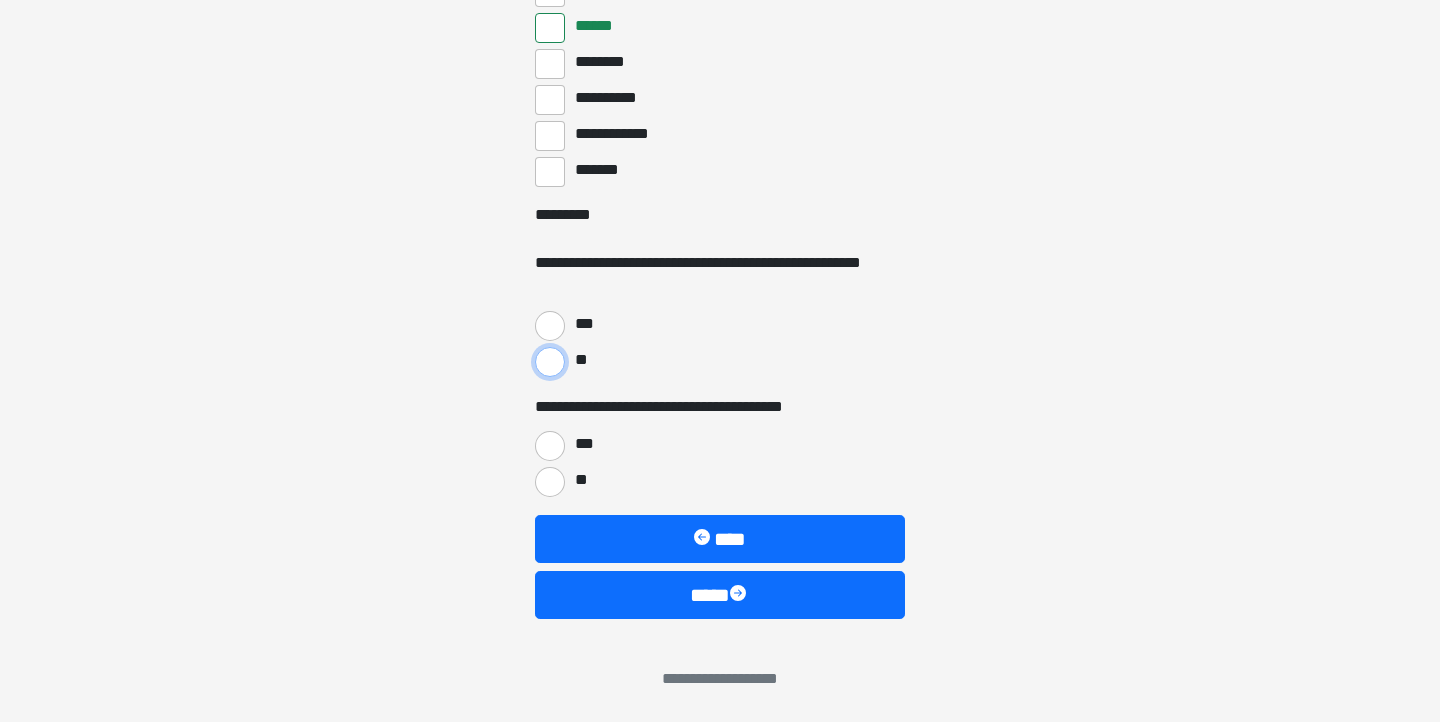 click on "**" at bounding box center [550, 362] 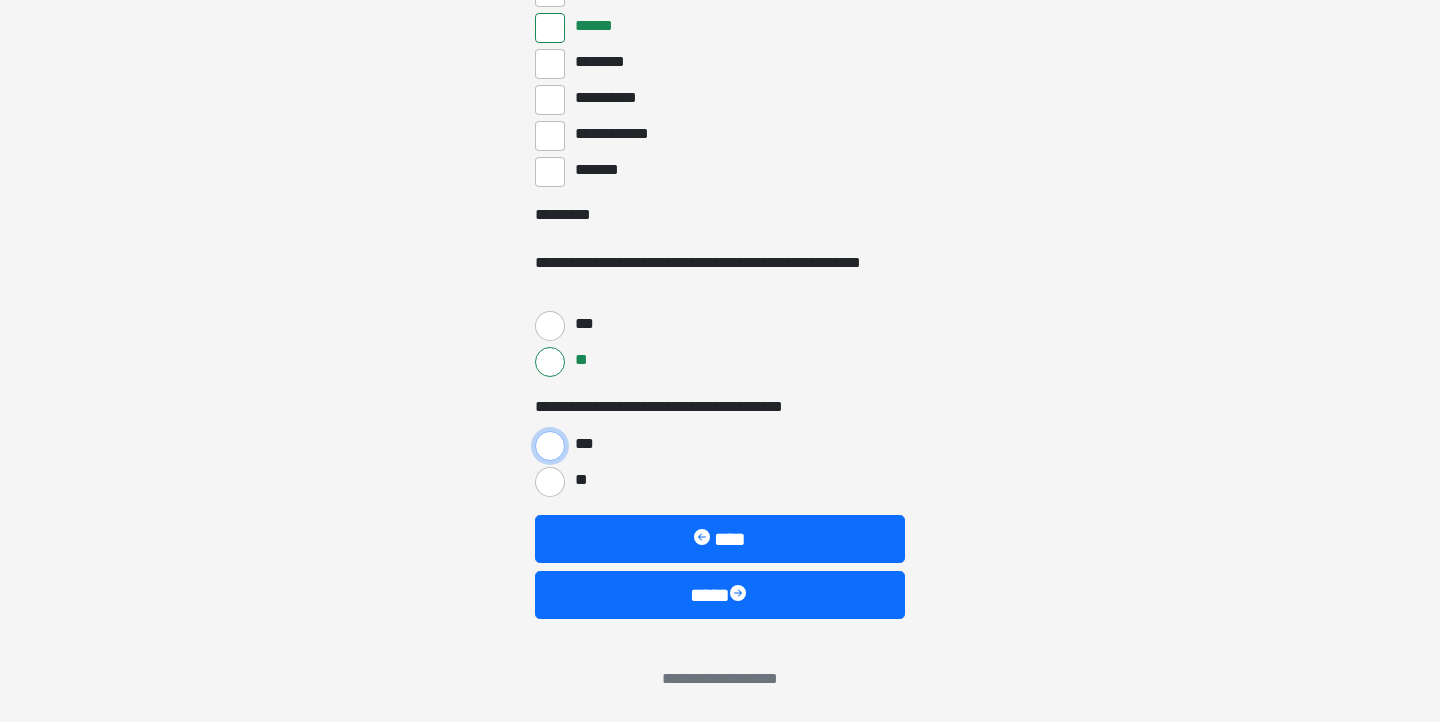 click on "***" at bounding box center [550, 446] 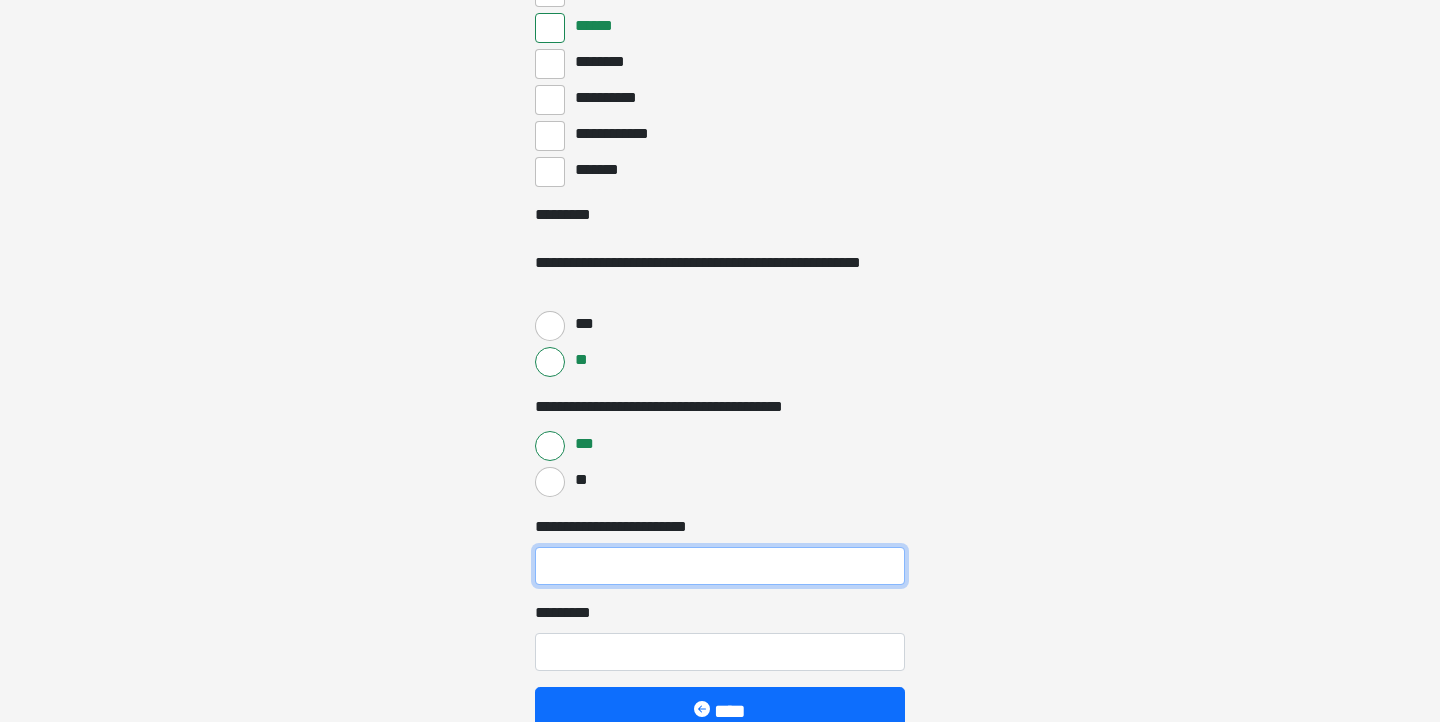 click on "**********" at bounding box center [720, 566] 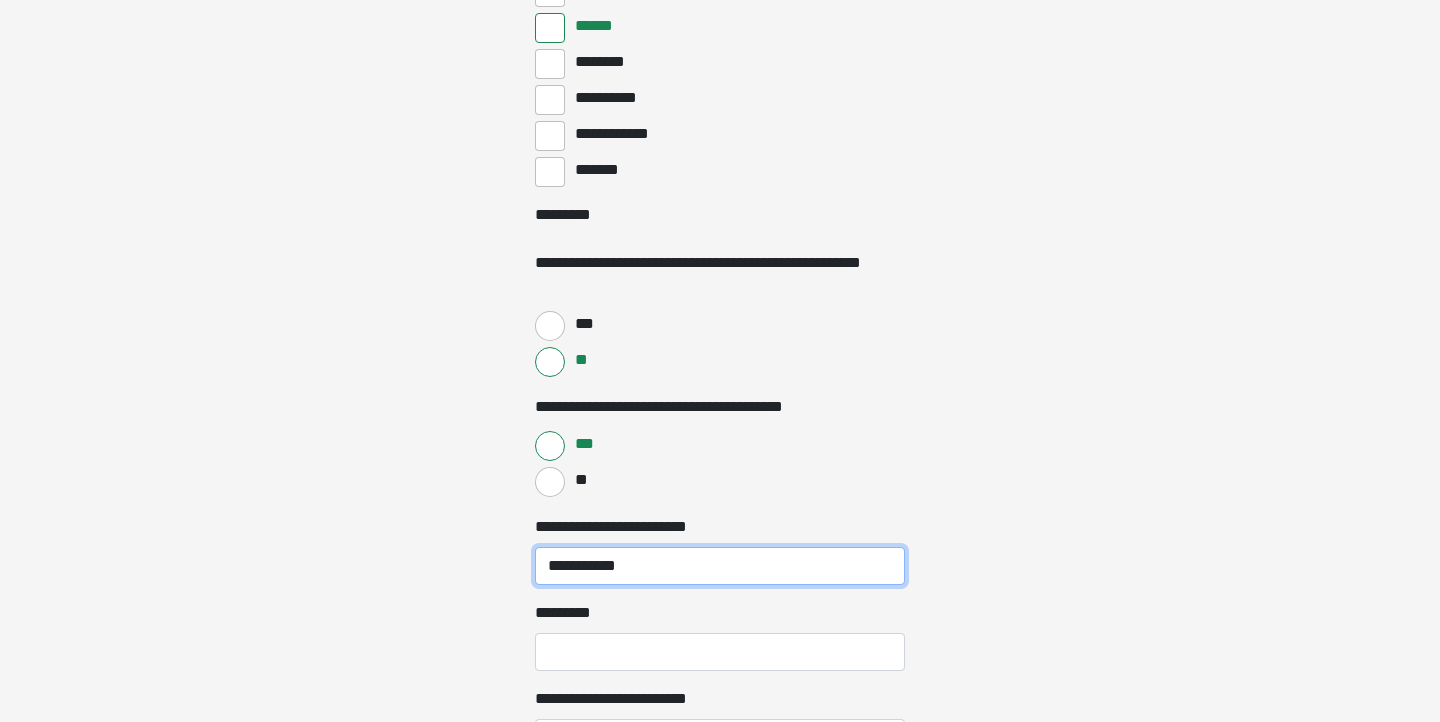 type on "**********" 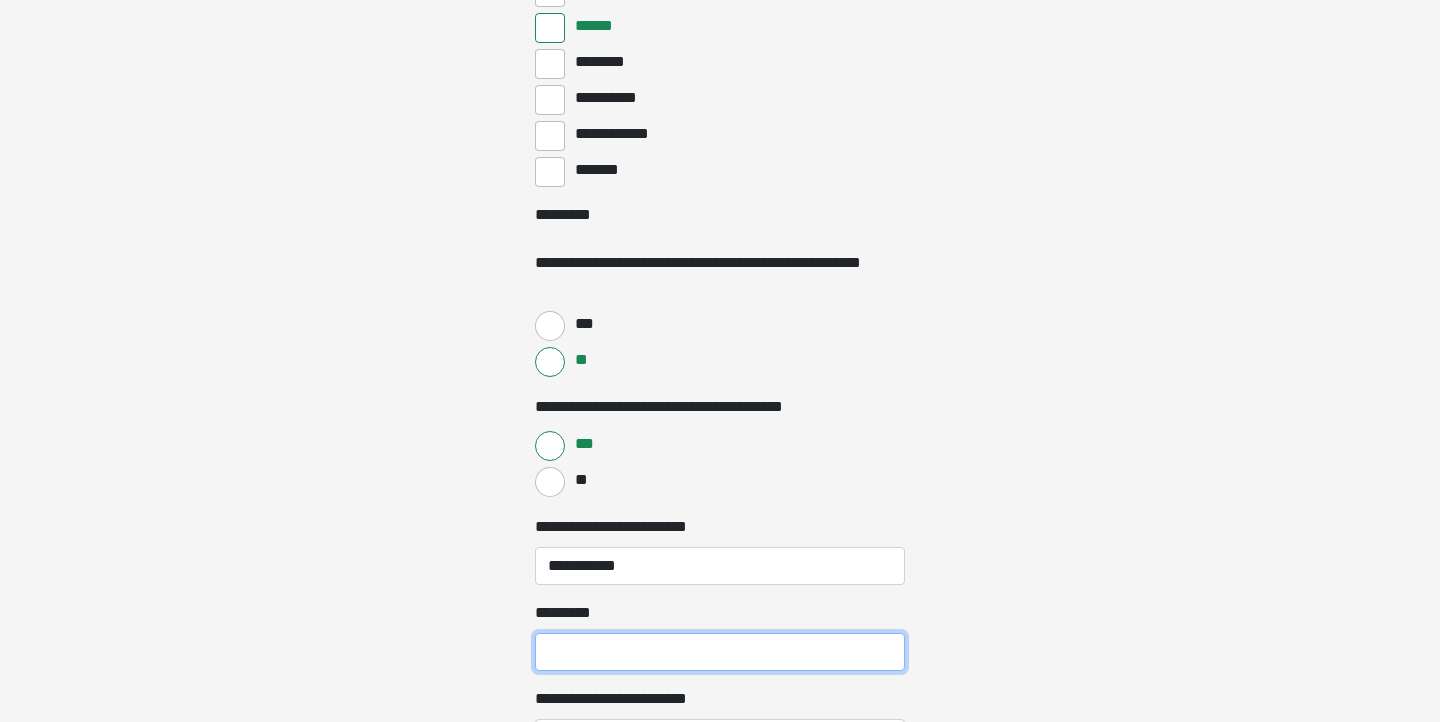 click on "*********" at bounding box center (720, 652) 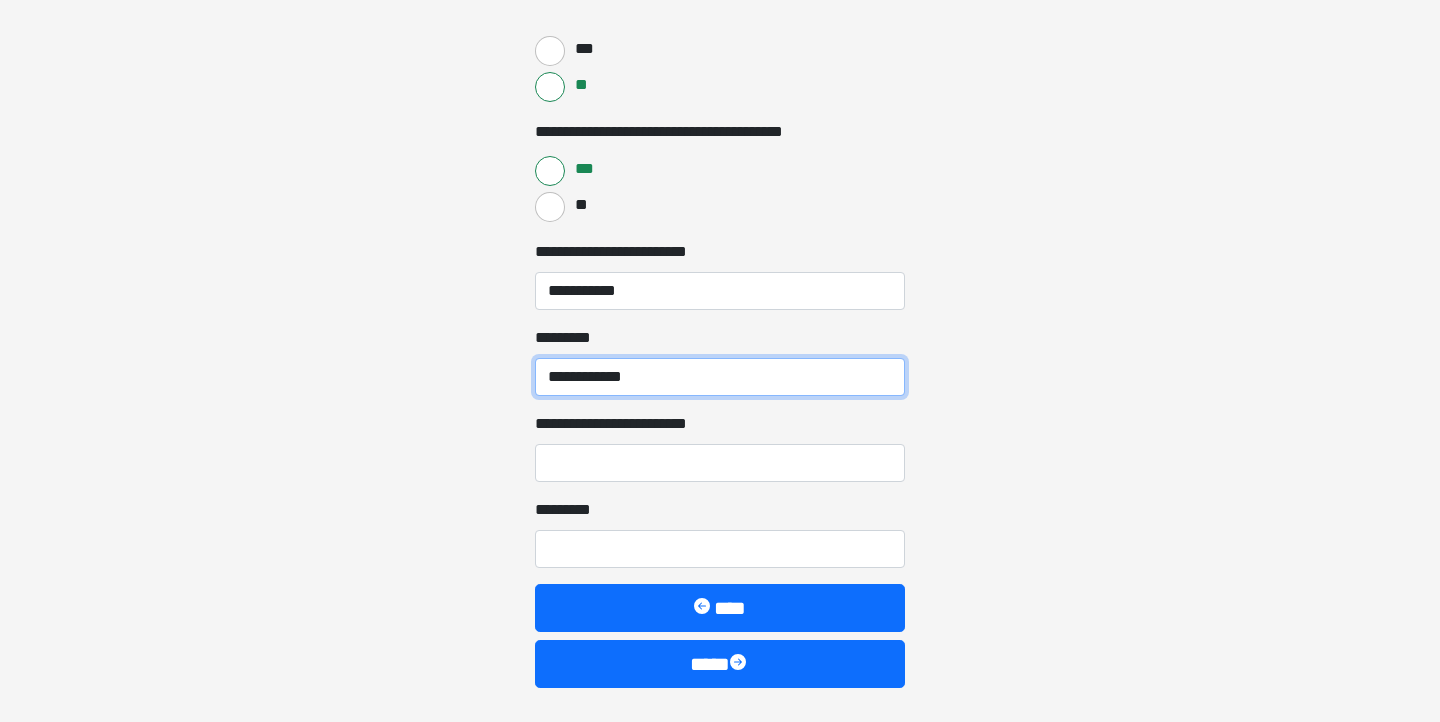 scroll, scrollTop: 8253, scrollLeft: 0, axis: vertical 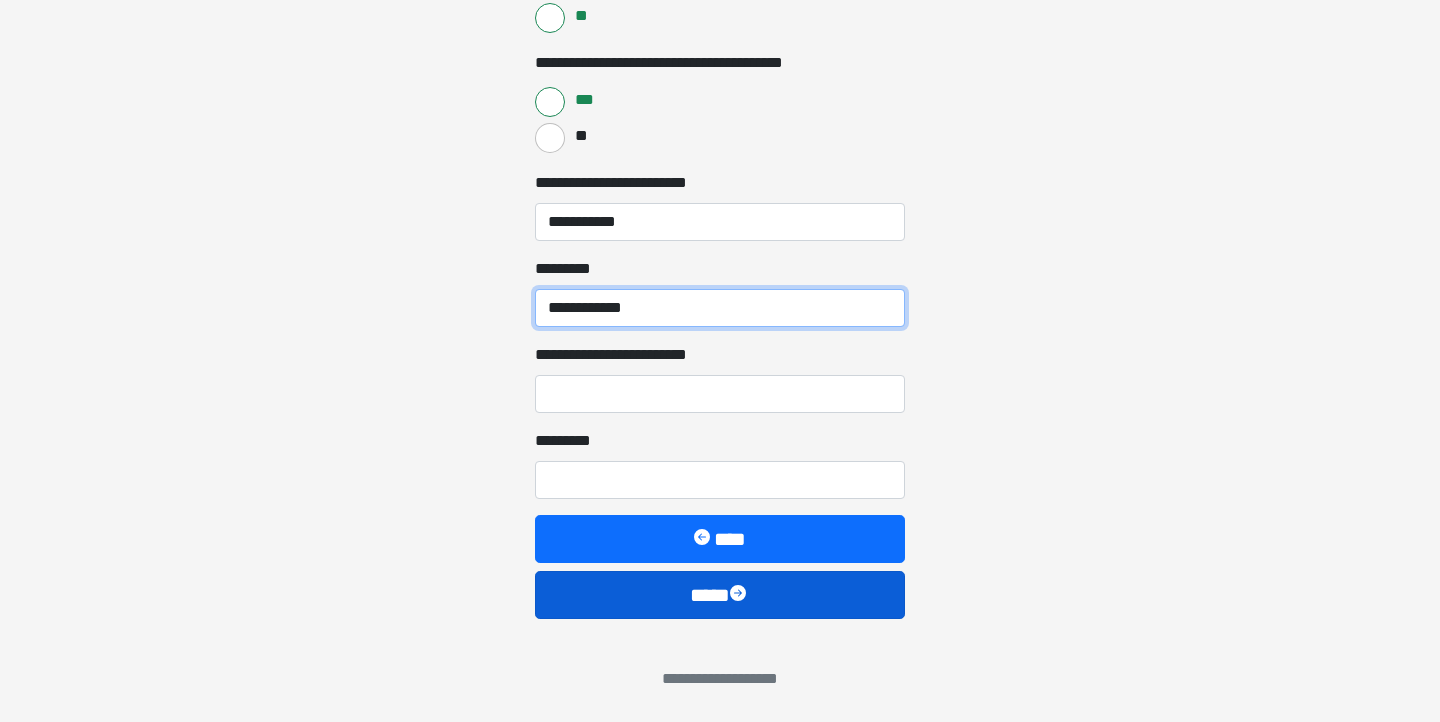 type on "**********" 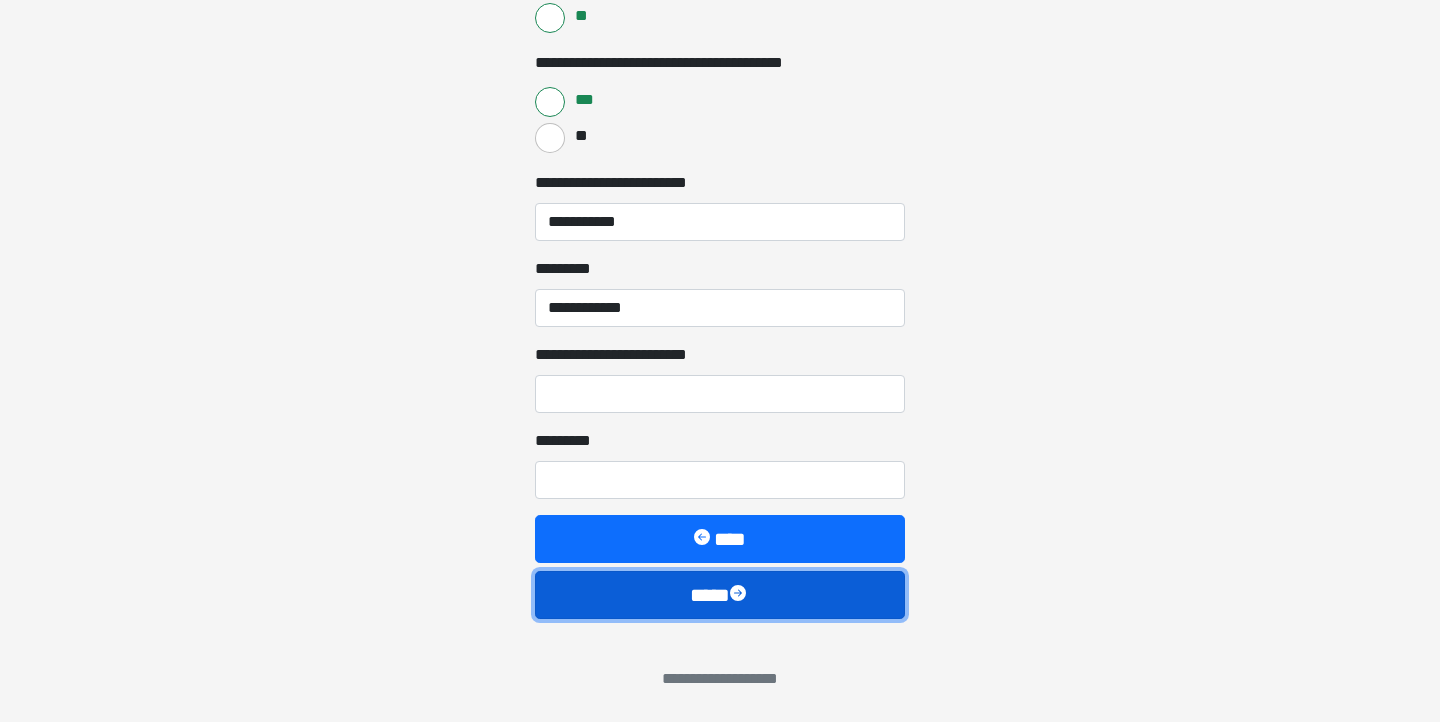click on "****" at bounding box center (720, 595) 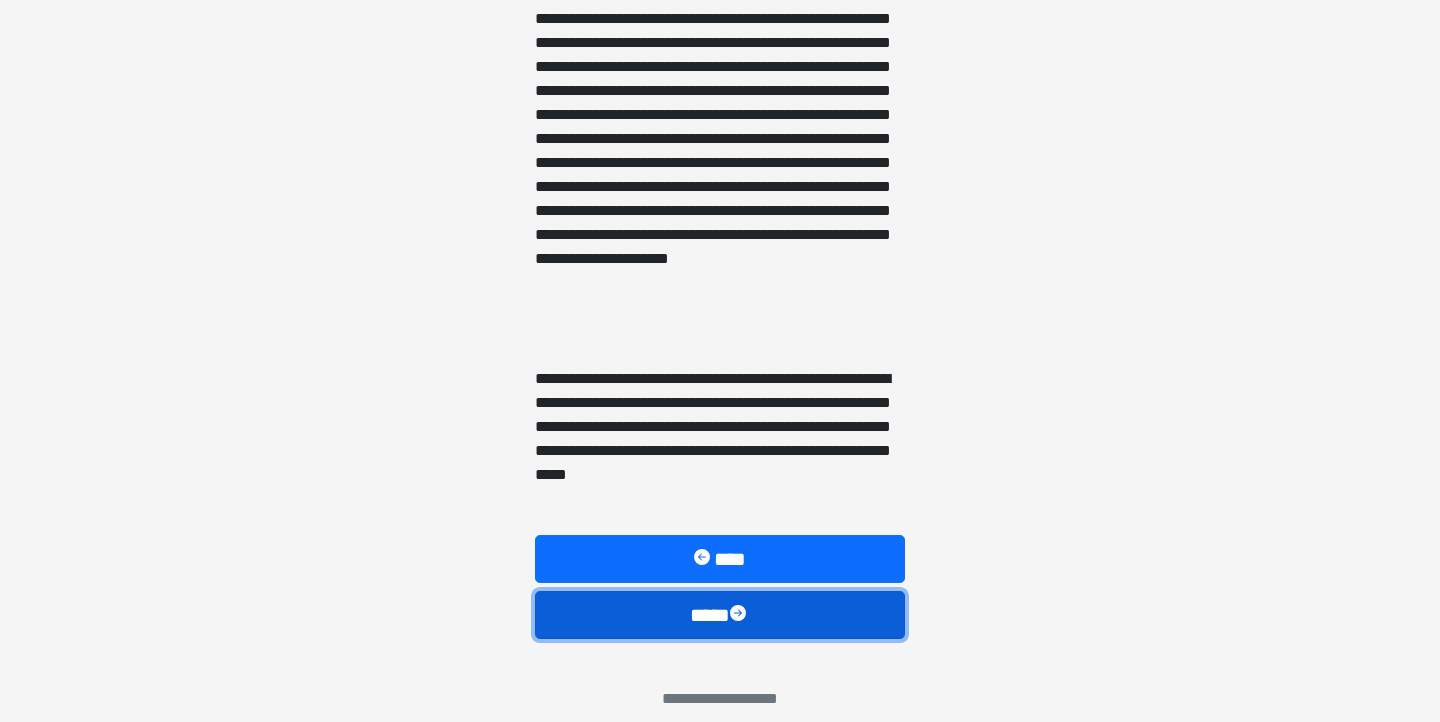 scroll, scrollTop: 2715, scrollLeft: 0, axis: vertical 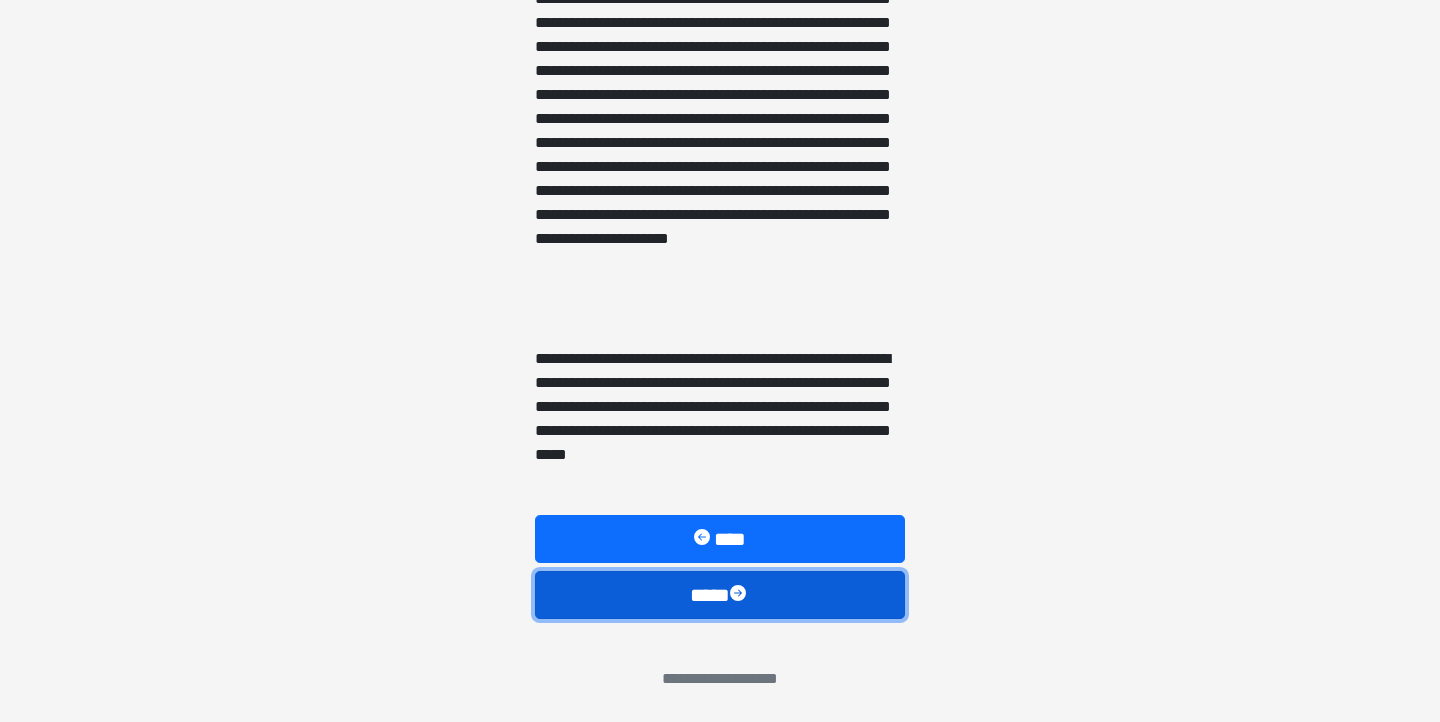click on "****" at bounding box center (720, 595) 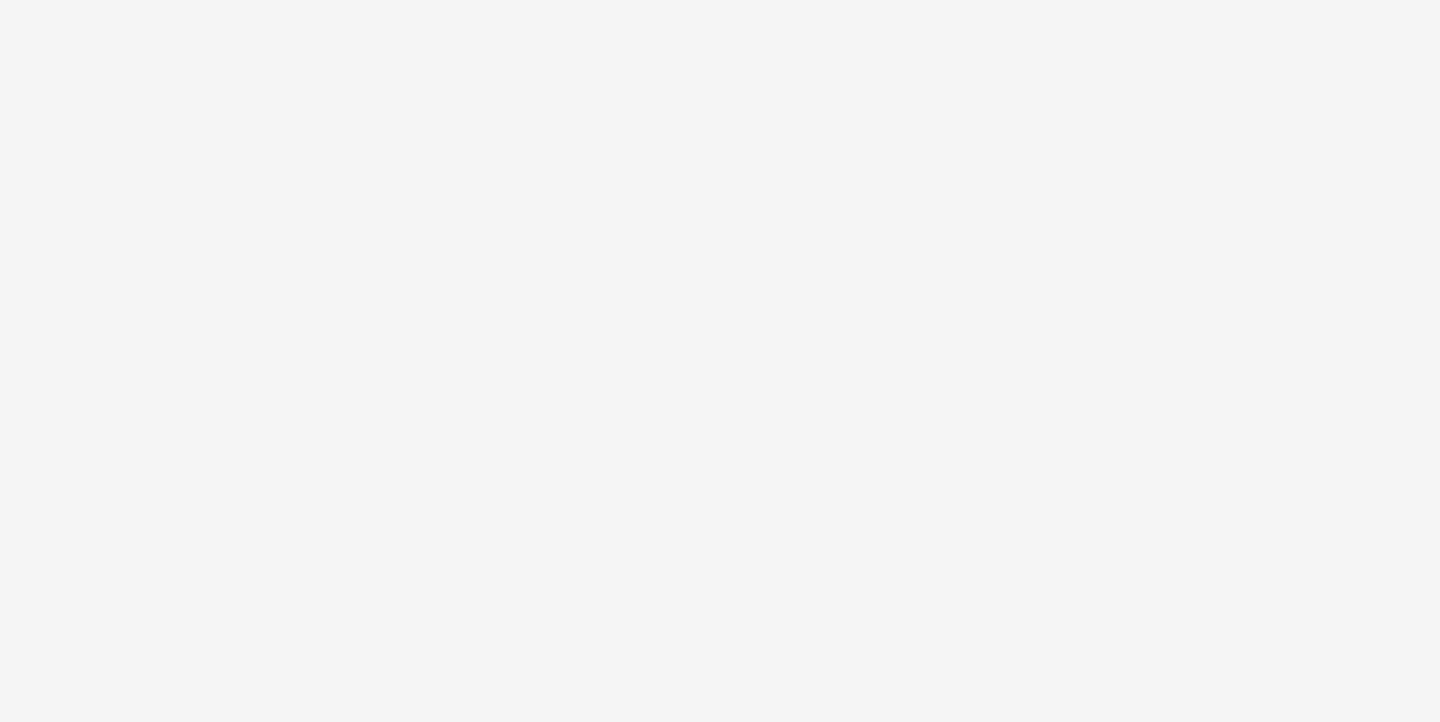 scroll, scrollTop: 121, scrollLeft: 0, axis: vertical 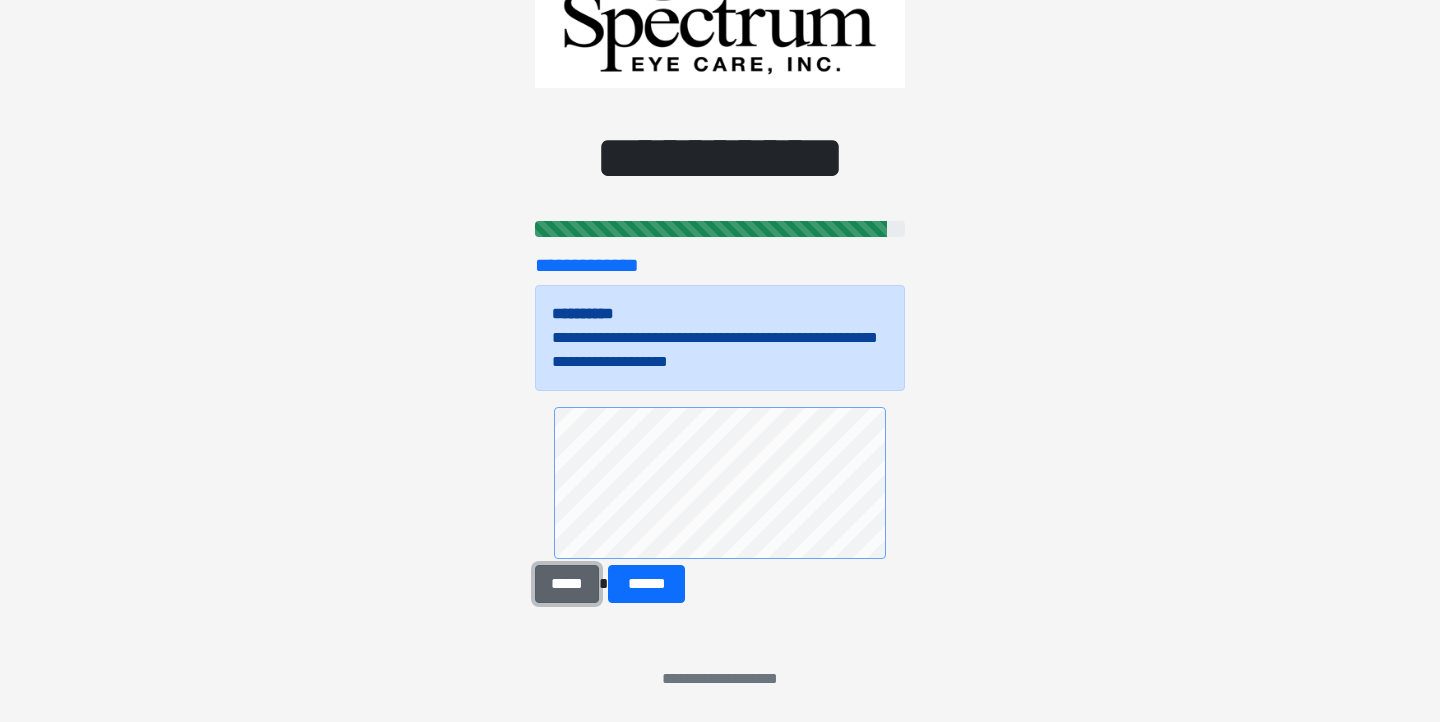 click on "*****" at bounding box center (567, 584) 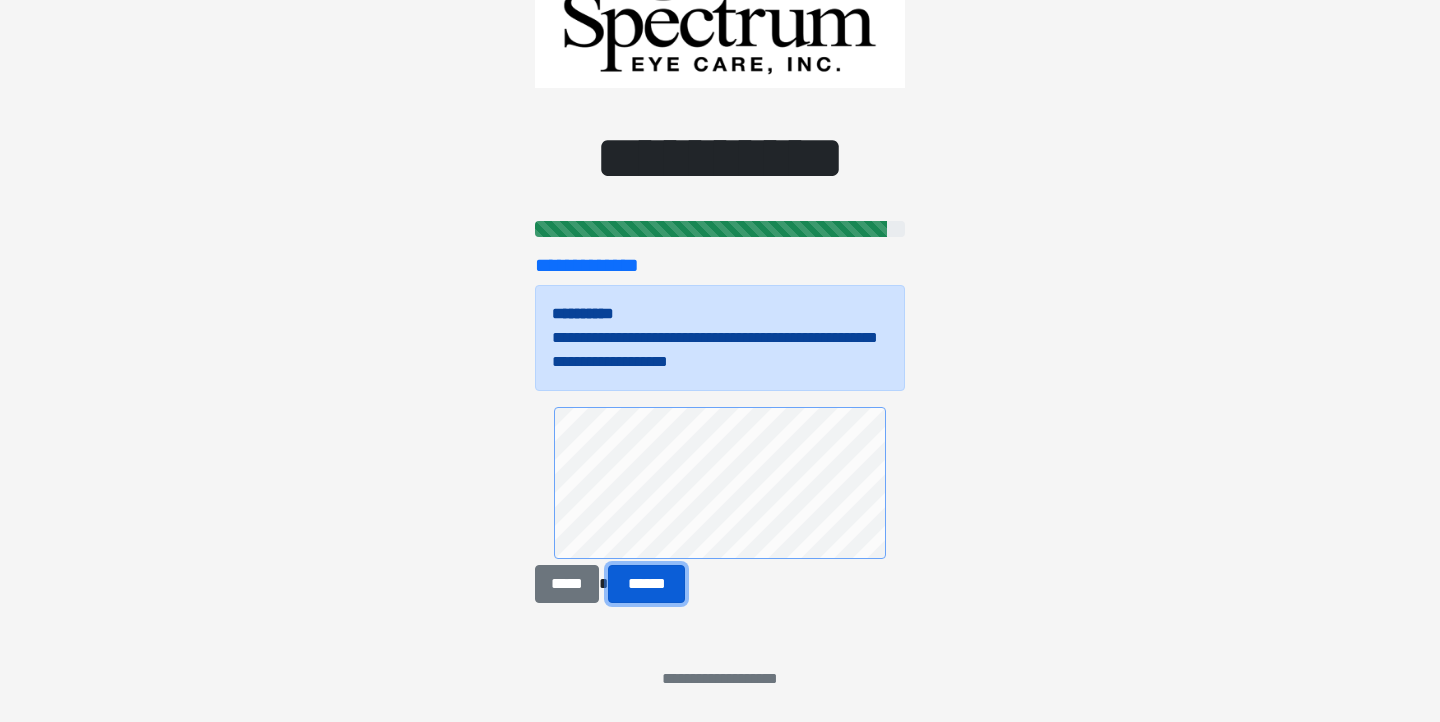click on "******" at bounding box center (646, 584) 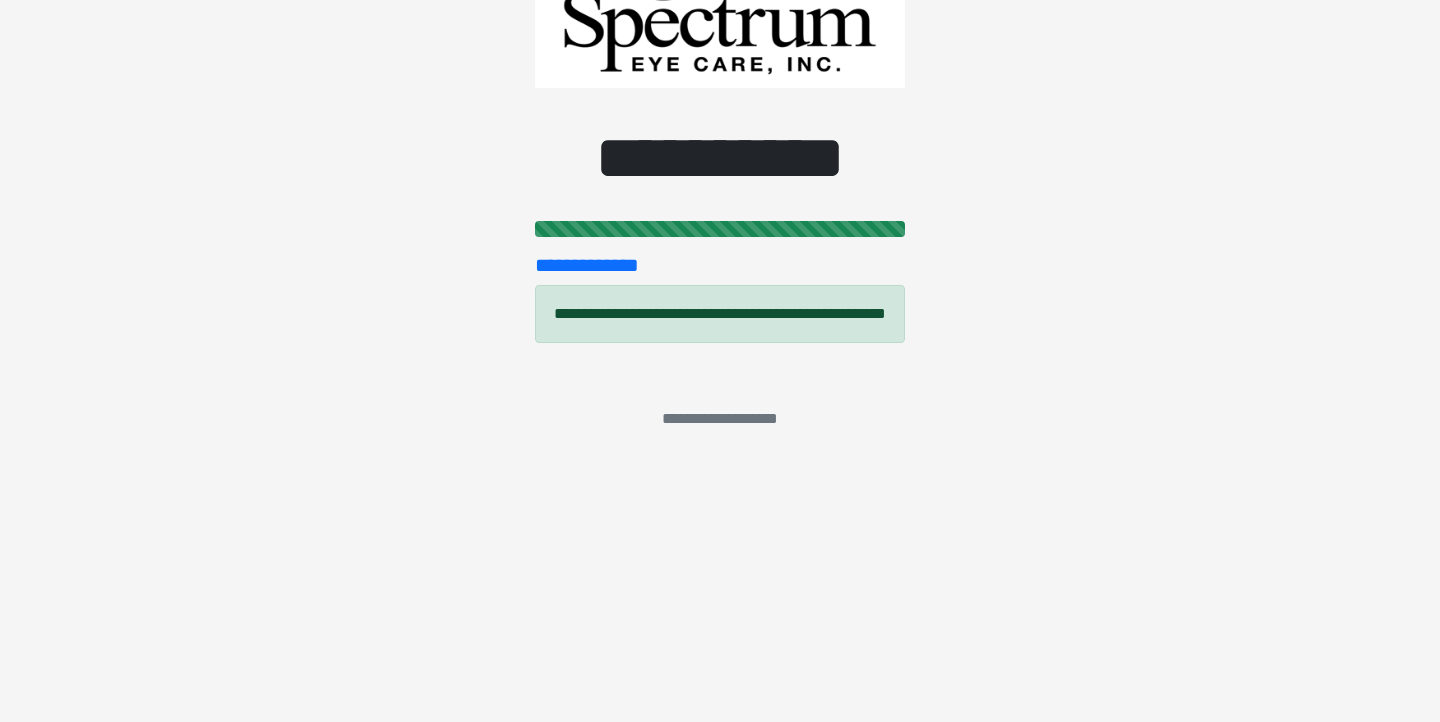scroll, scrollTop: 0, scrollLeft: 0, axis: both 